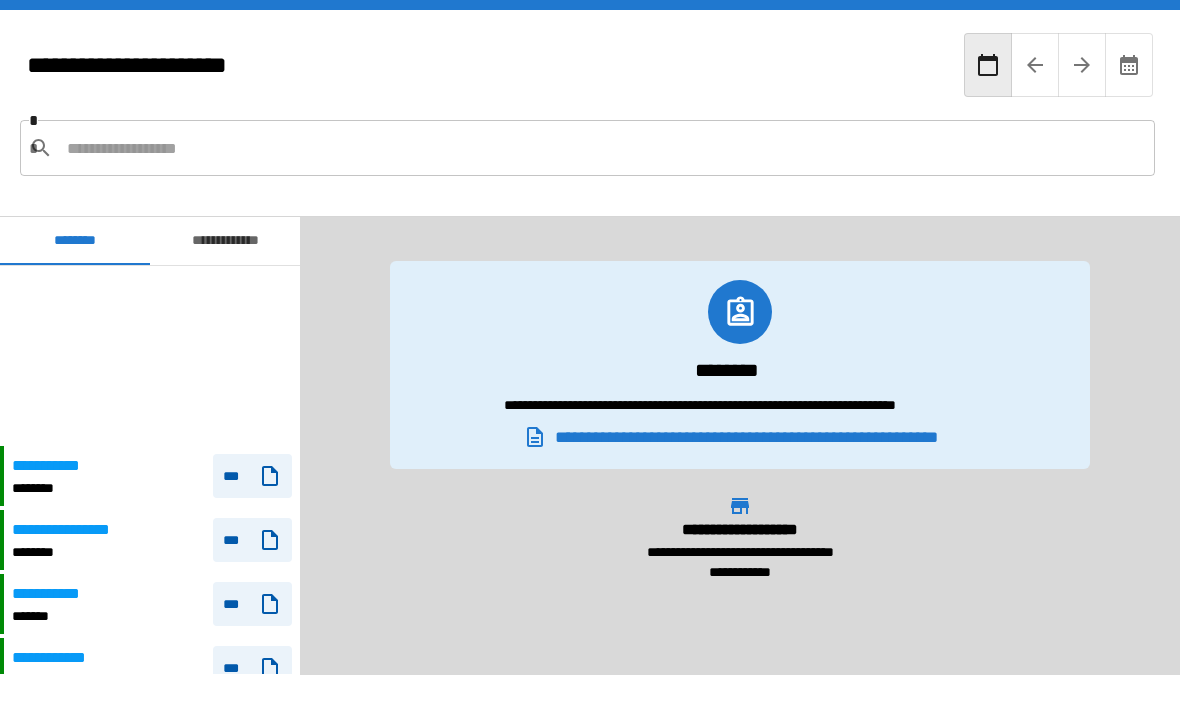 scroll, scrollTop: 70, scrollLeft: 0, axis: vertical 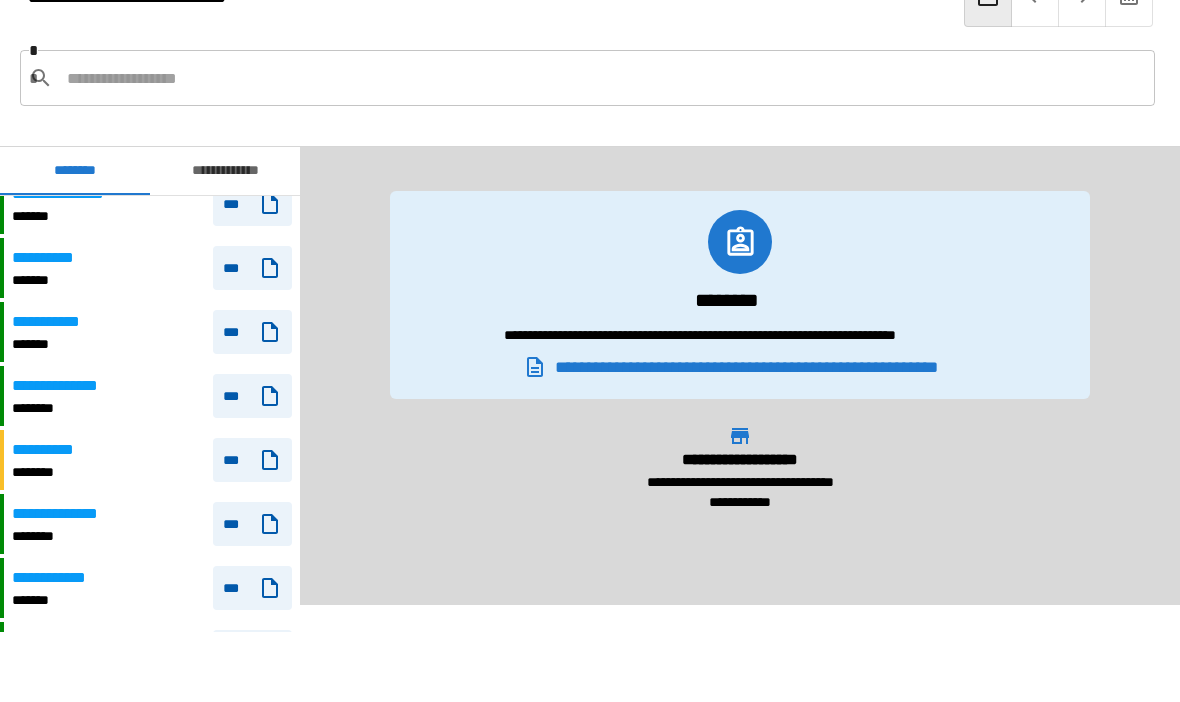 click on "**********" at bounding box center [152, 461] 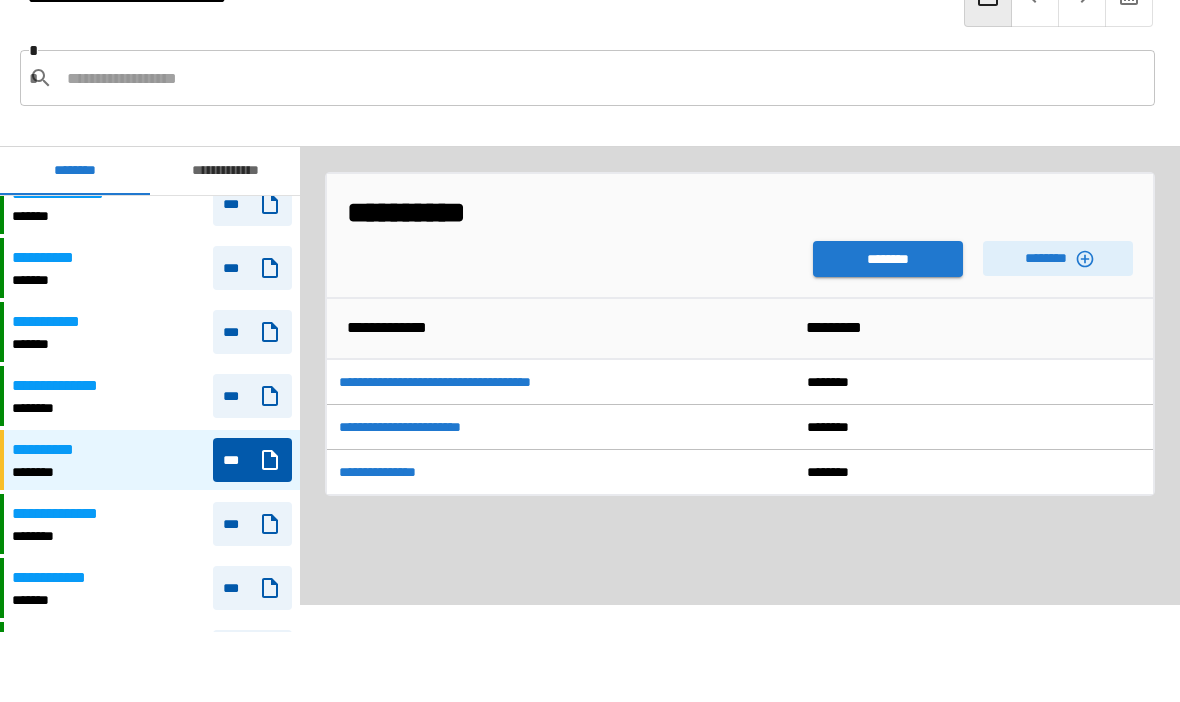 click on "**********" at bounding box center [225, 172] 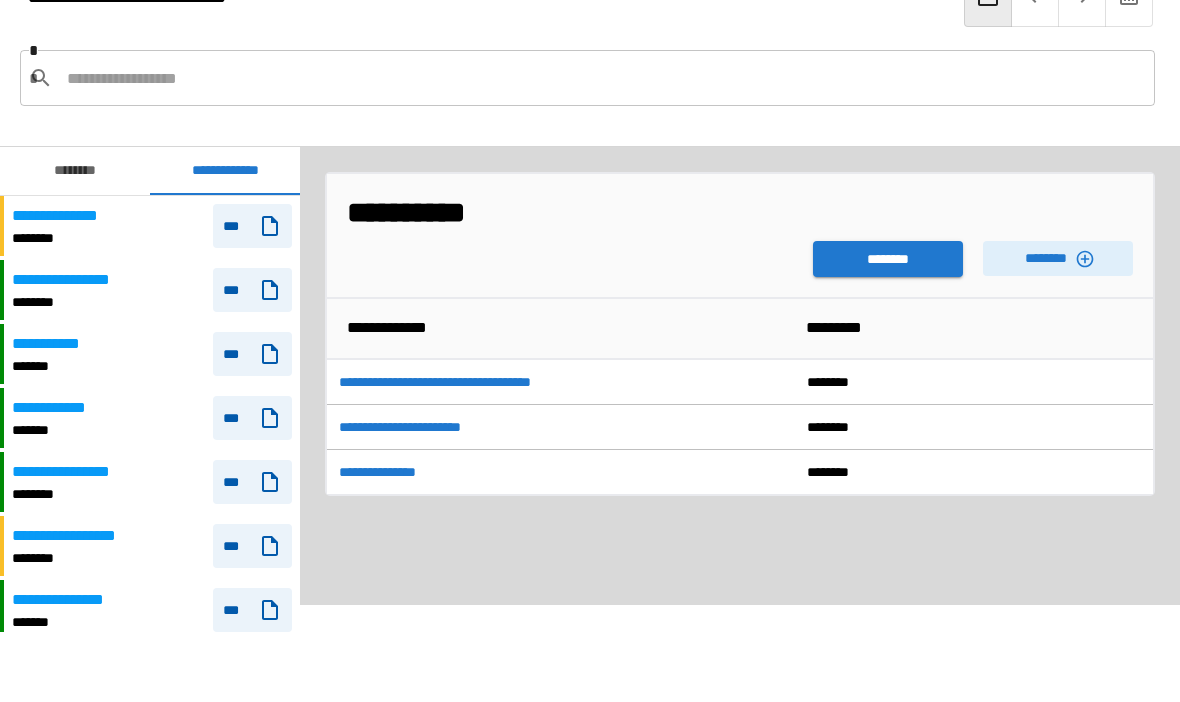 click on "********" at bounding box center [75, 172] 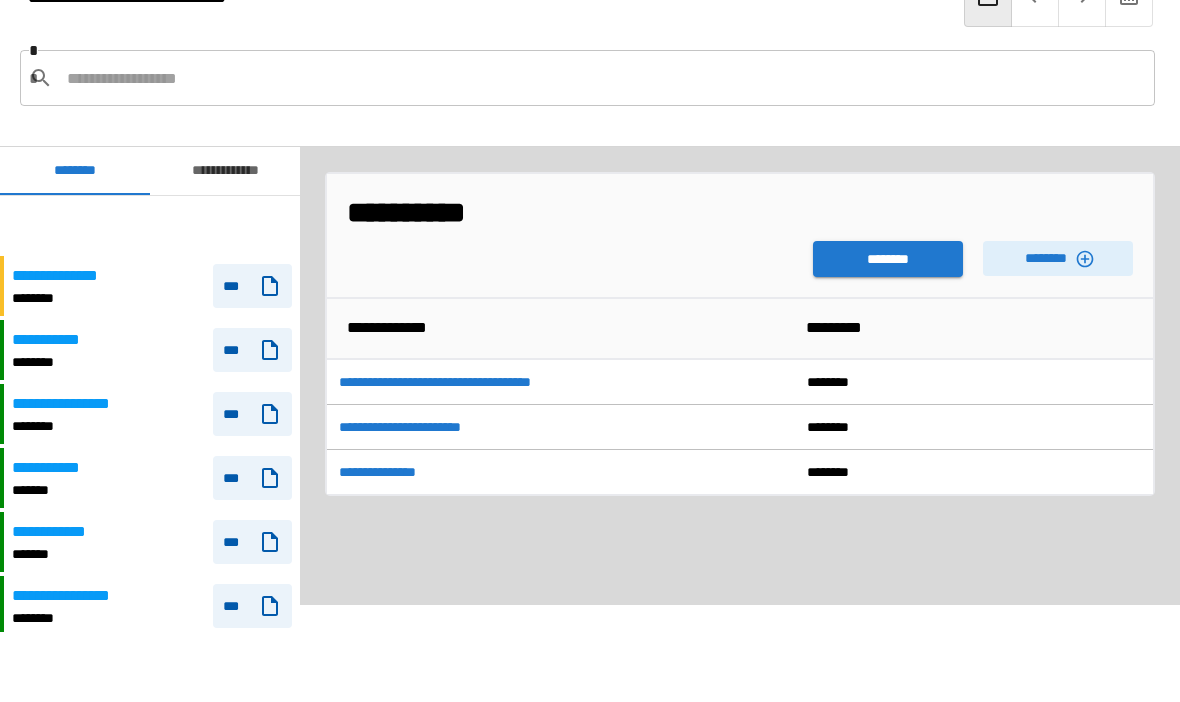 scroll, scrollTop: 120, scrollLeft: 0, axis: vertical 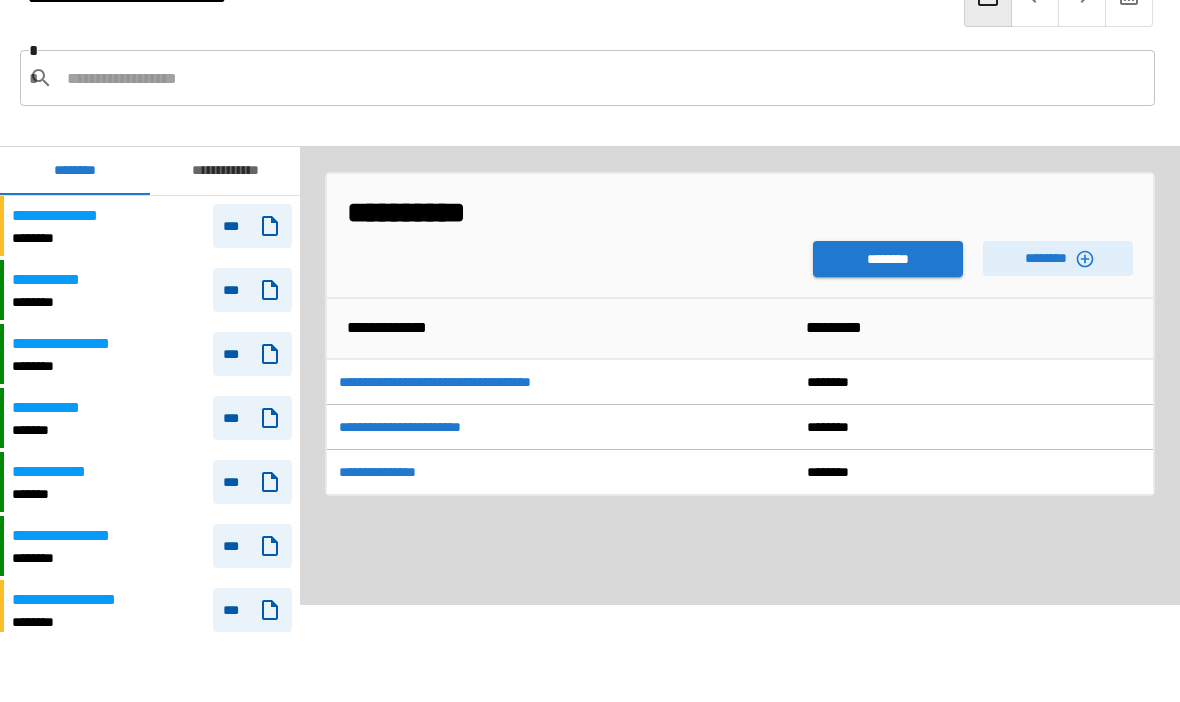 click at bounding box center [603, 79] 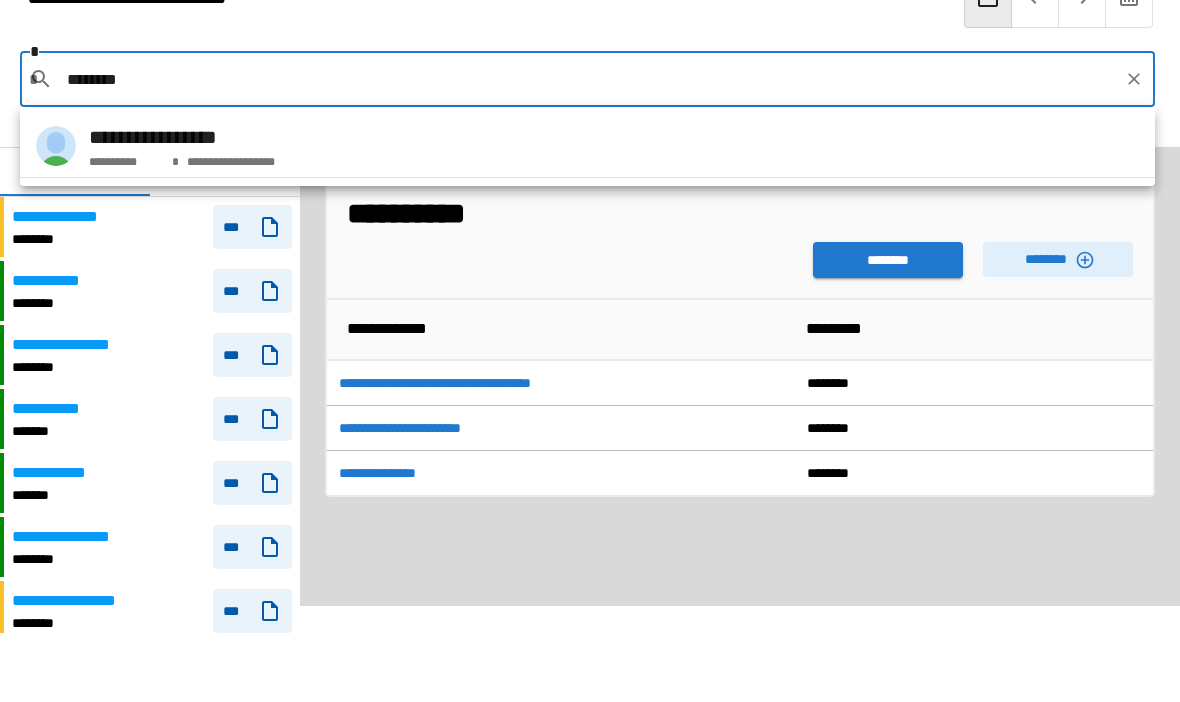 type on "*******" 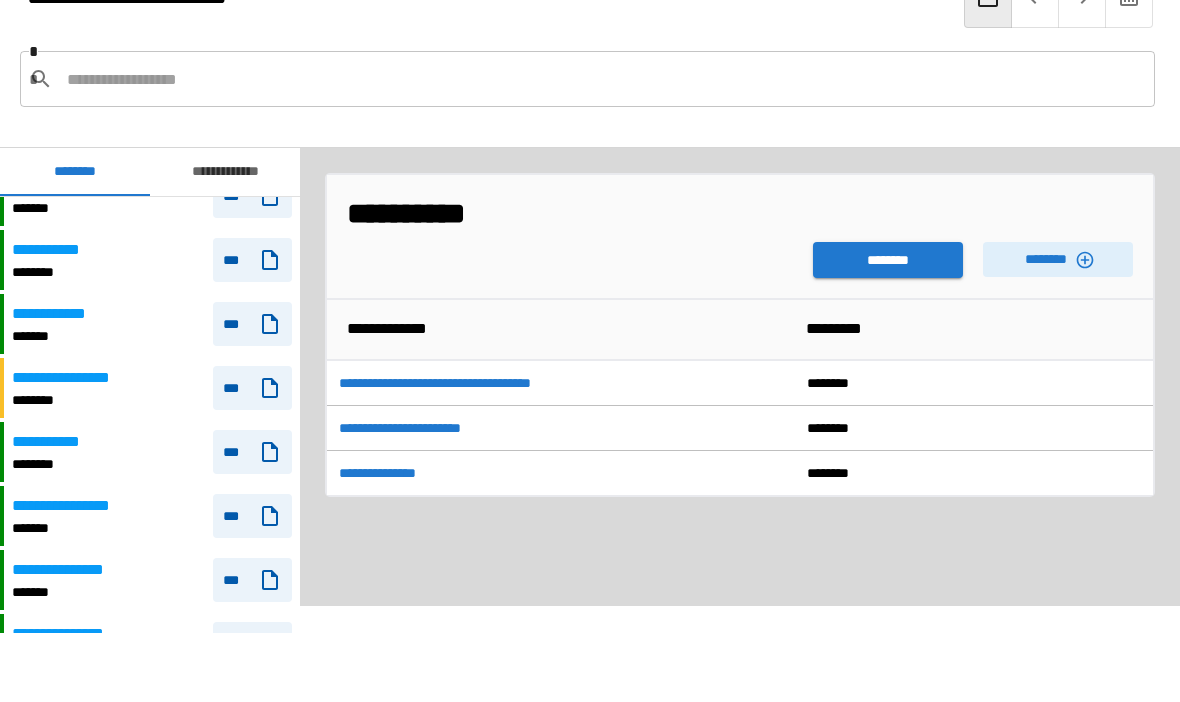 scroll, scrollTop: 1111, scrollLeft: 0, axis: vertical 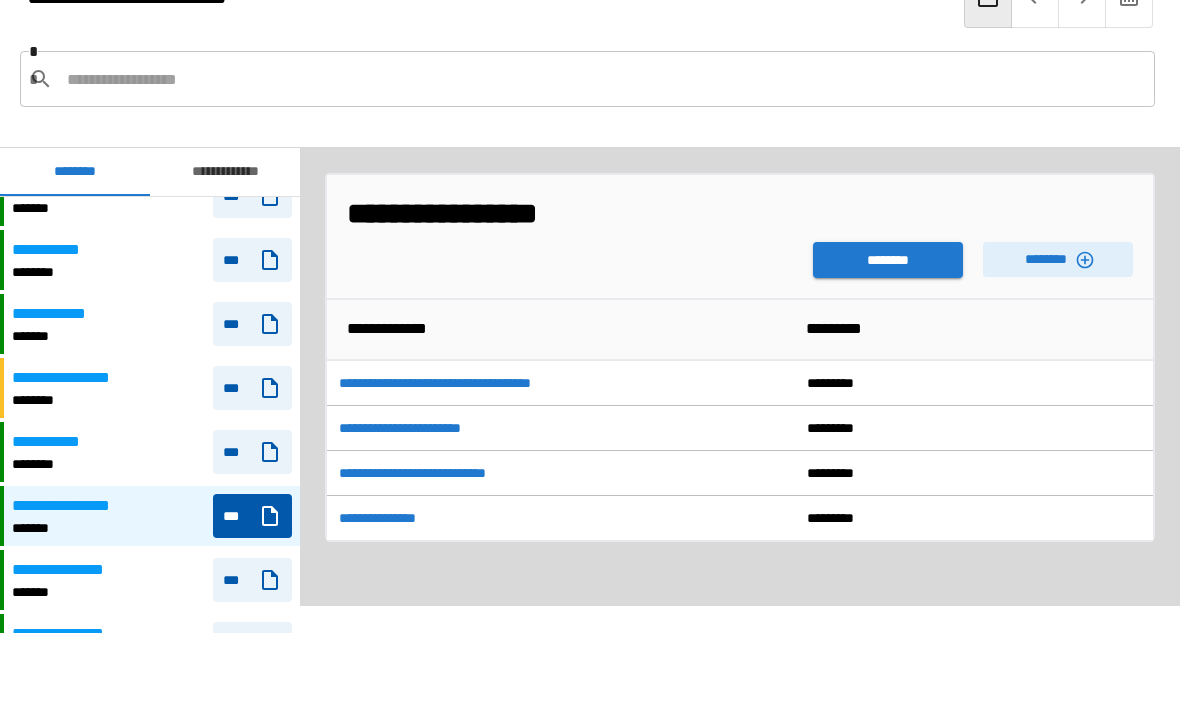 click on "********" at bounding box center [1058, 259] 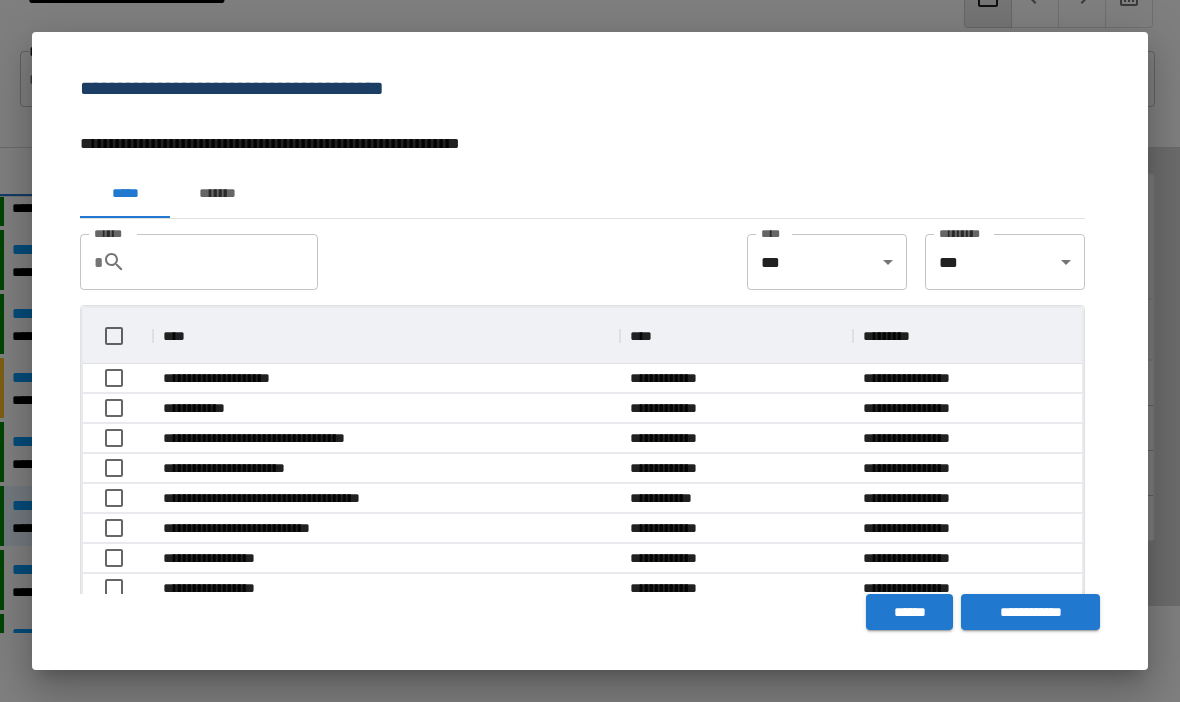 scroll, scrollTop: 356, scrollLeft: 999, axis: both 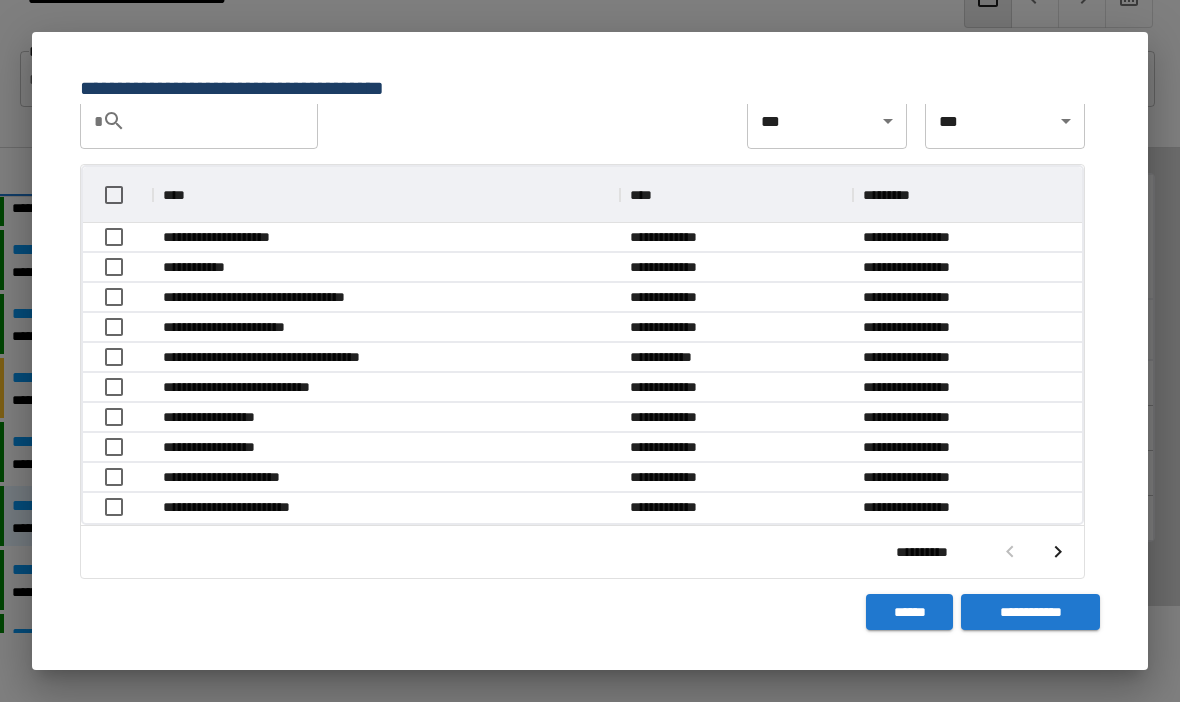 click 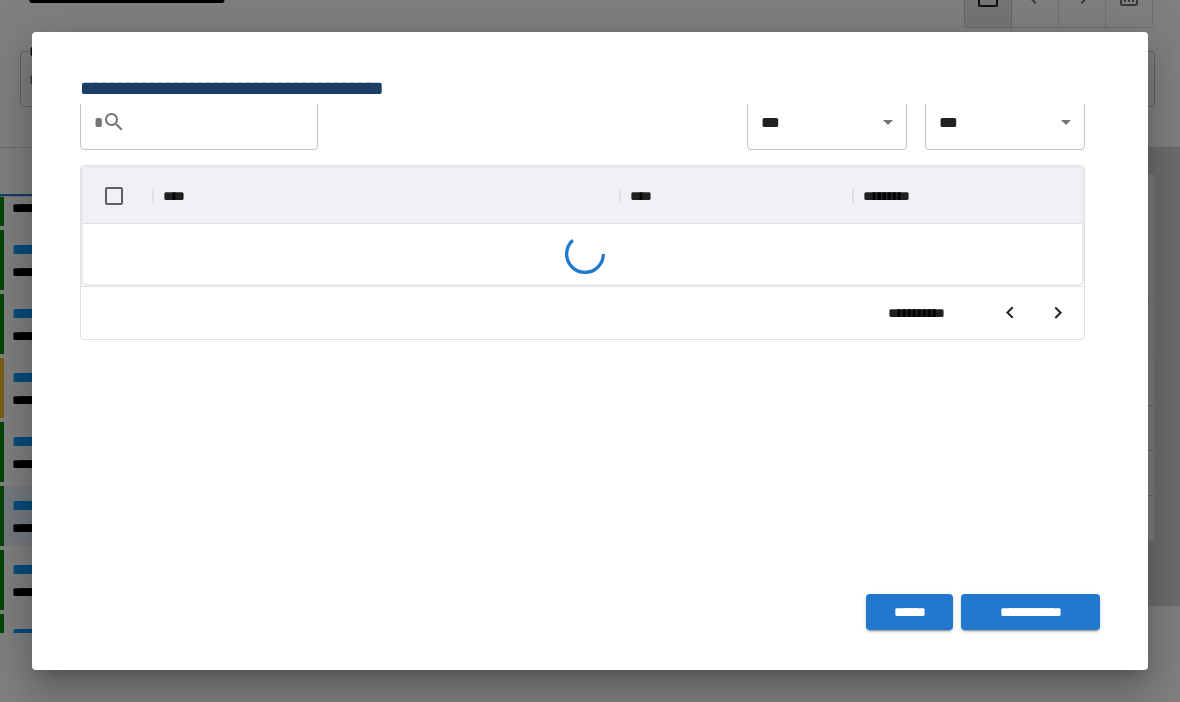 scroll, scrollTop: 356, scrollLeft: 999, axis: both 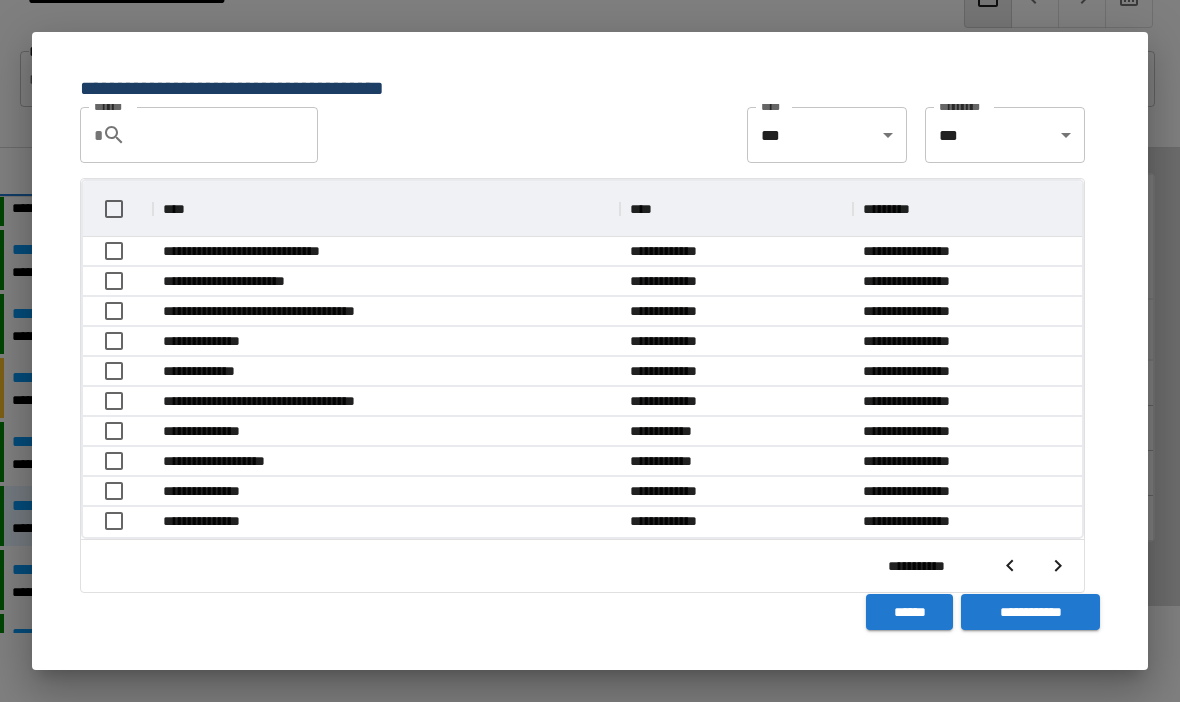 click 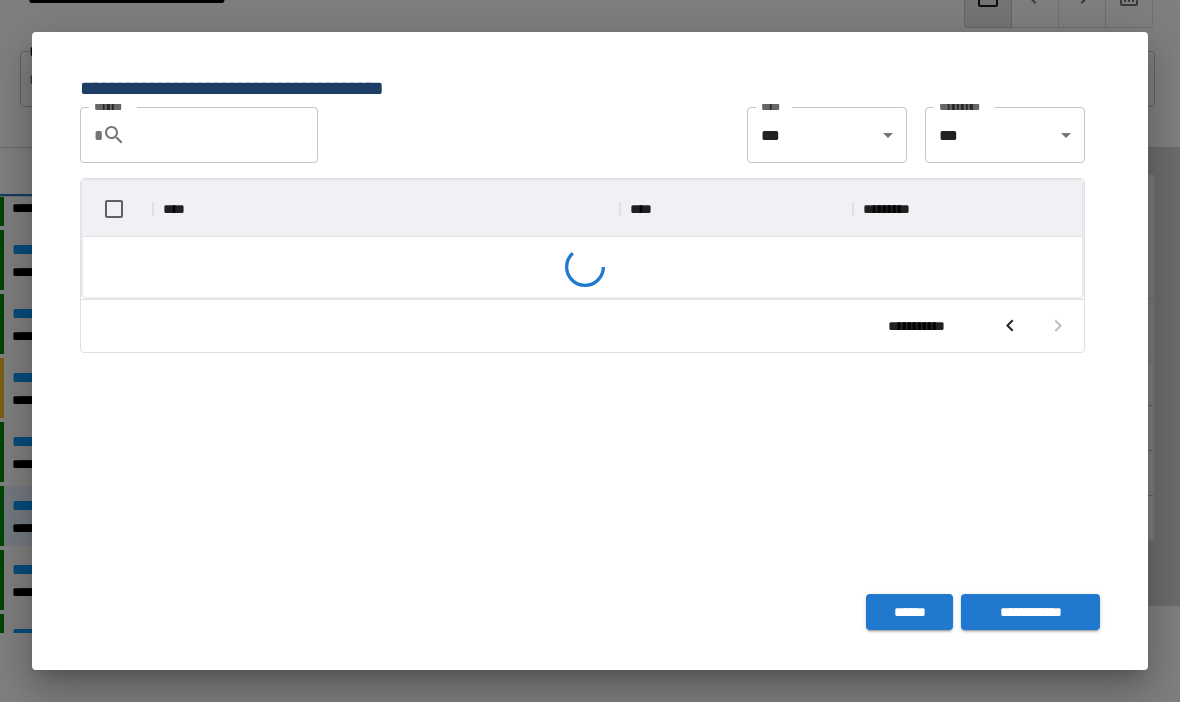 scroll, scrollTop: 356, scrollLeft: 999, axis: both 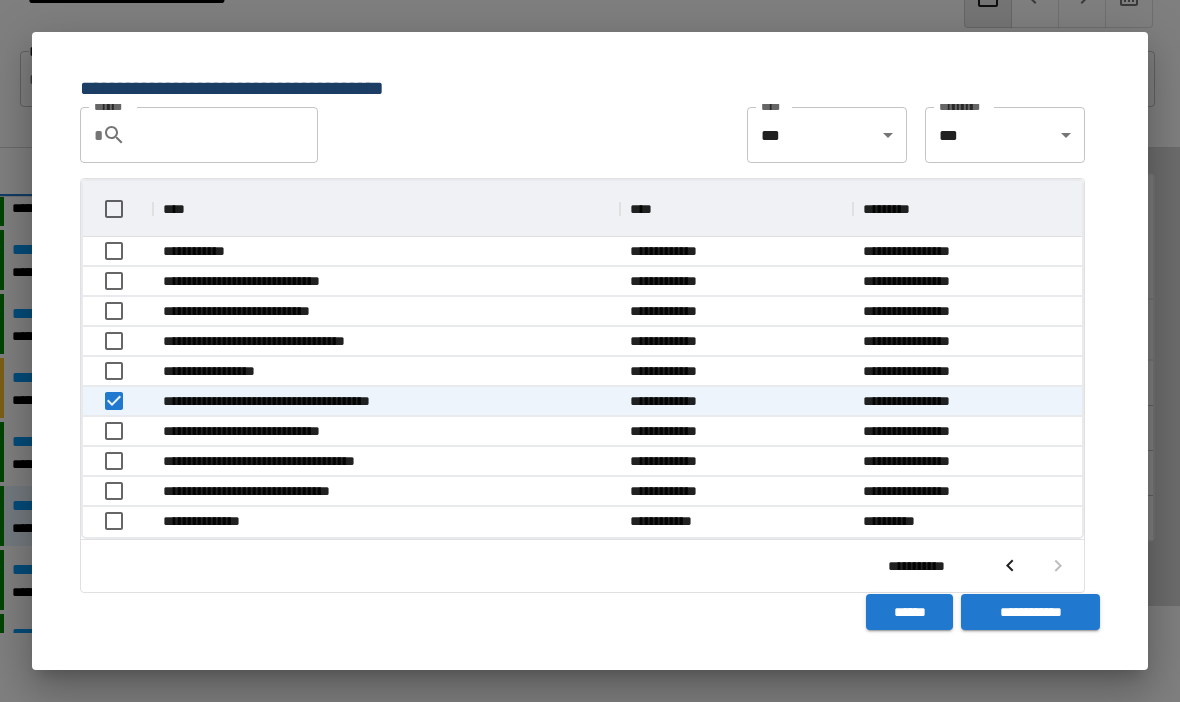 click on "**********" at bounding box center [1030, 612] 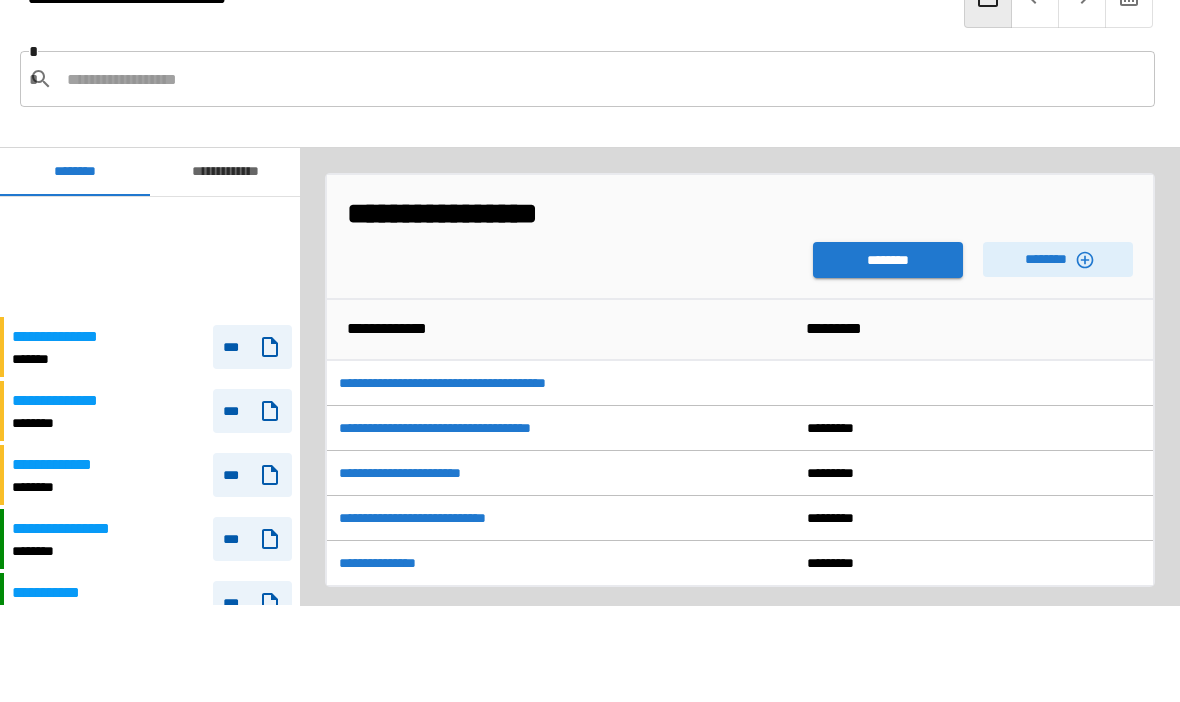scroll, scrollTop: 120, scrollLeft: 0, axis: vertical 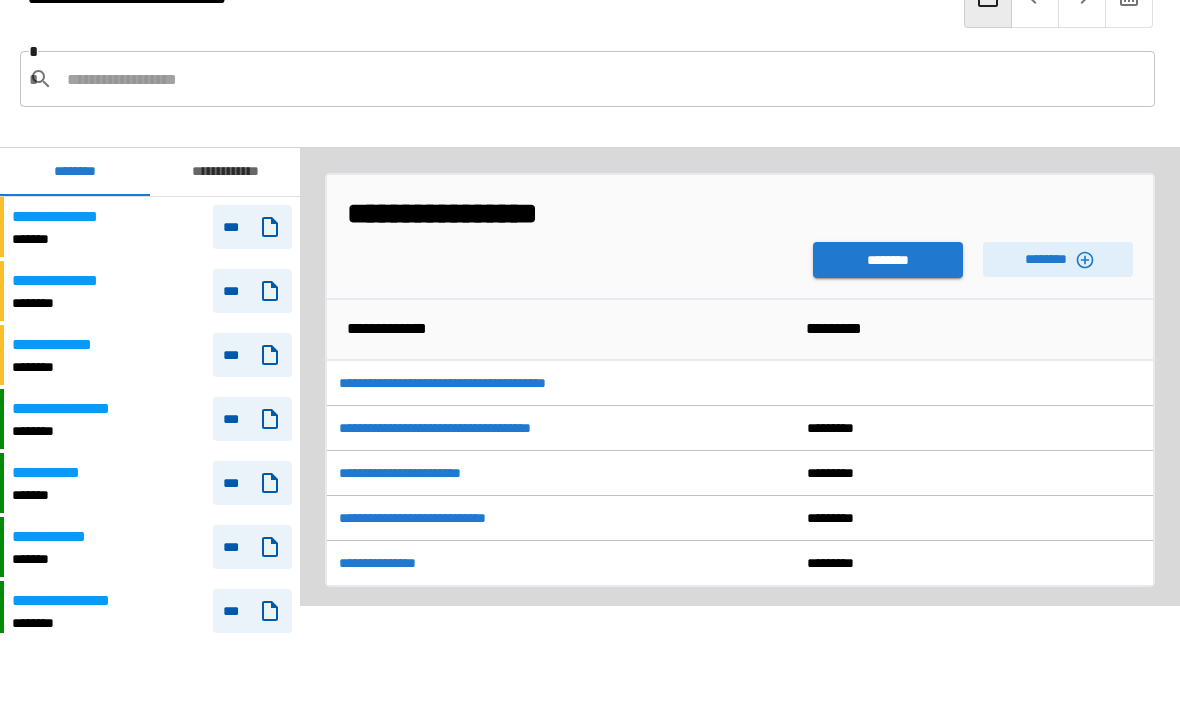 click on "**********" at bounding box center [740, 383] 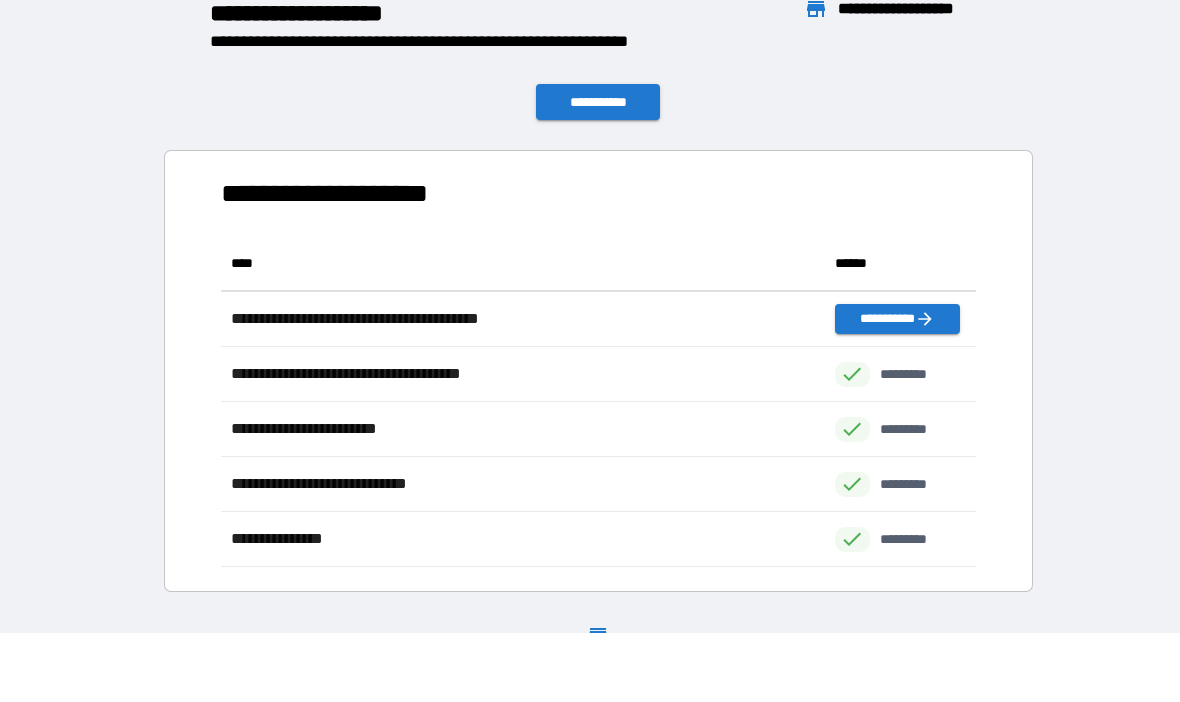 scroll, scrollTop: 1, scrollLeft: 1, axis: both 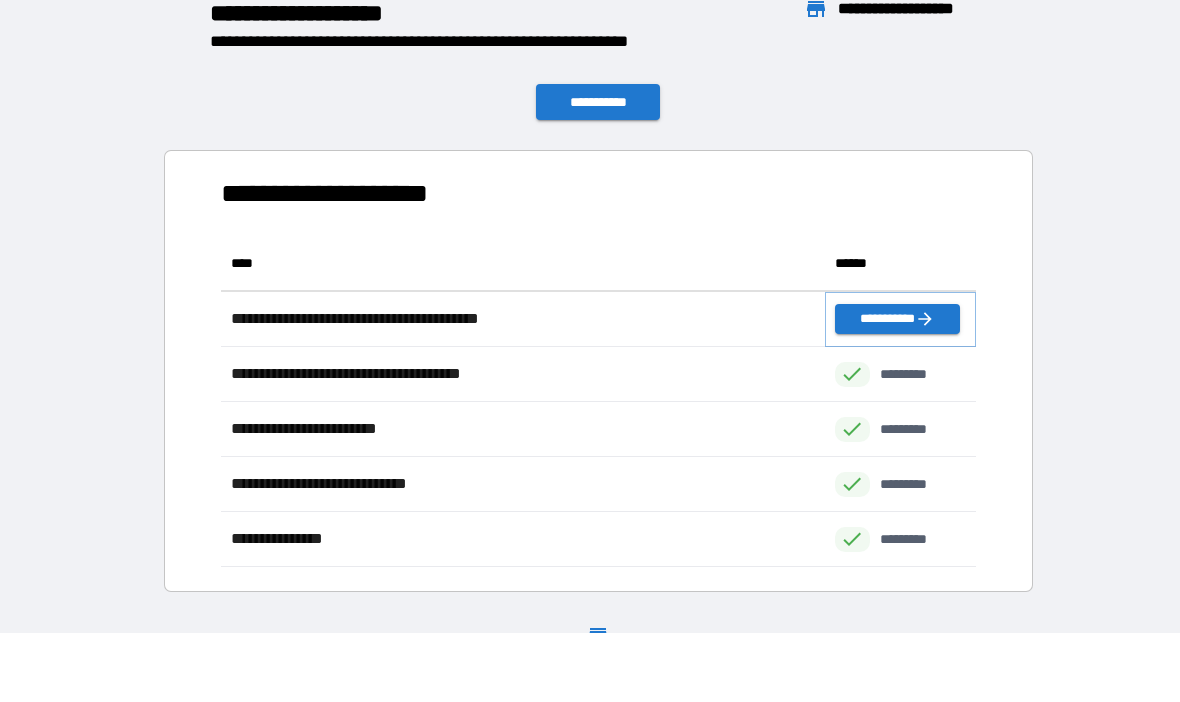 click on "**********" at bounding box center (897, 319) 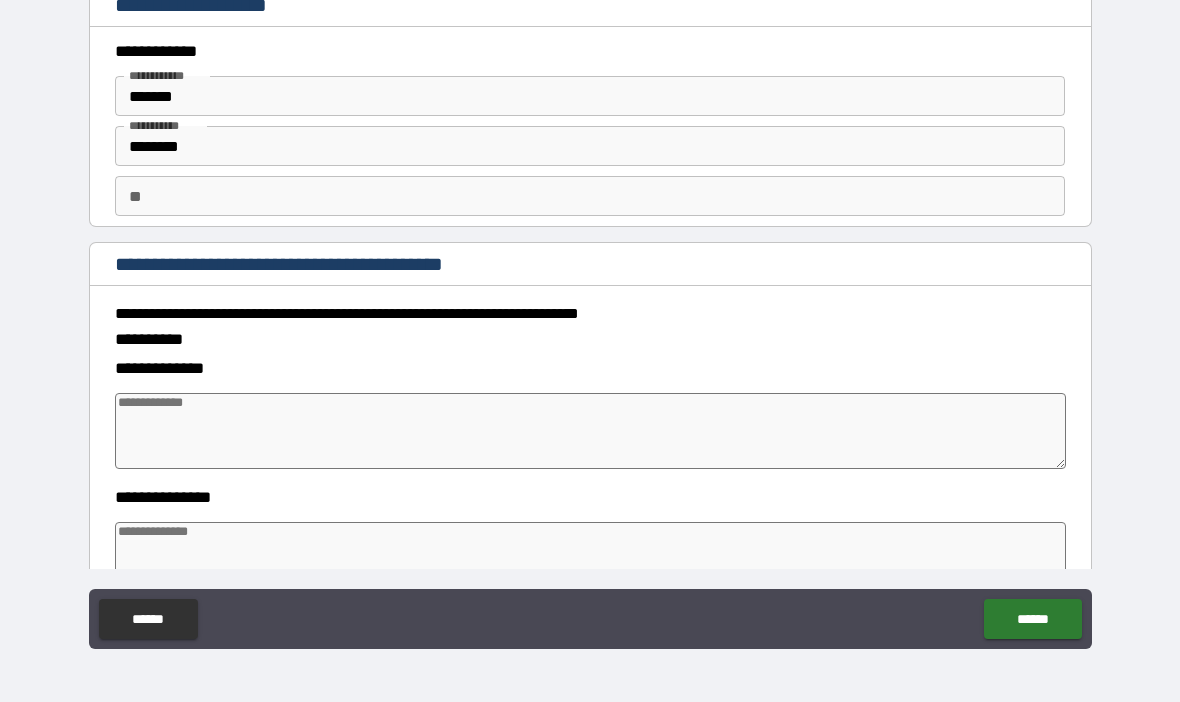 type on "*" 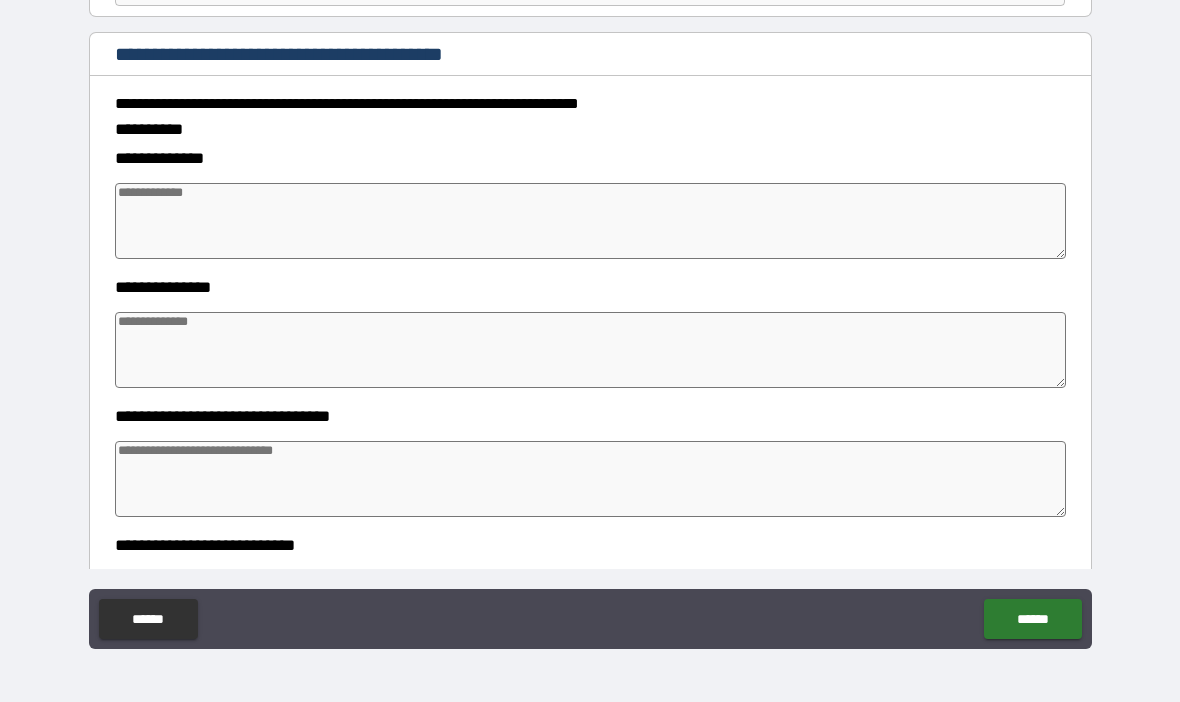 scroll, scrollTop: 213, scrollLeft: 0, axis: vertical 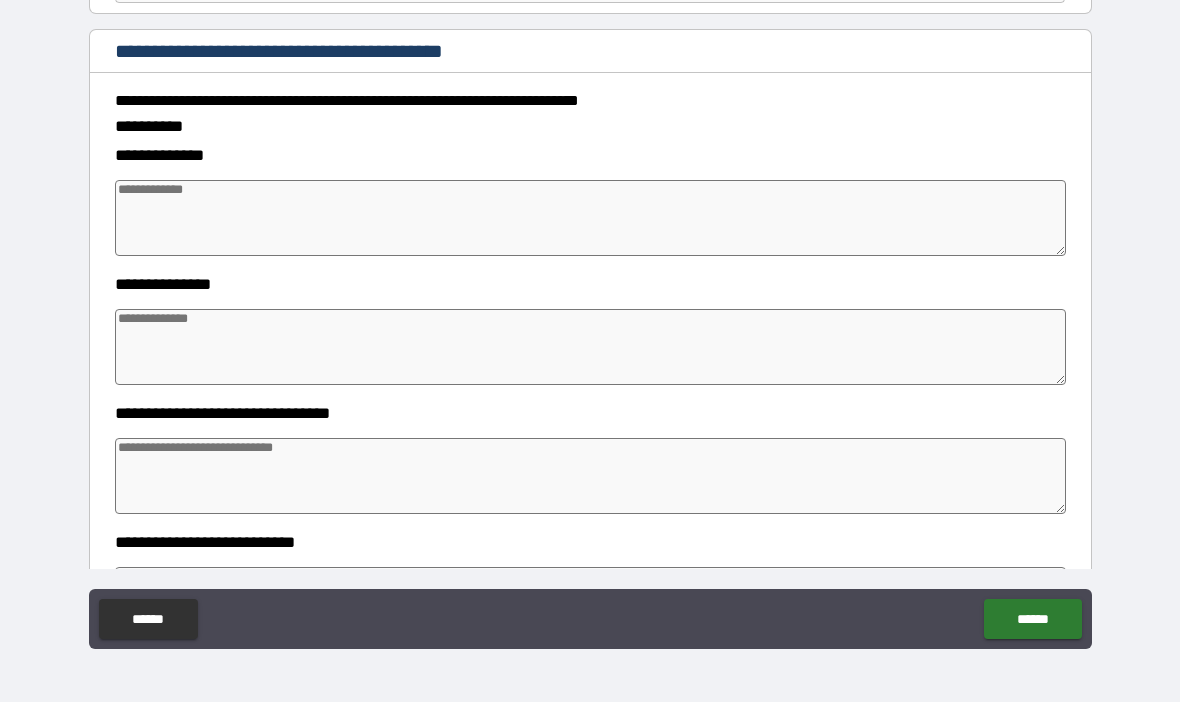 click at bounding box center (591, 218) 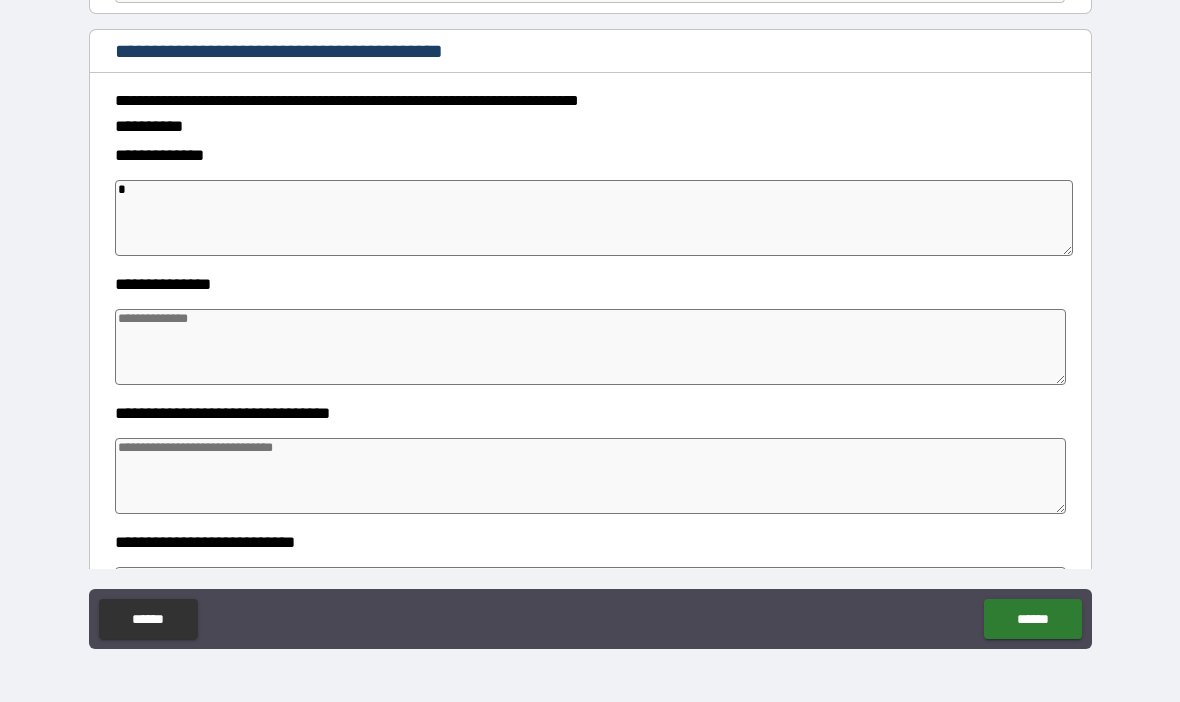 type on "*" 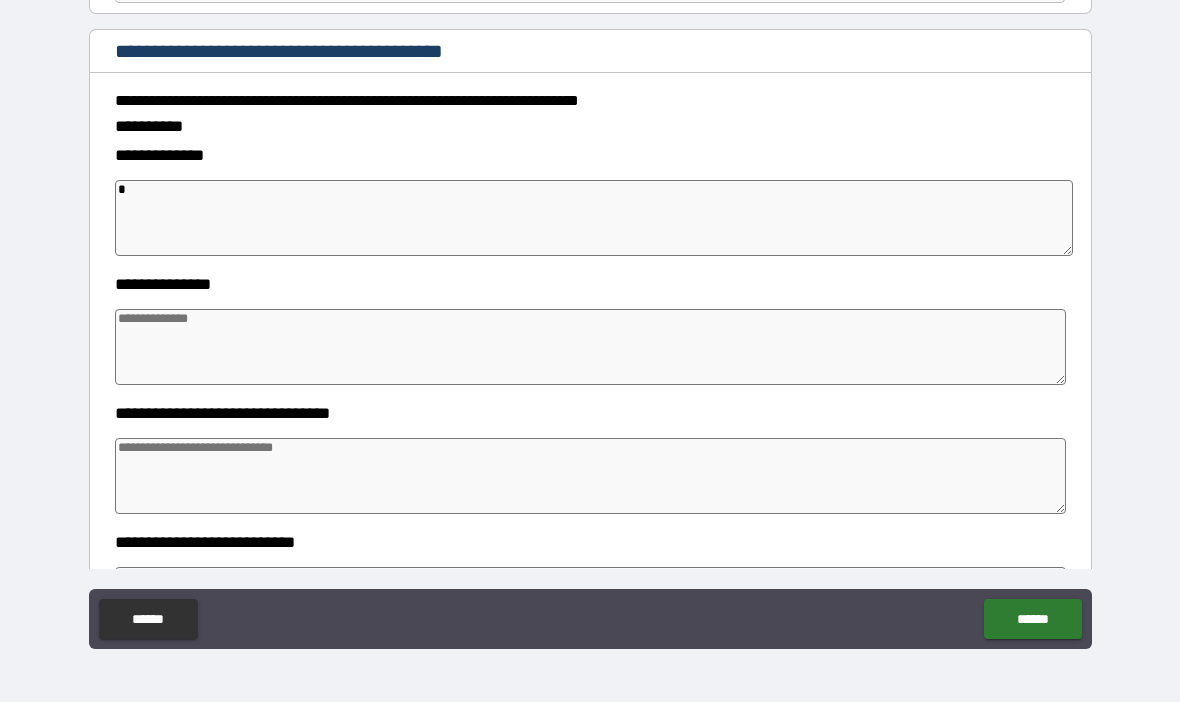 type on "*" 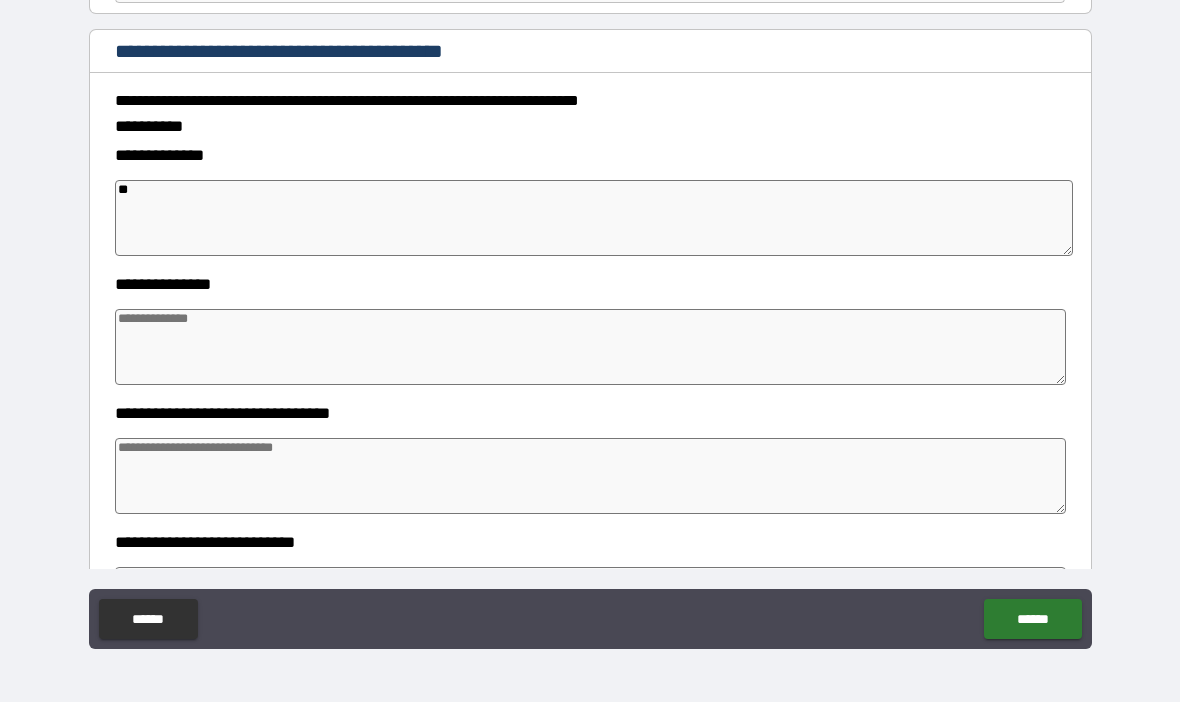 type on "*" 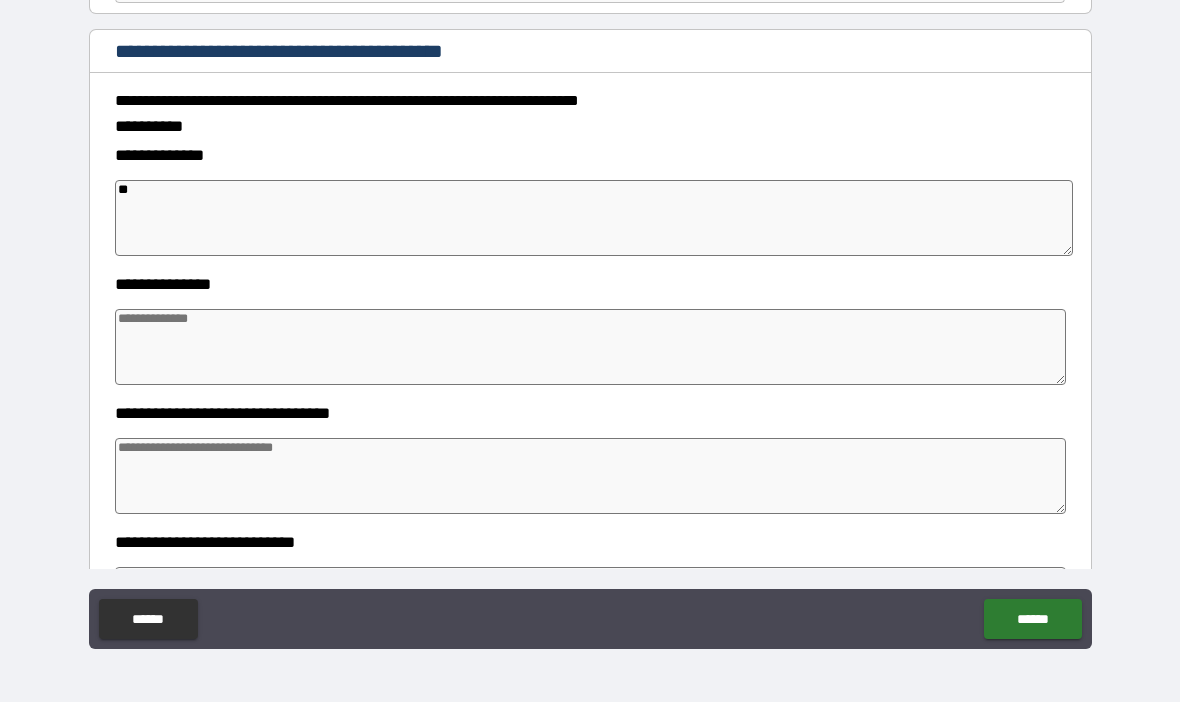 type on "*" 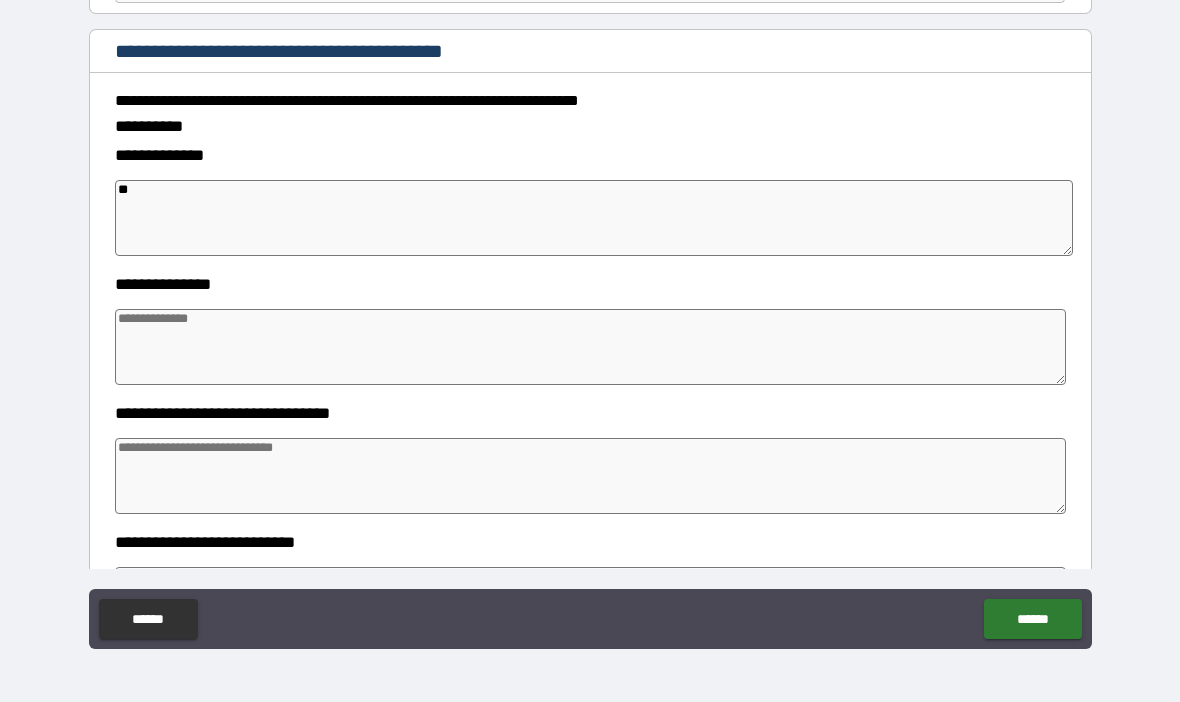 type on "*" 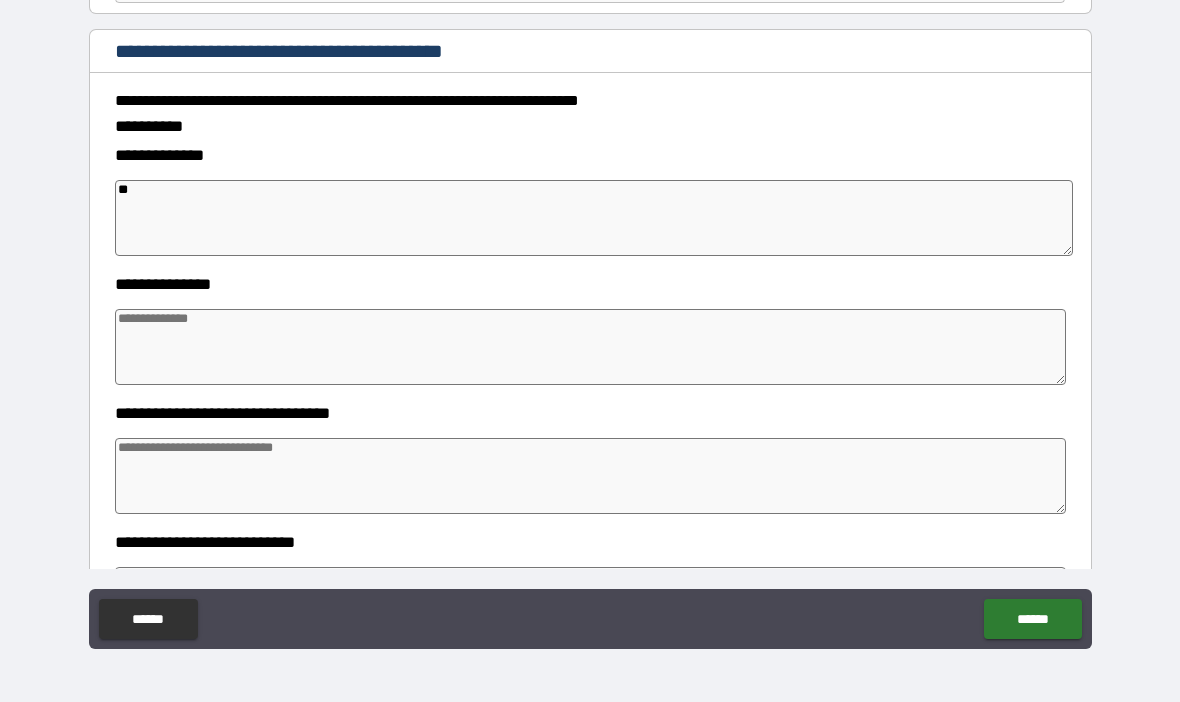 type on "*" 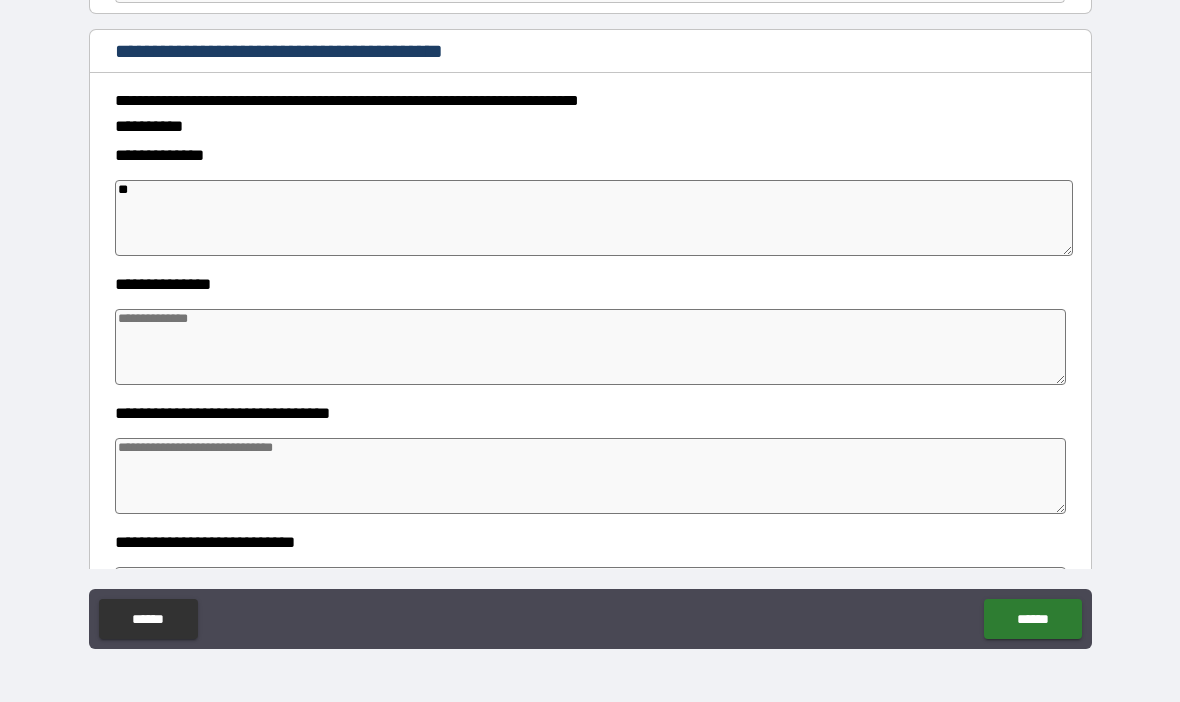 type on "*" 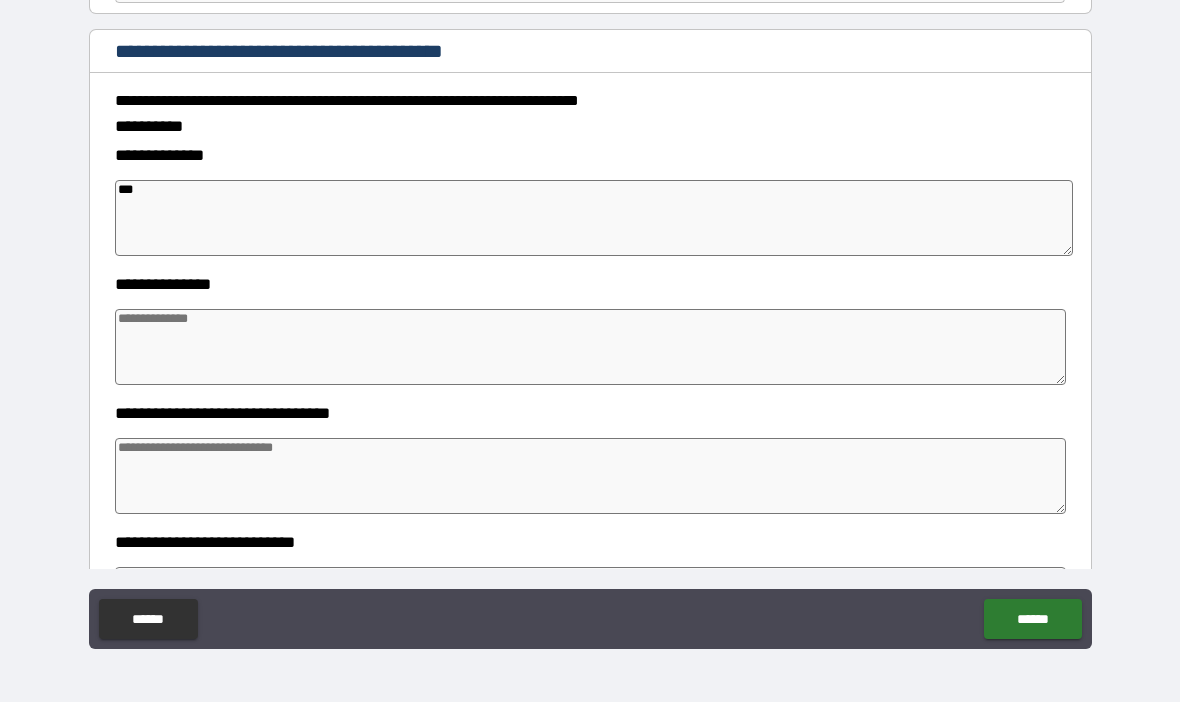 type on "*" 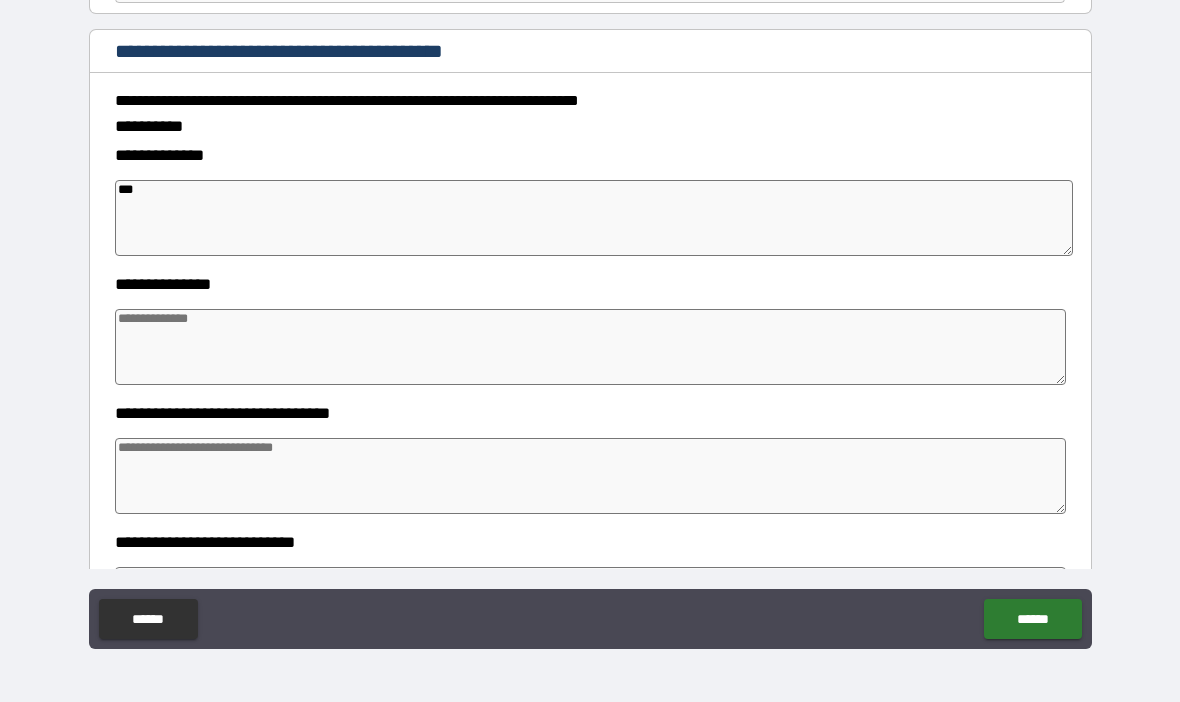 type on "*" 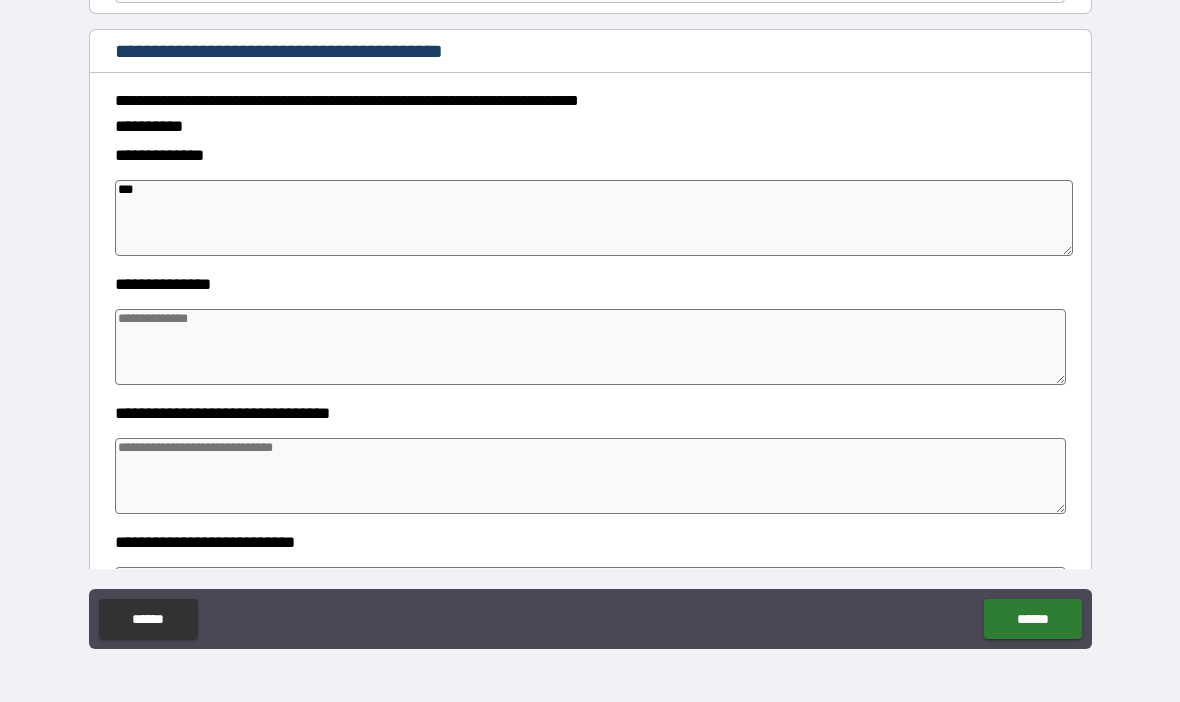 type on "*" 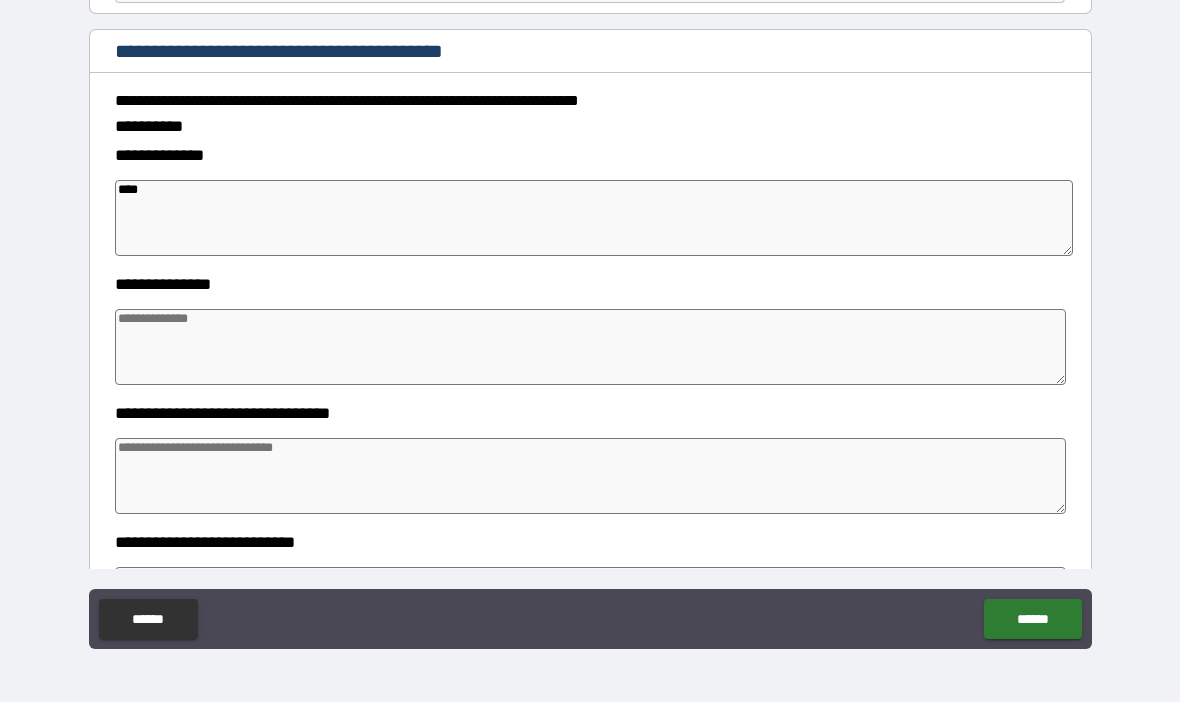 type on "*" 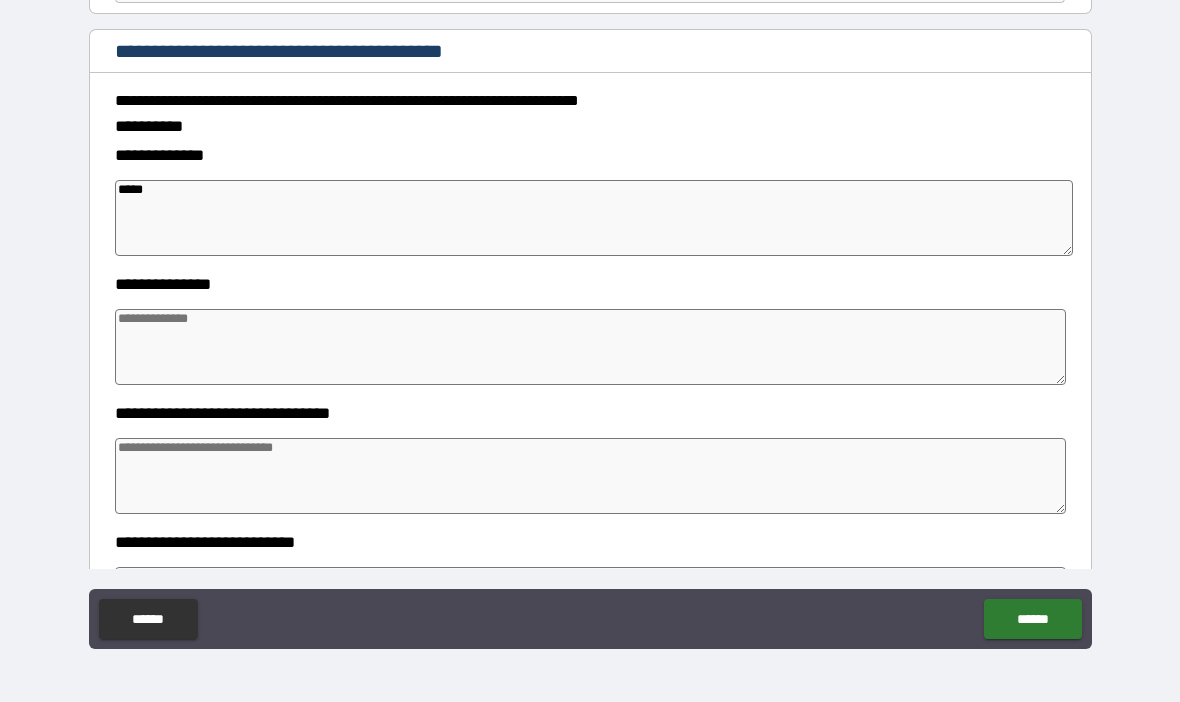 type on "*" 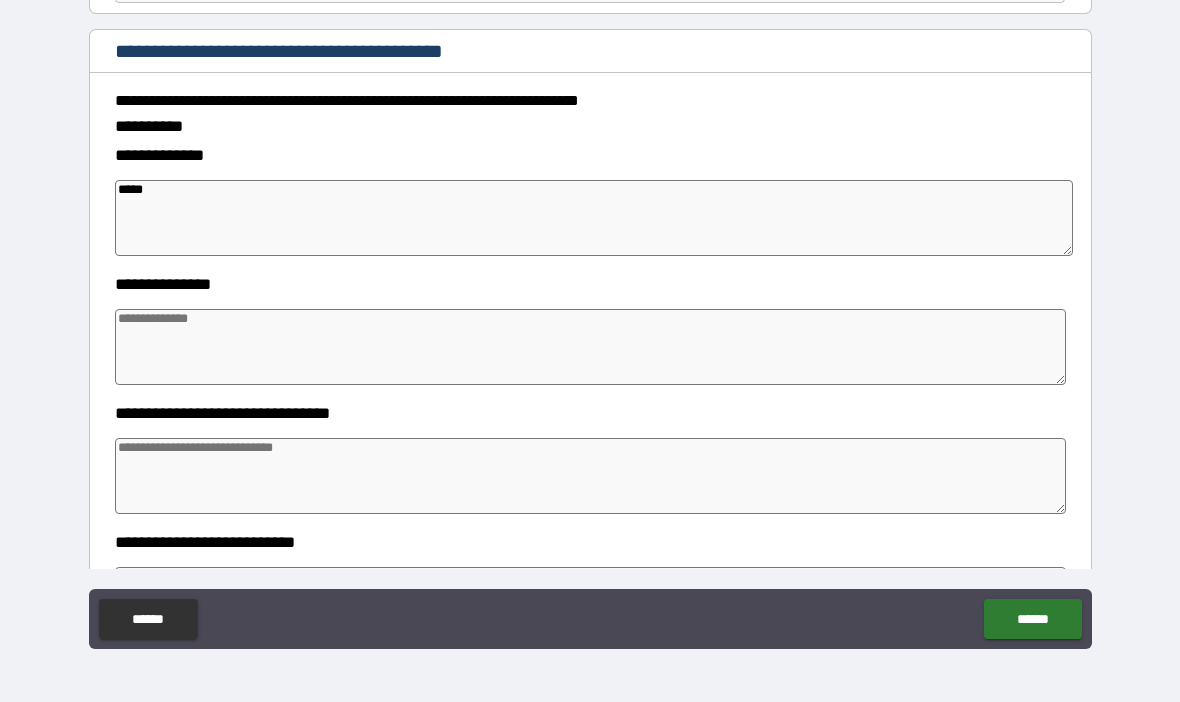 type on "*" 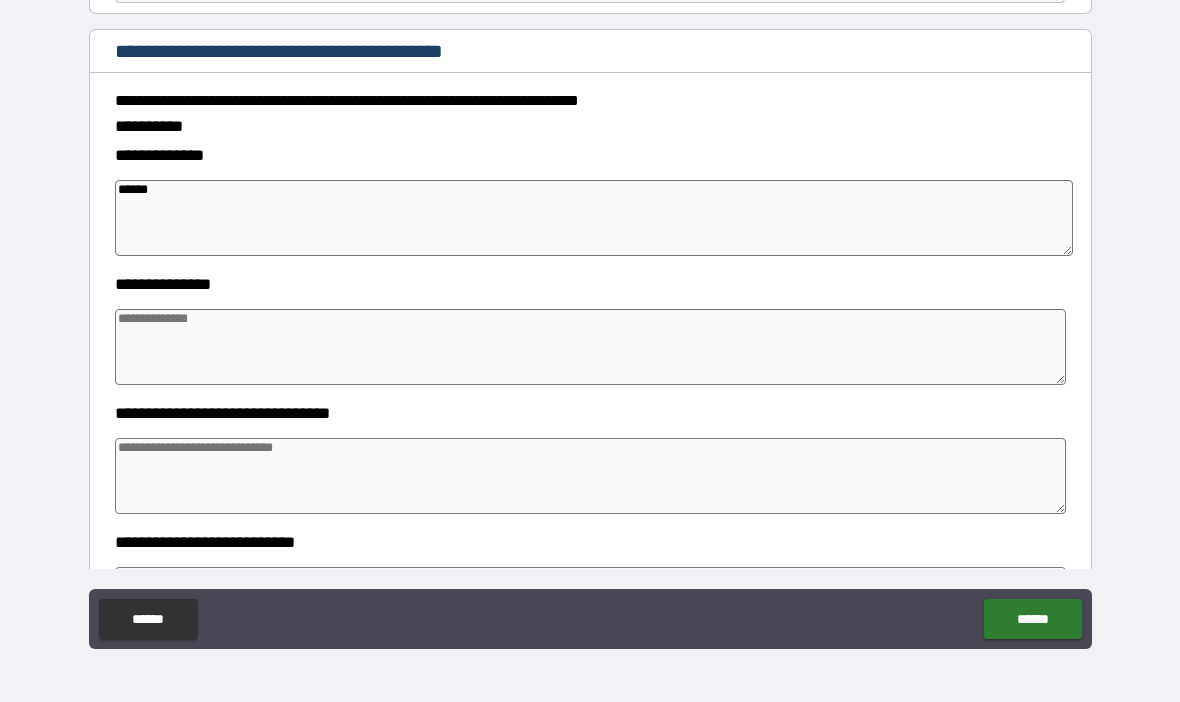 type on "*" 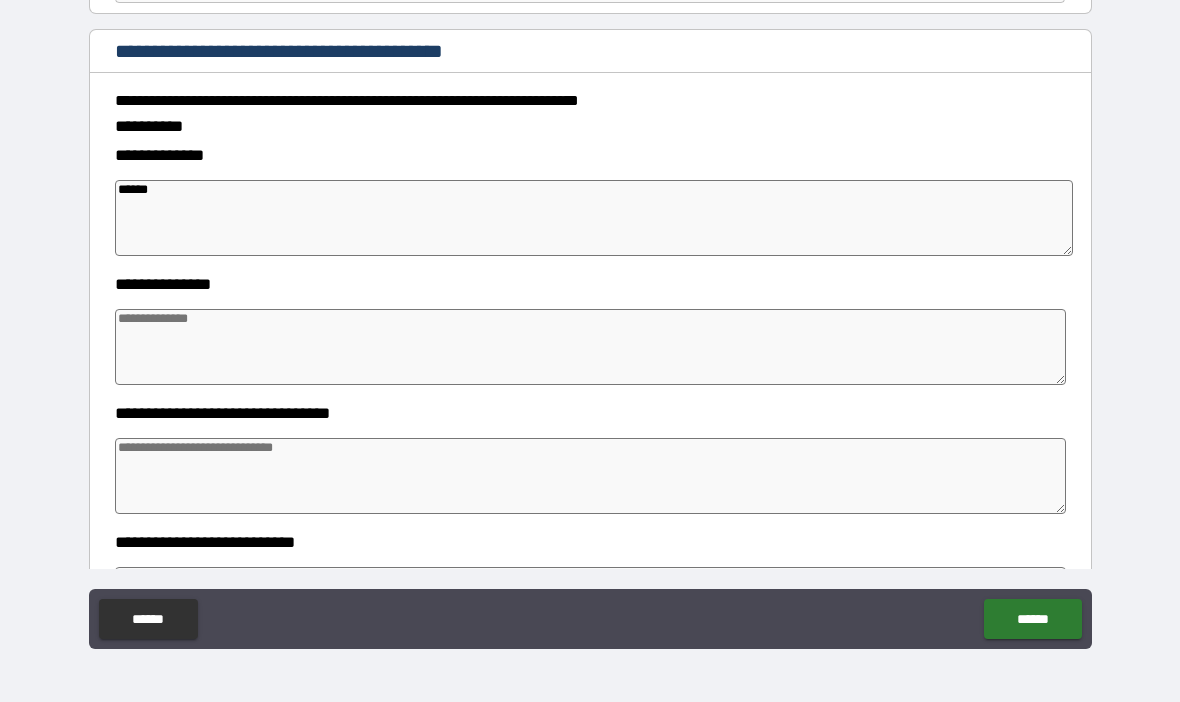 type on "*" 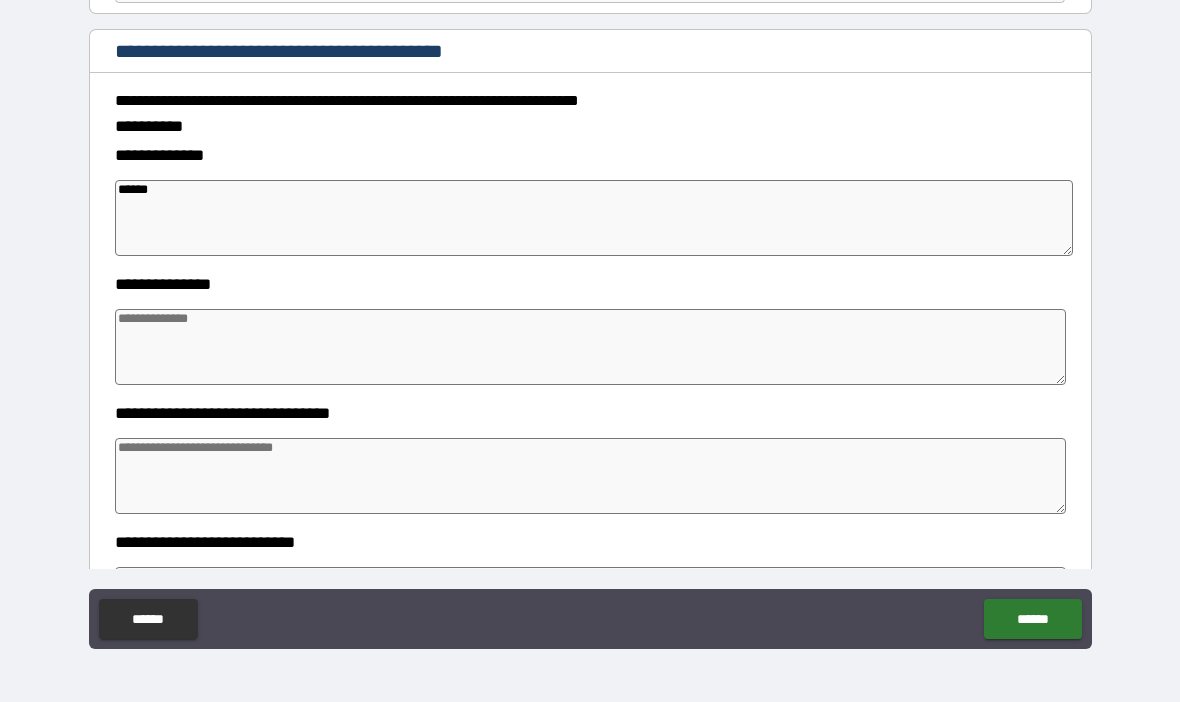 type on "*" 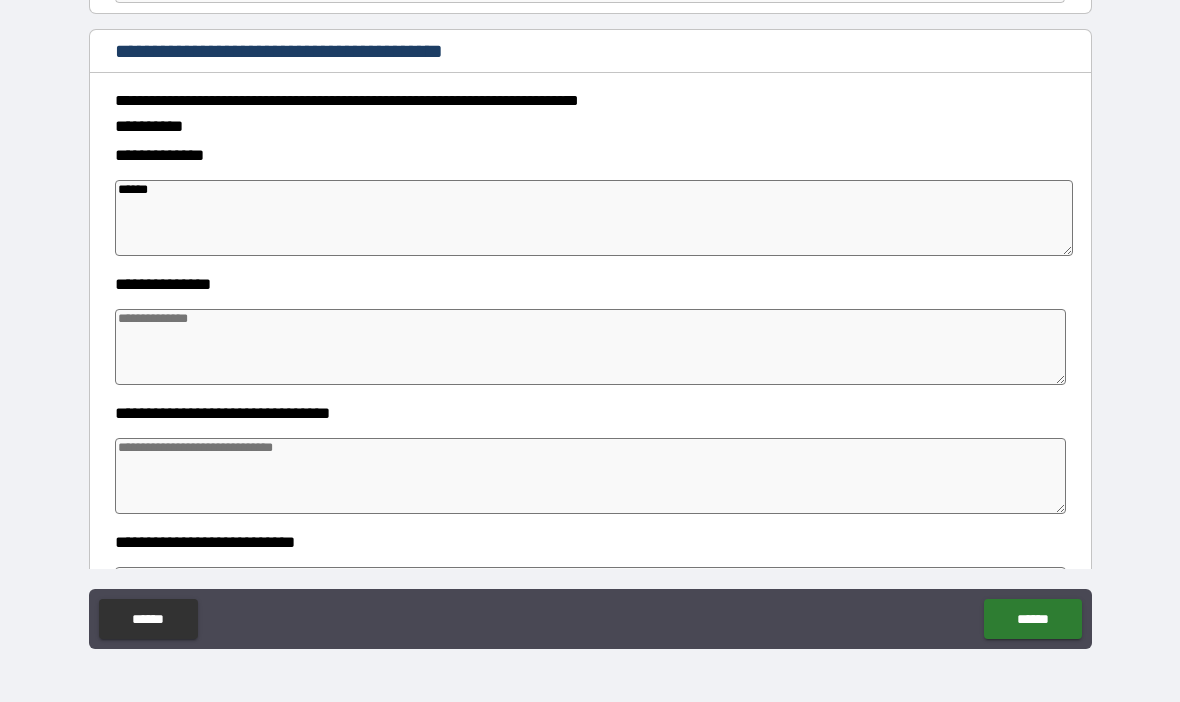 type on "*" 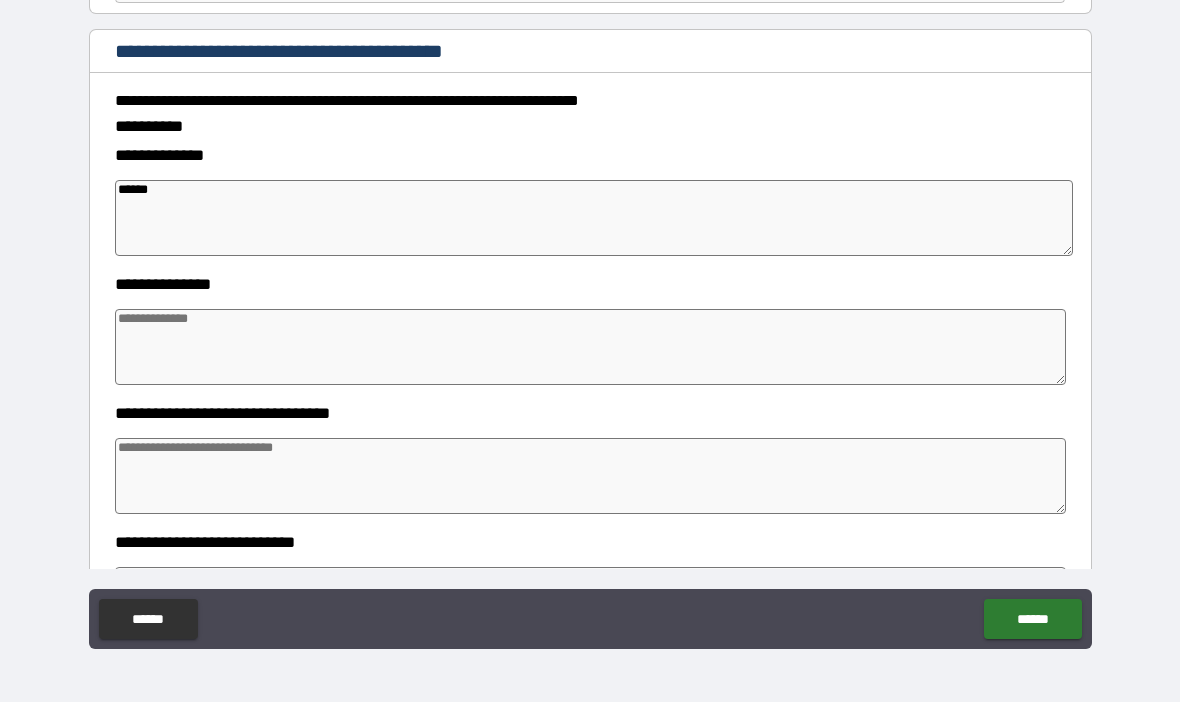 type on "*" 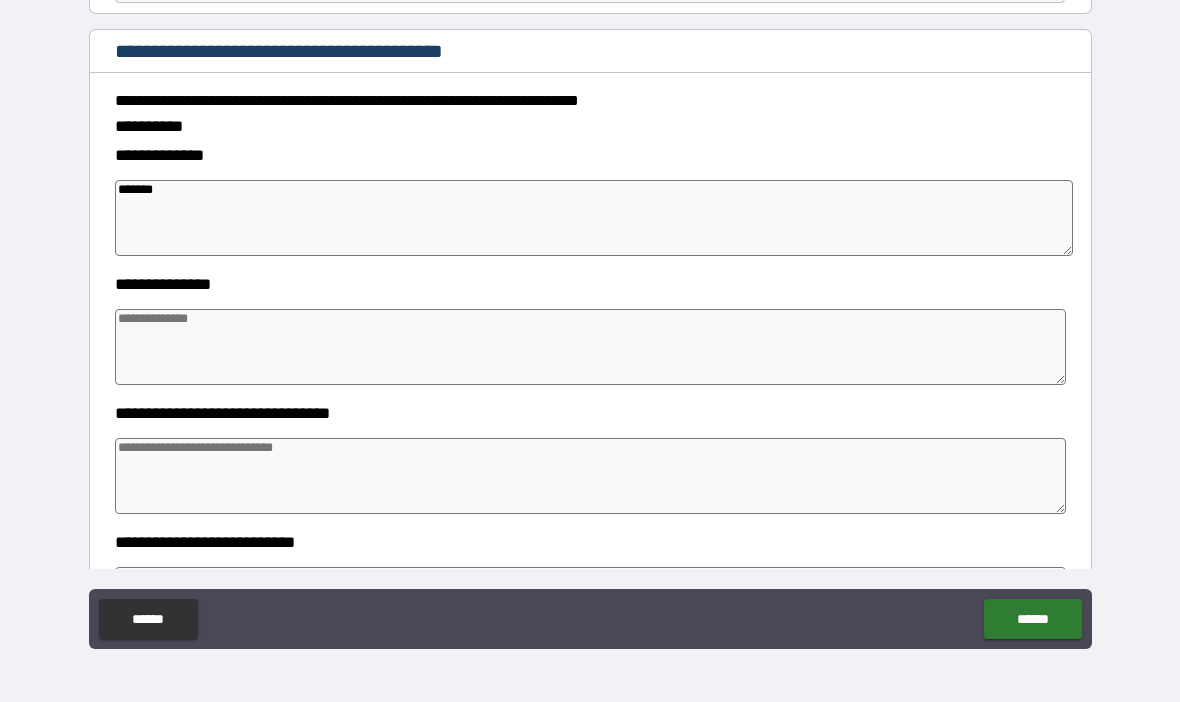 type on "*" 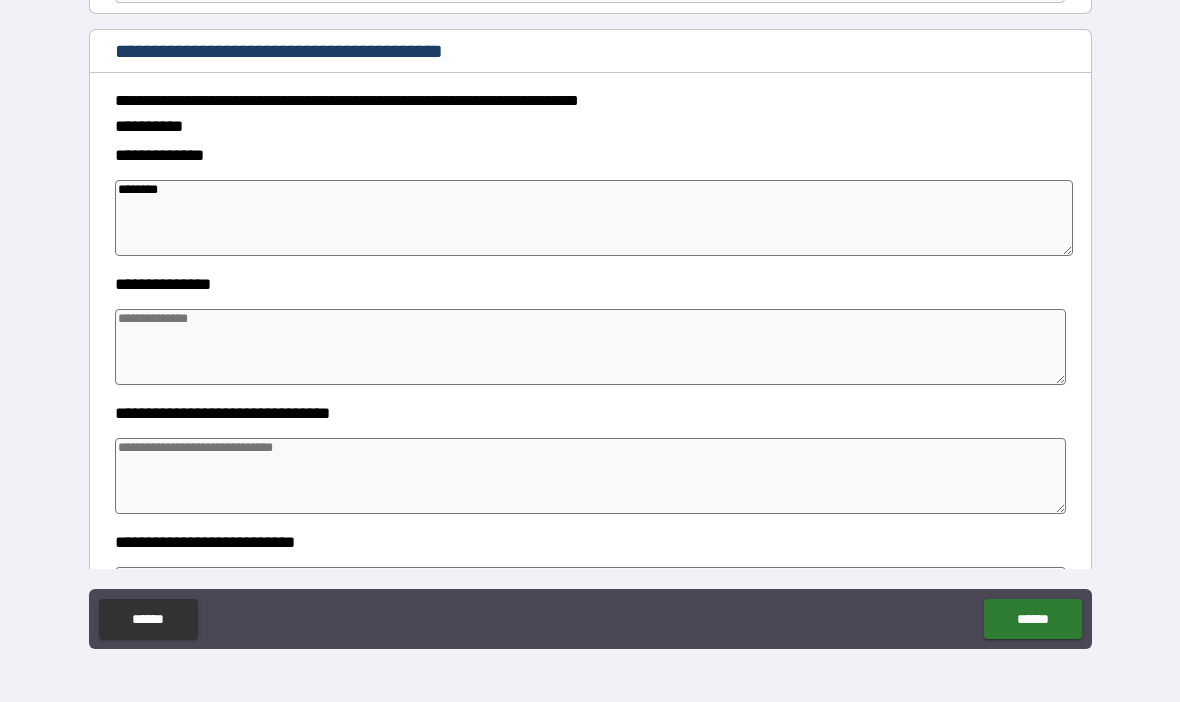 type on "*" 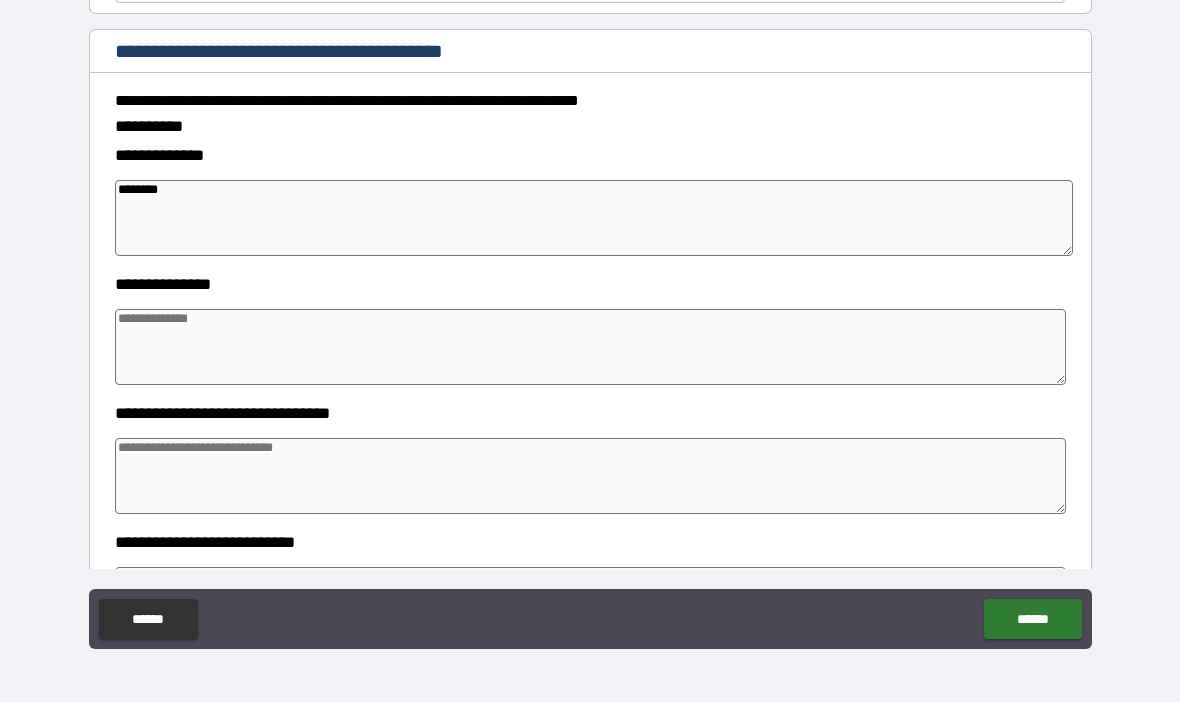 type on "*" 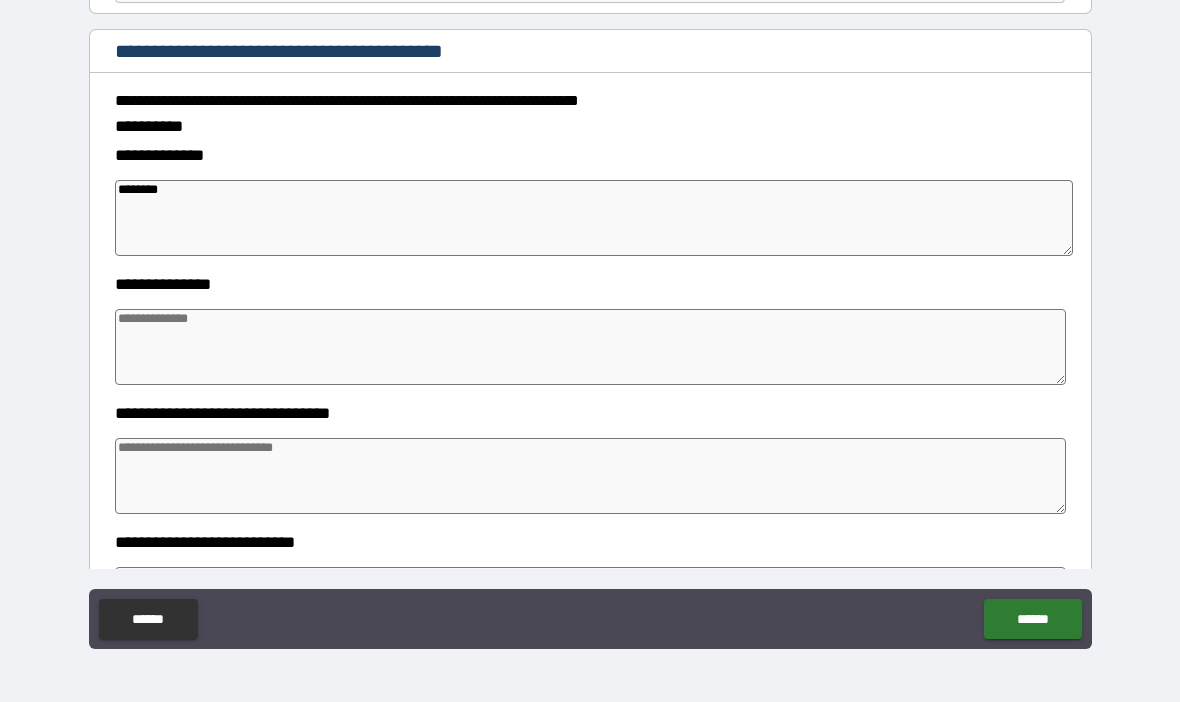 type on "*********" 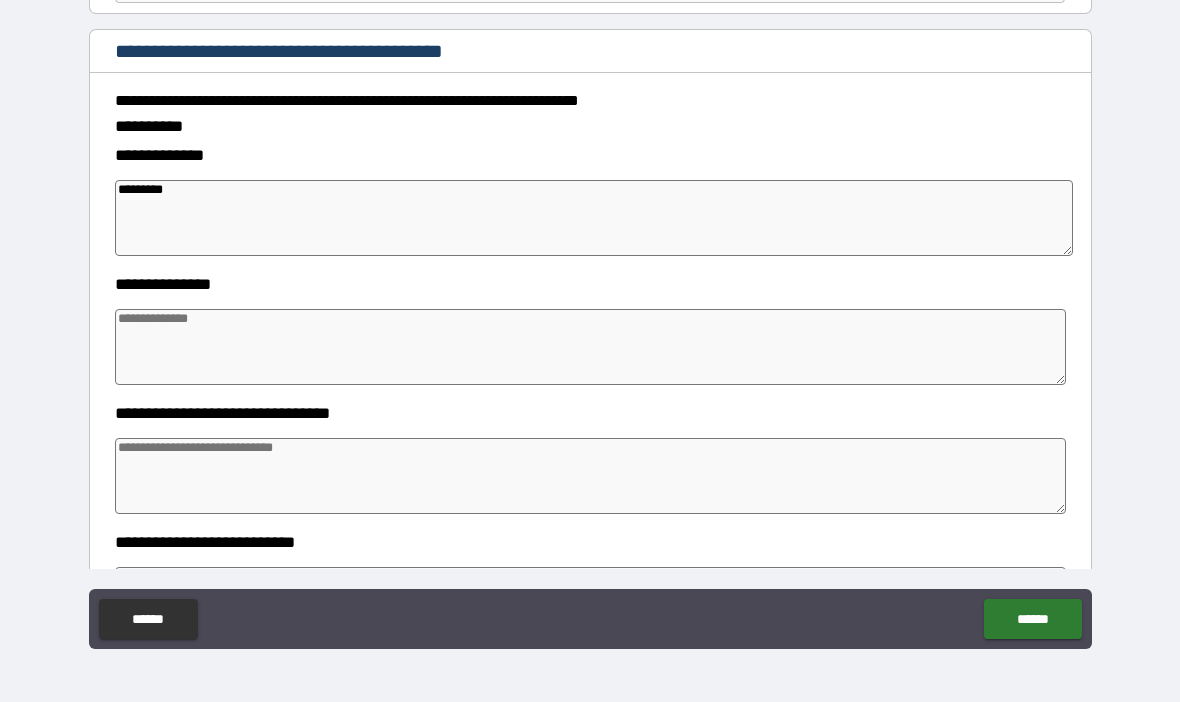 type on "*" 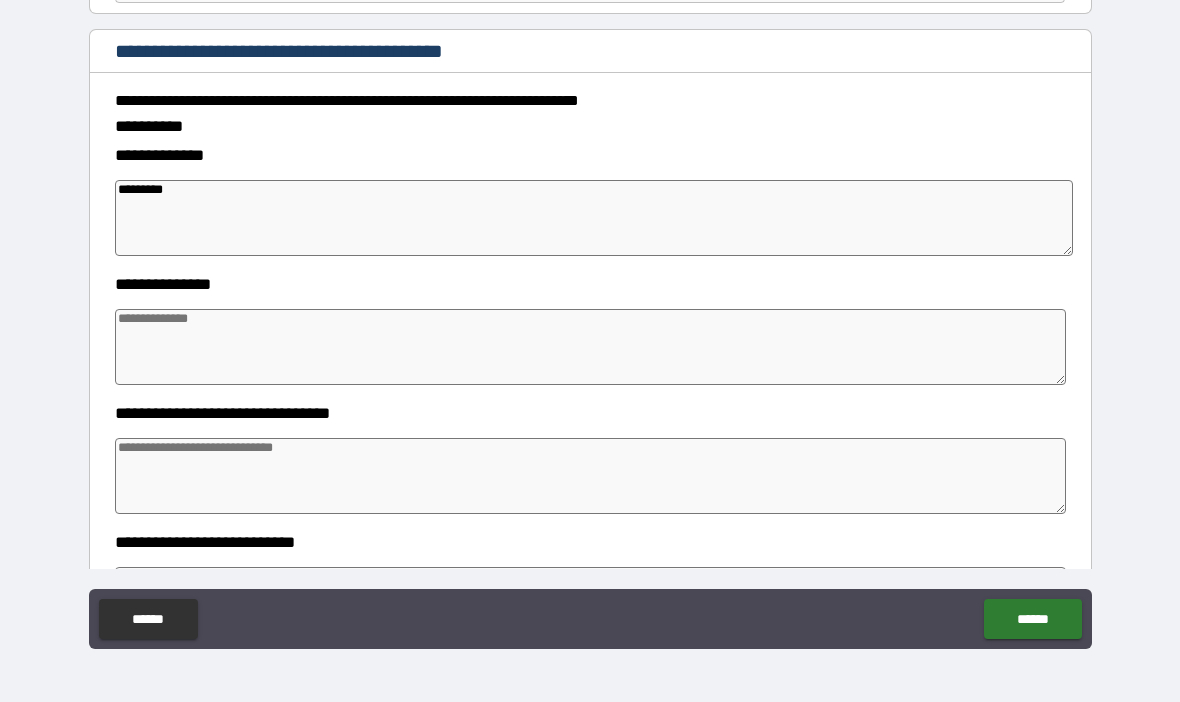 type on "*" 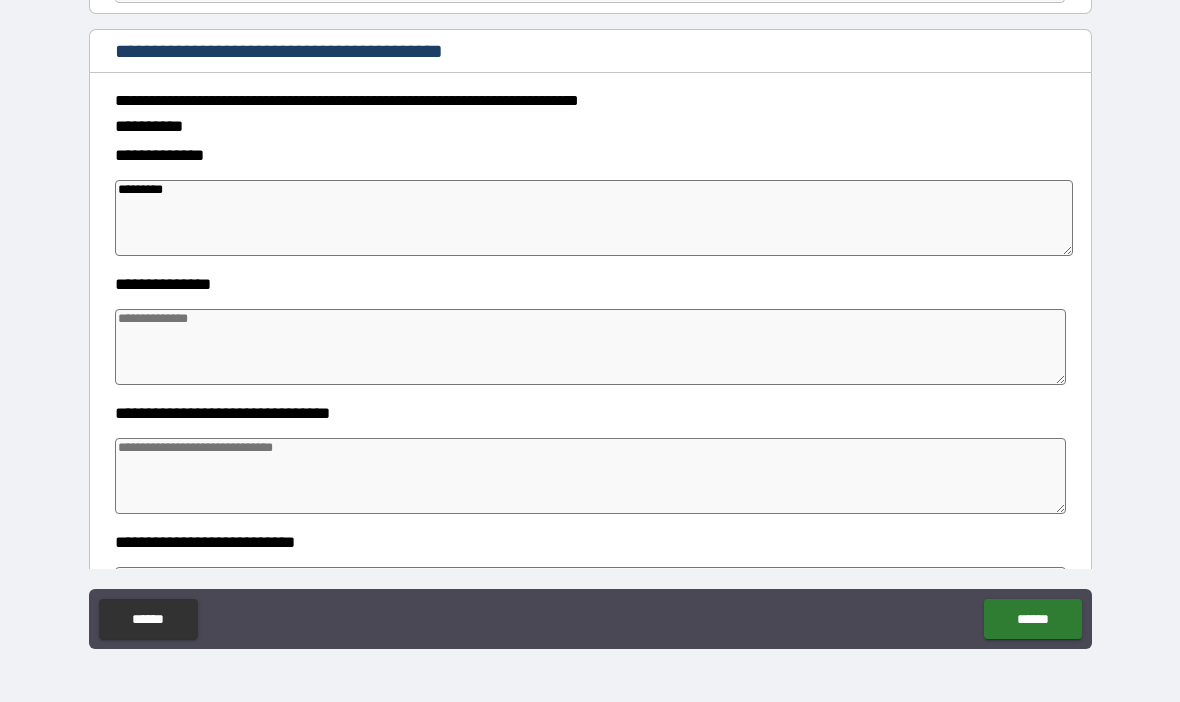type on "*" 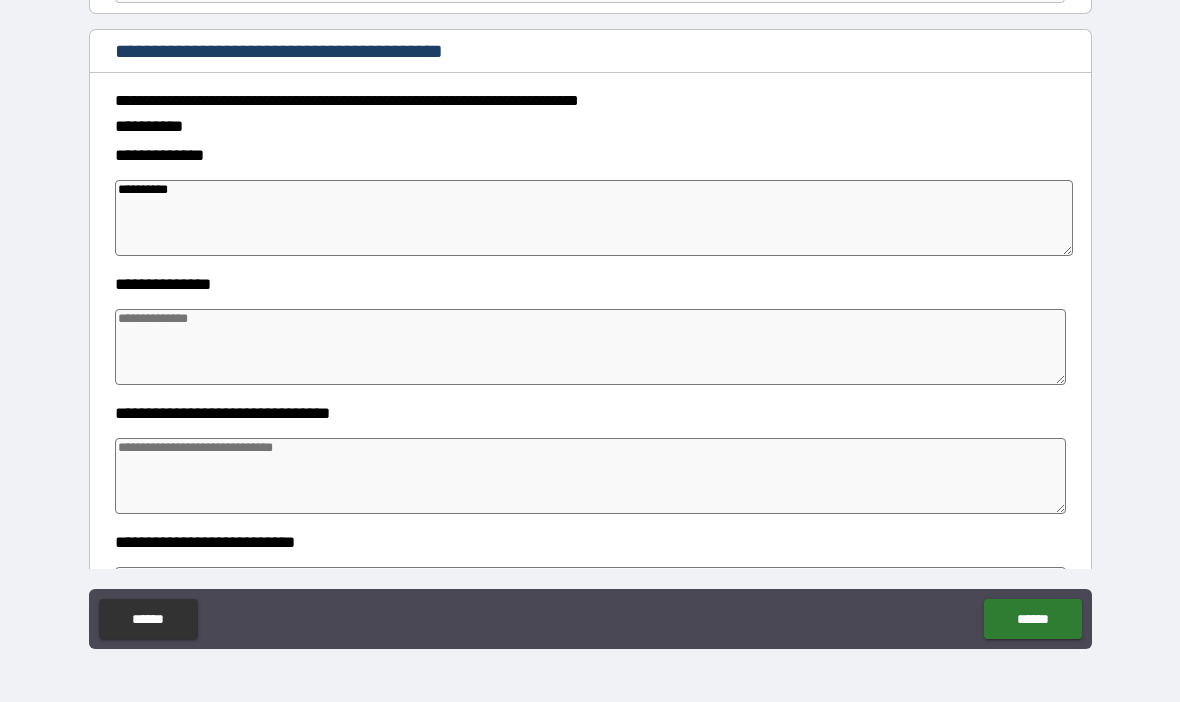 type on "*" 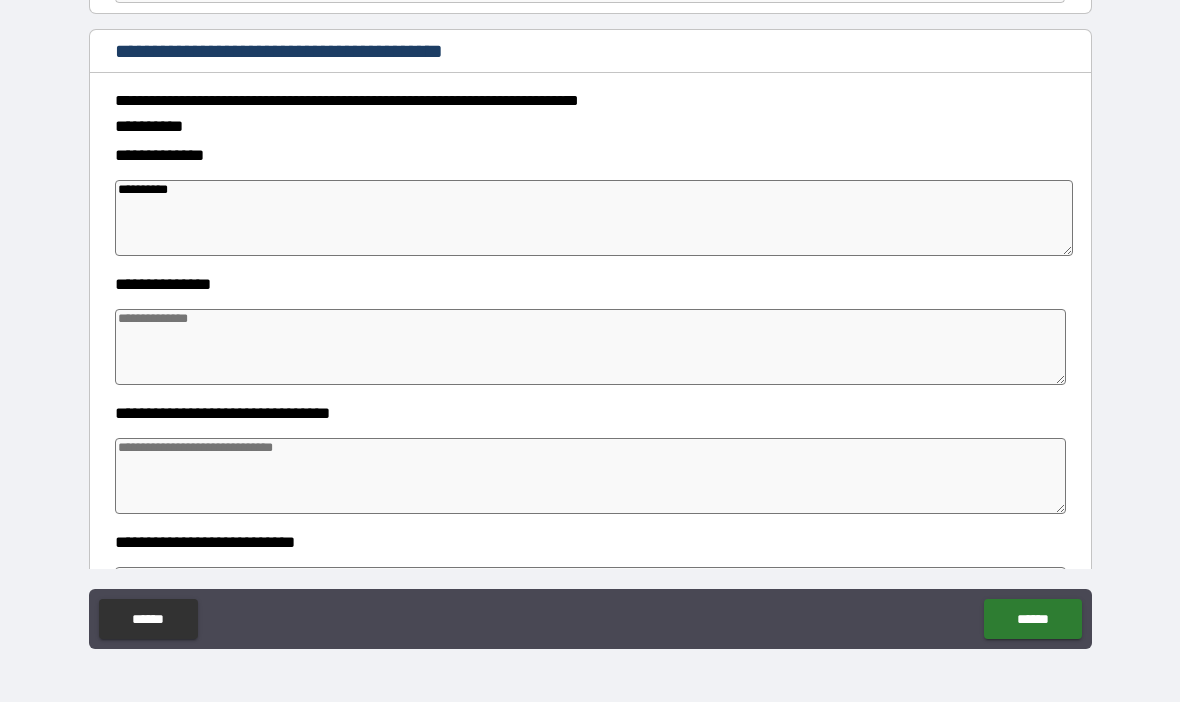 type on "*" 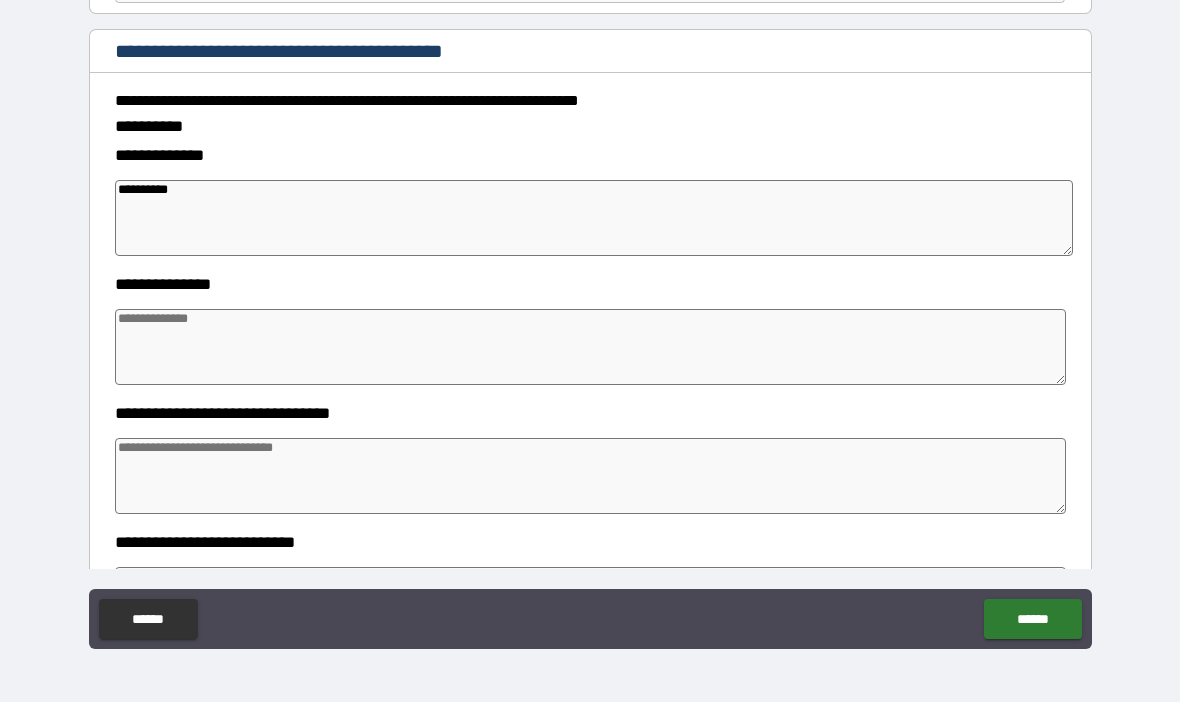 type on "*" 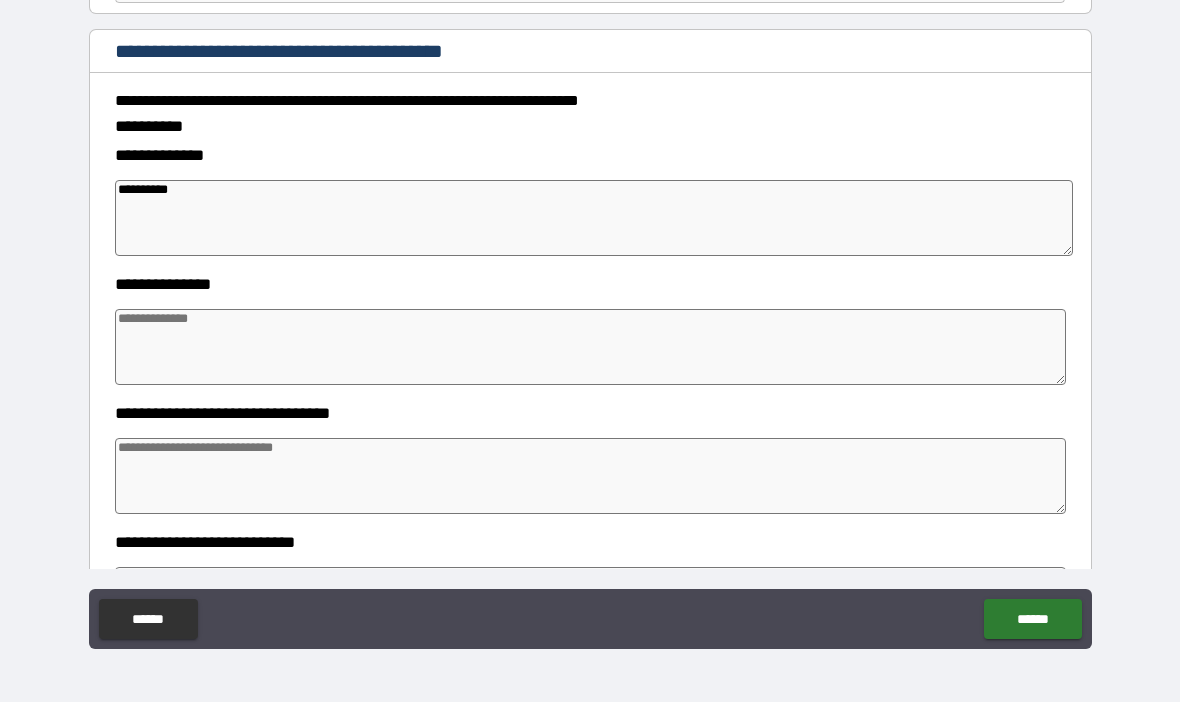 type on "*" 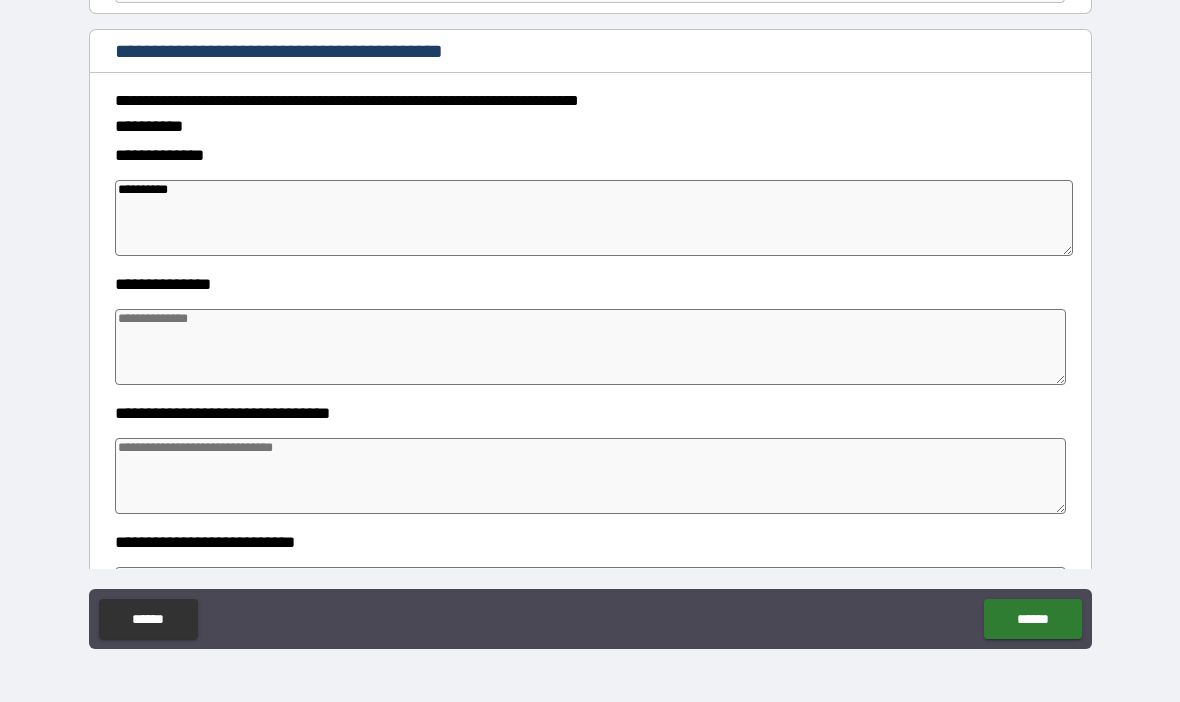 type on "*" 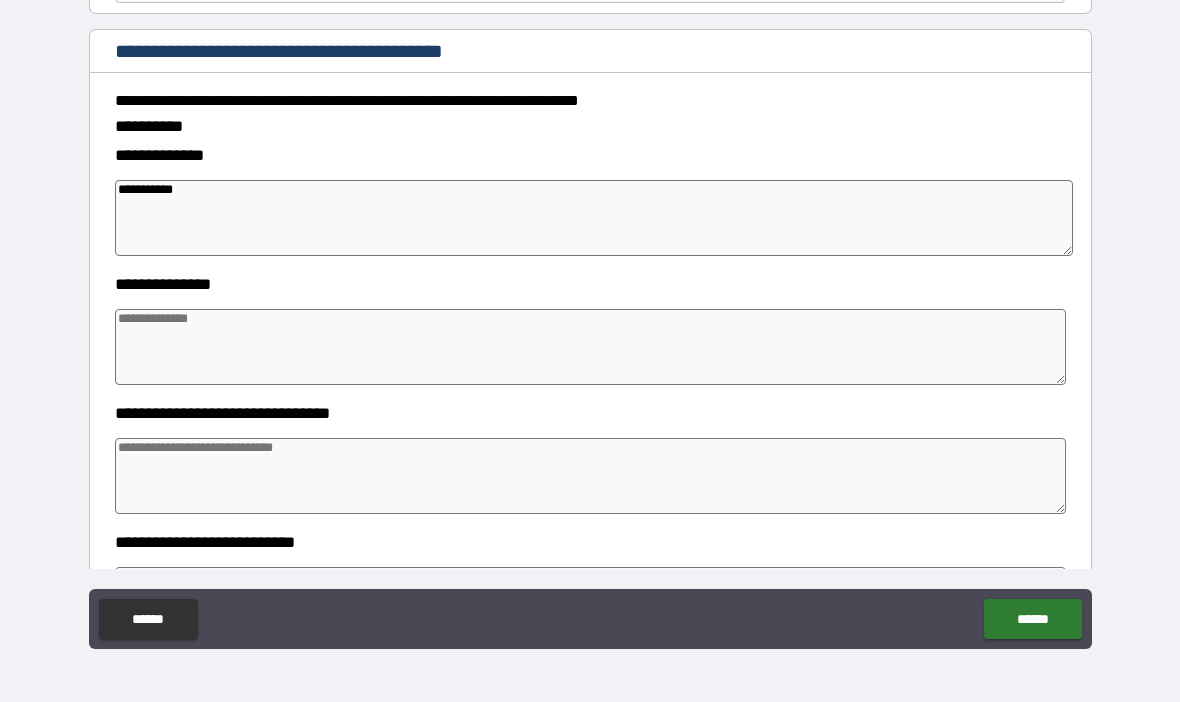 type on "*" 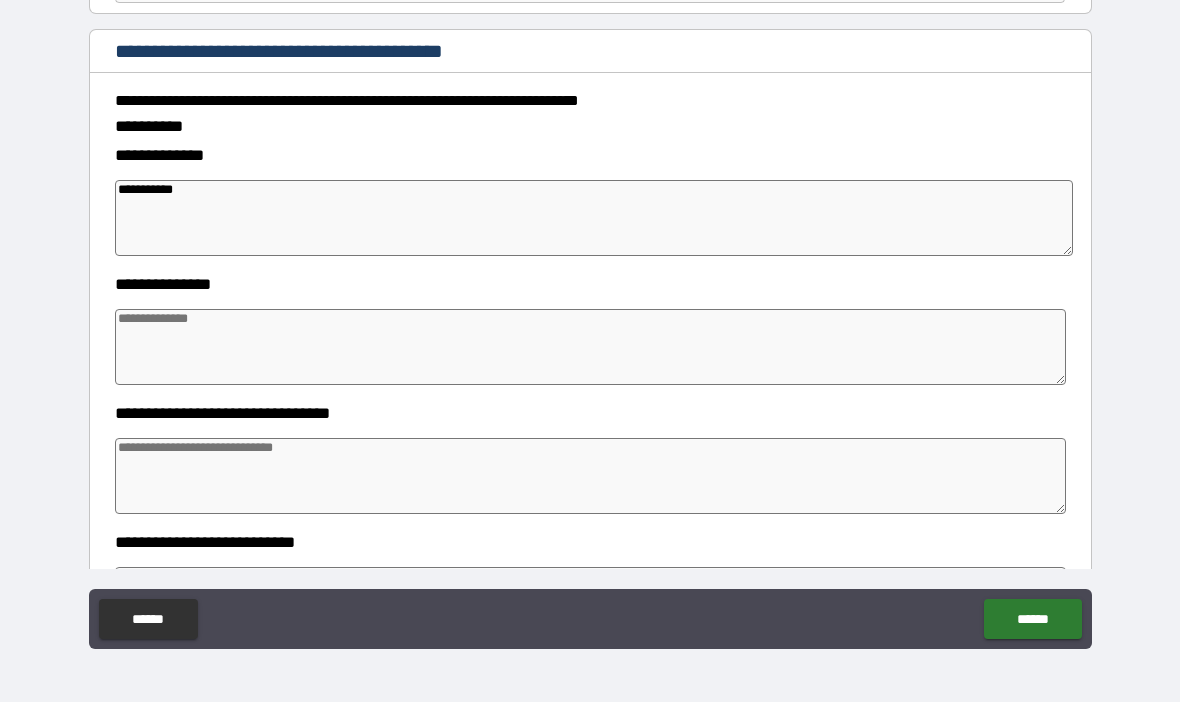 type on "*" 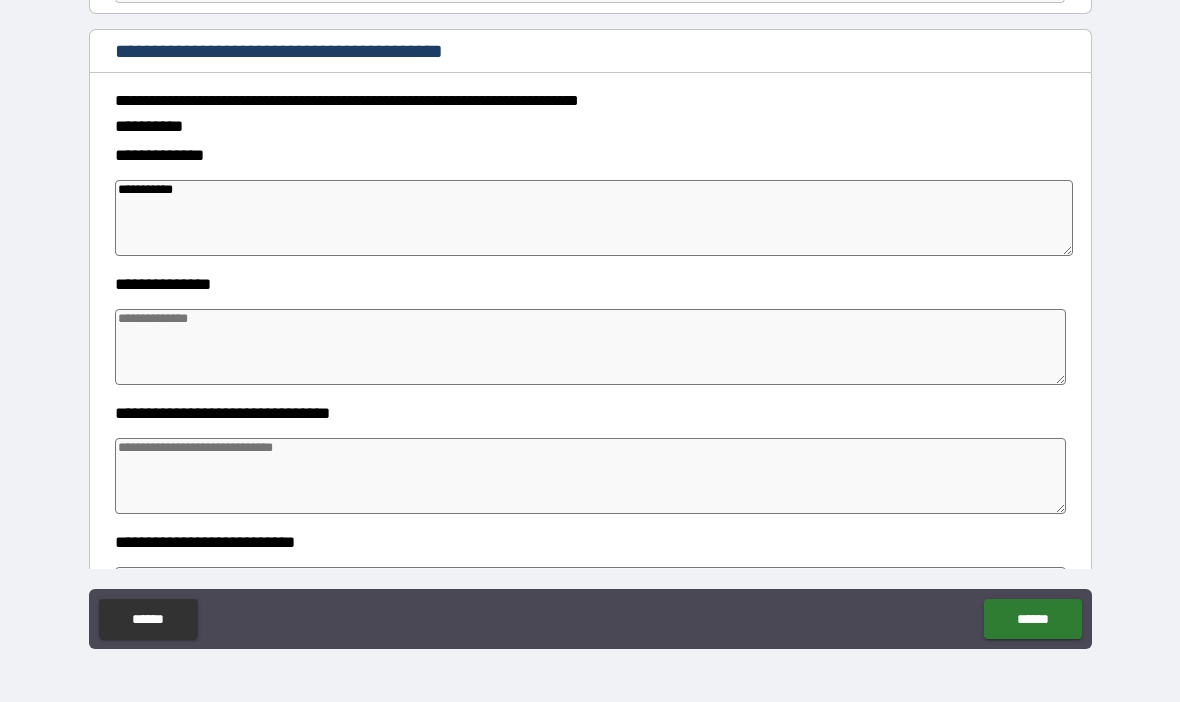 type on "*" 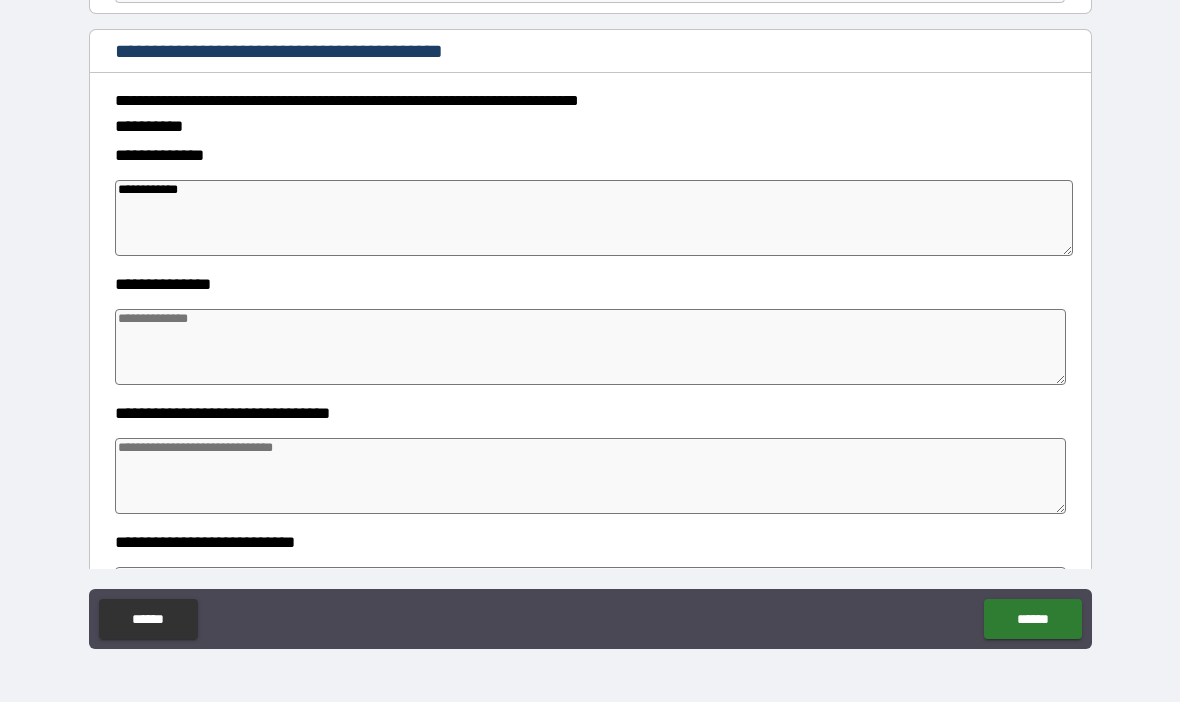 type on "*" 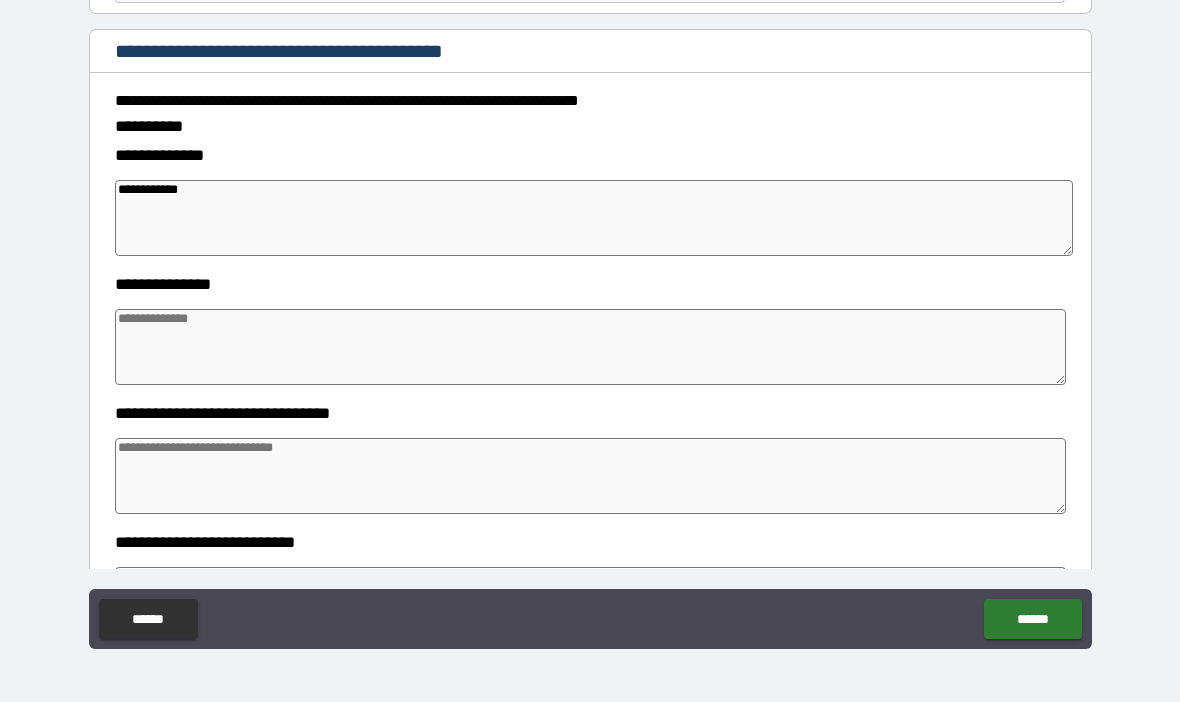 type on "*" 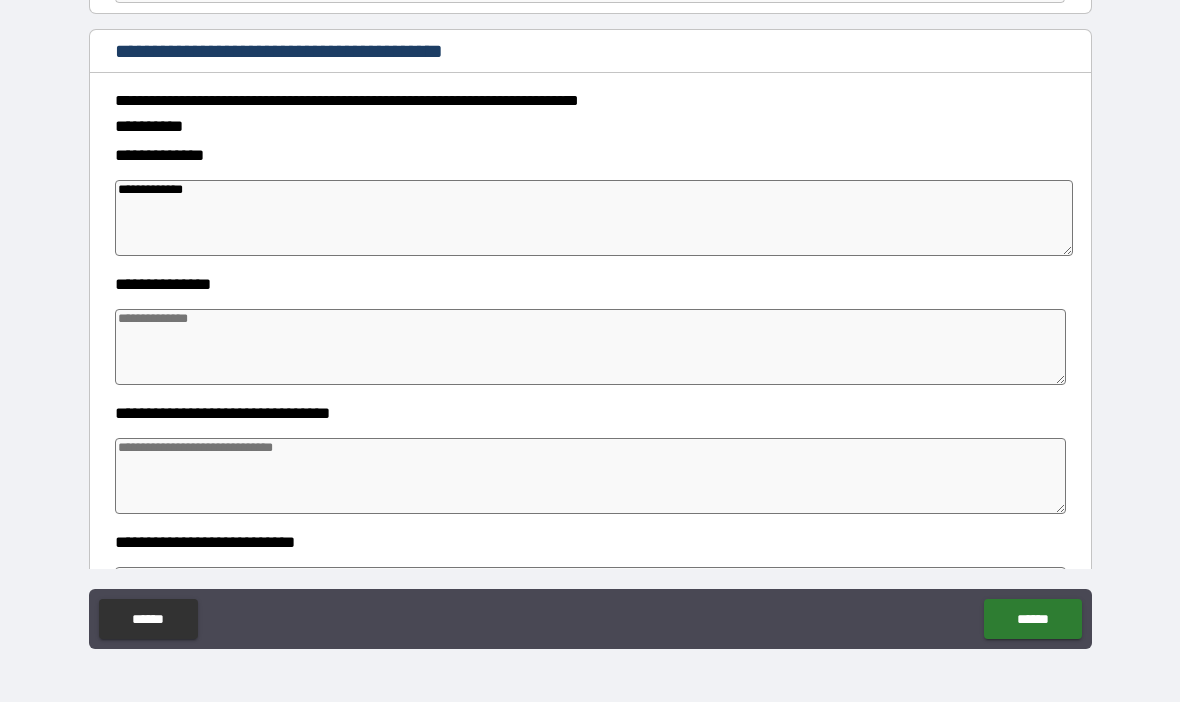 type on "*" 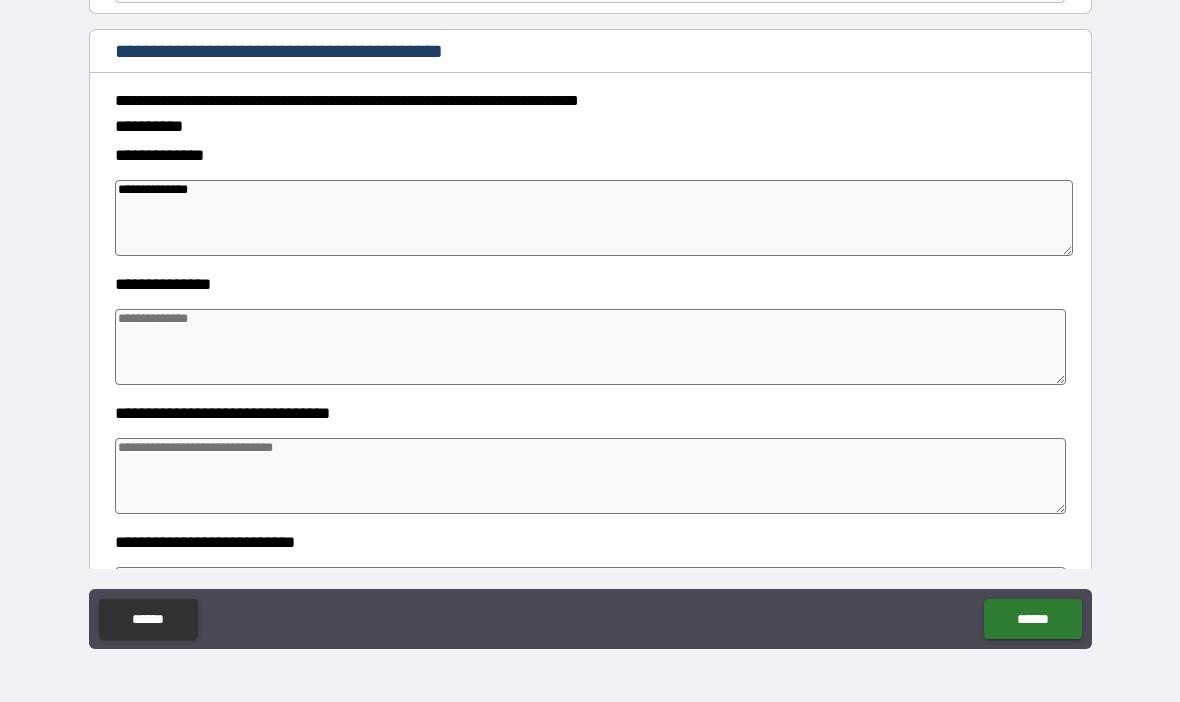 type on "*" 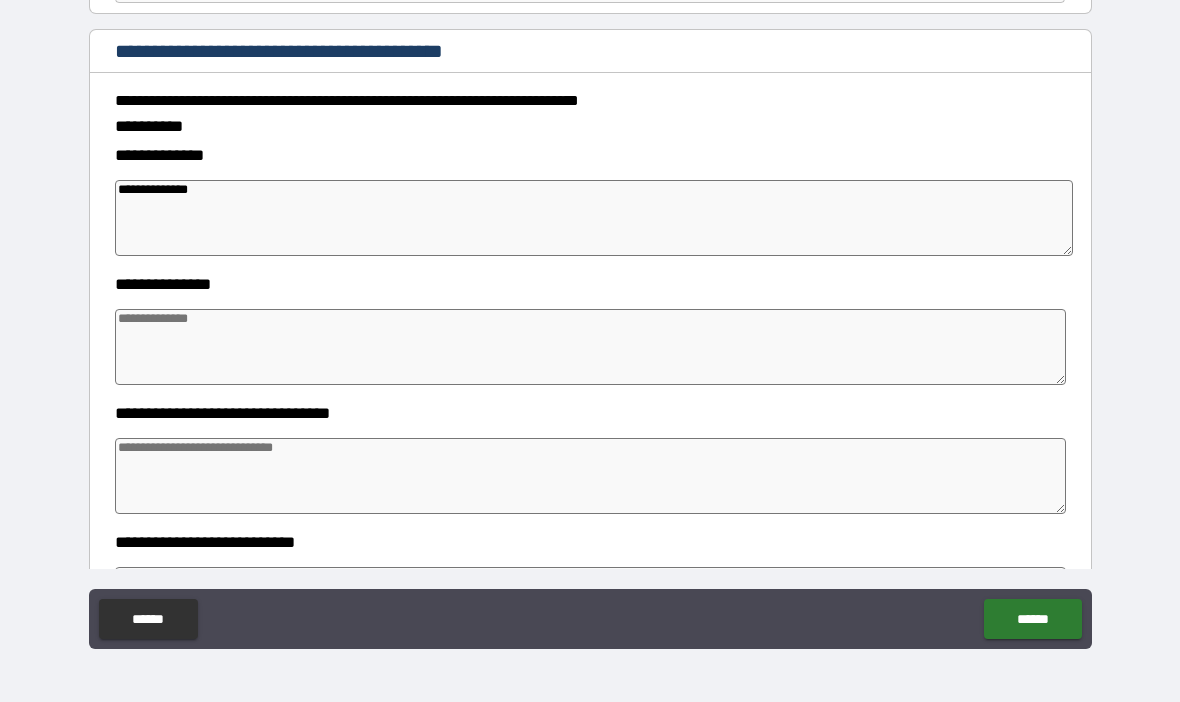 type on "*" 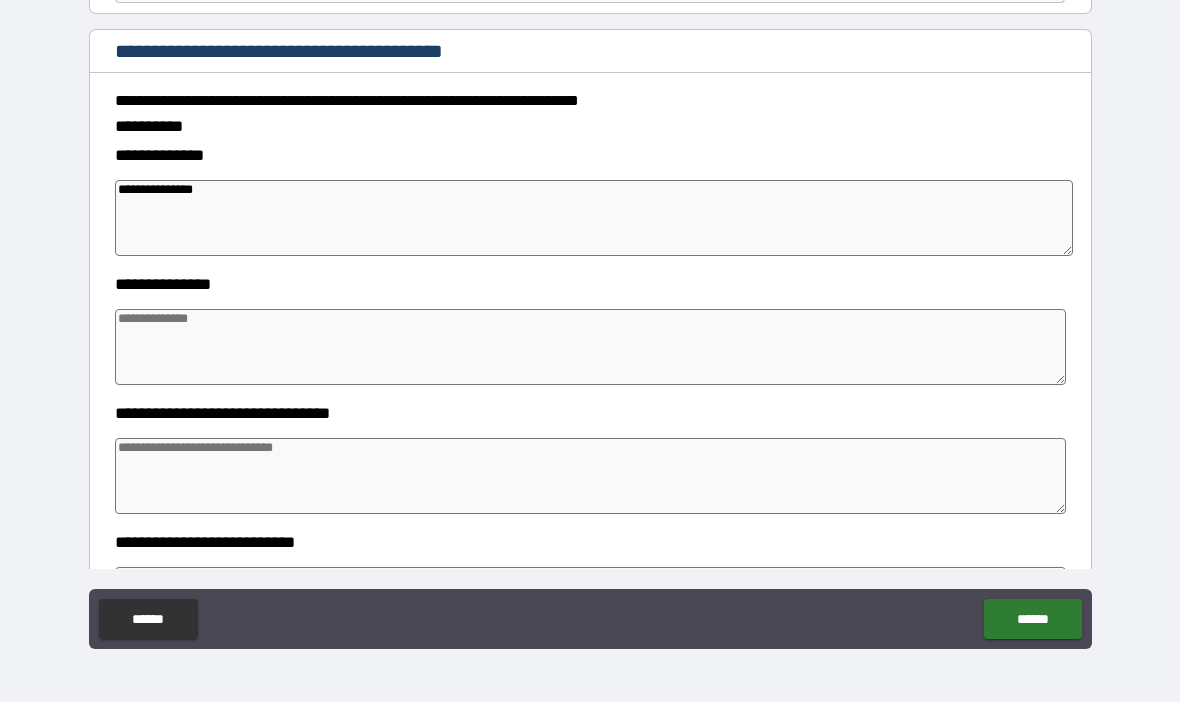 type on "*" 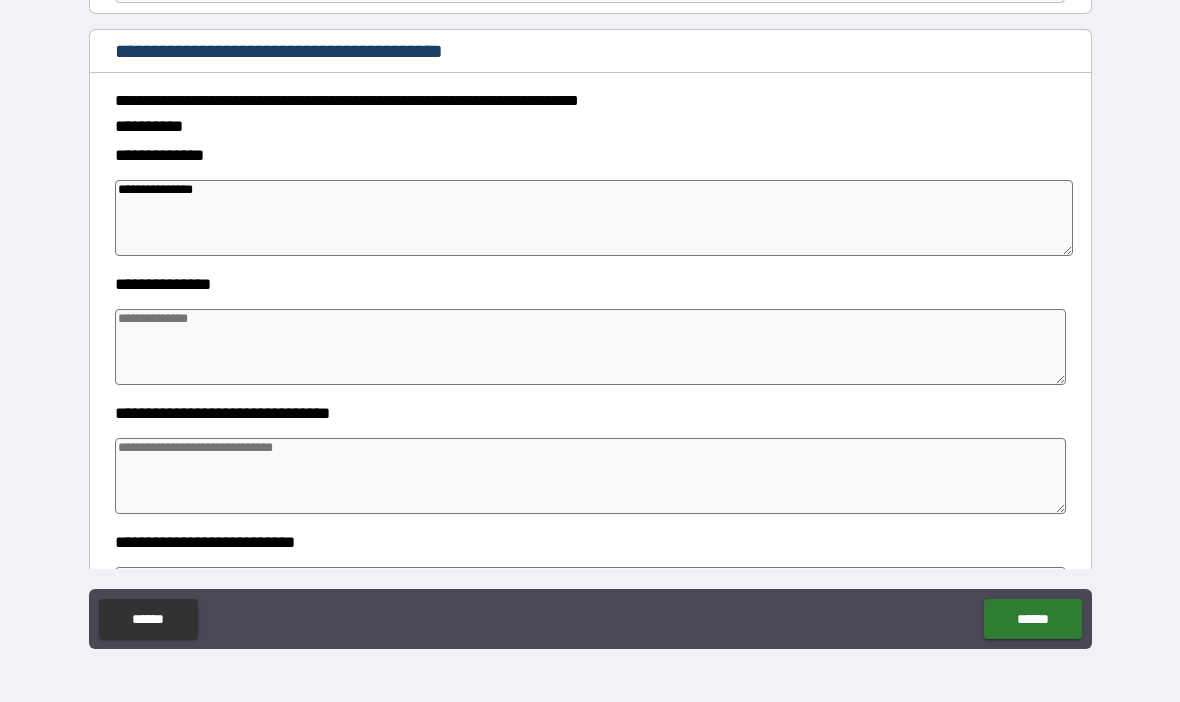 type on "*" 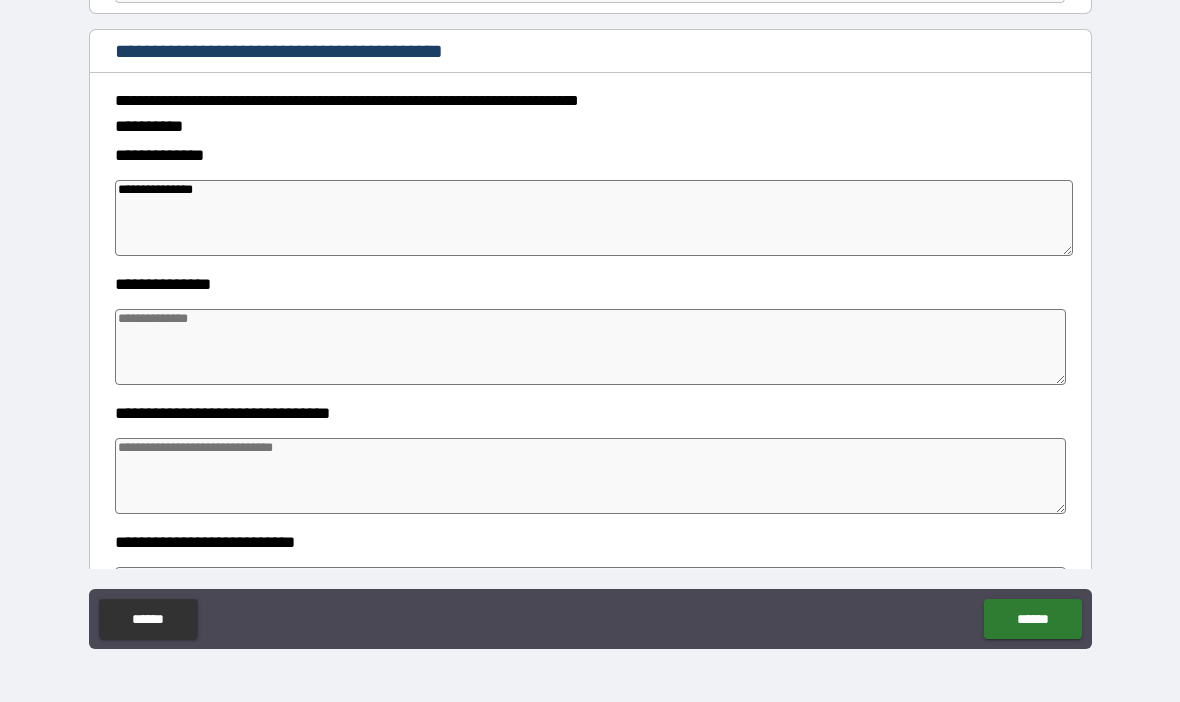 type on "*" 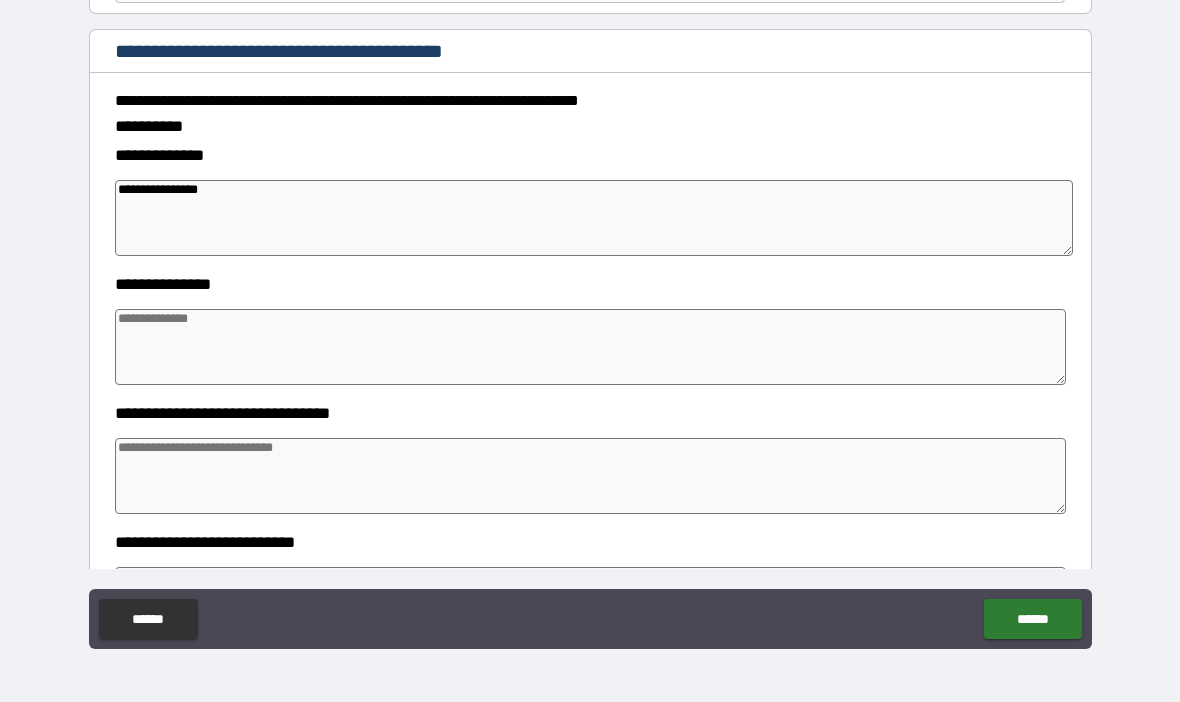 type on "*" 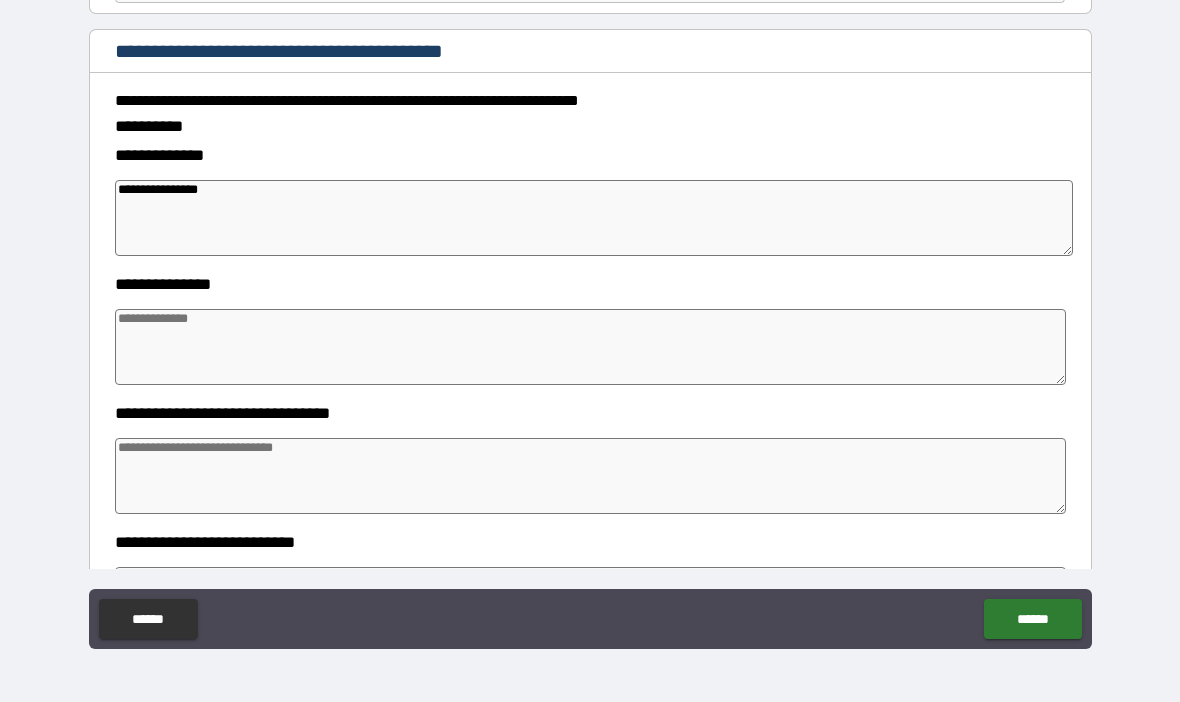 type on "*" 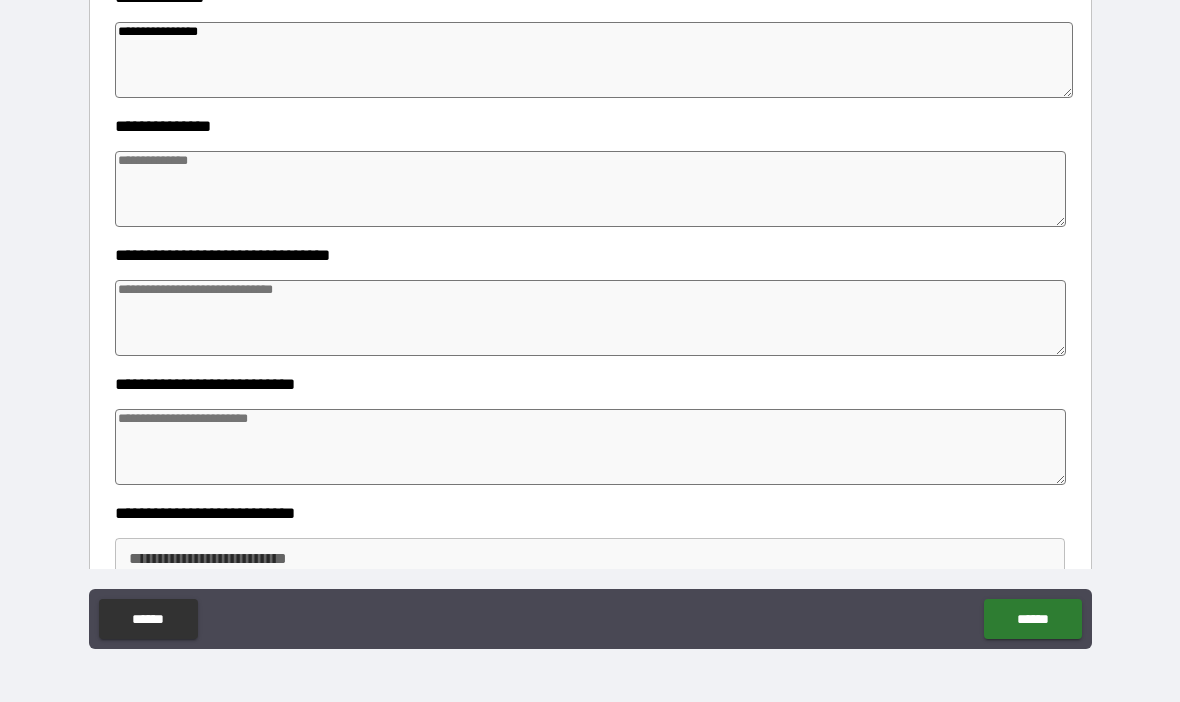 scroll, scrollTop: 399, scrollLeft: 0, axis: vertical 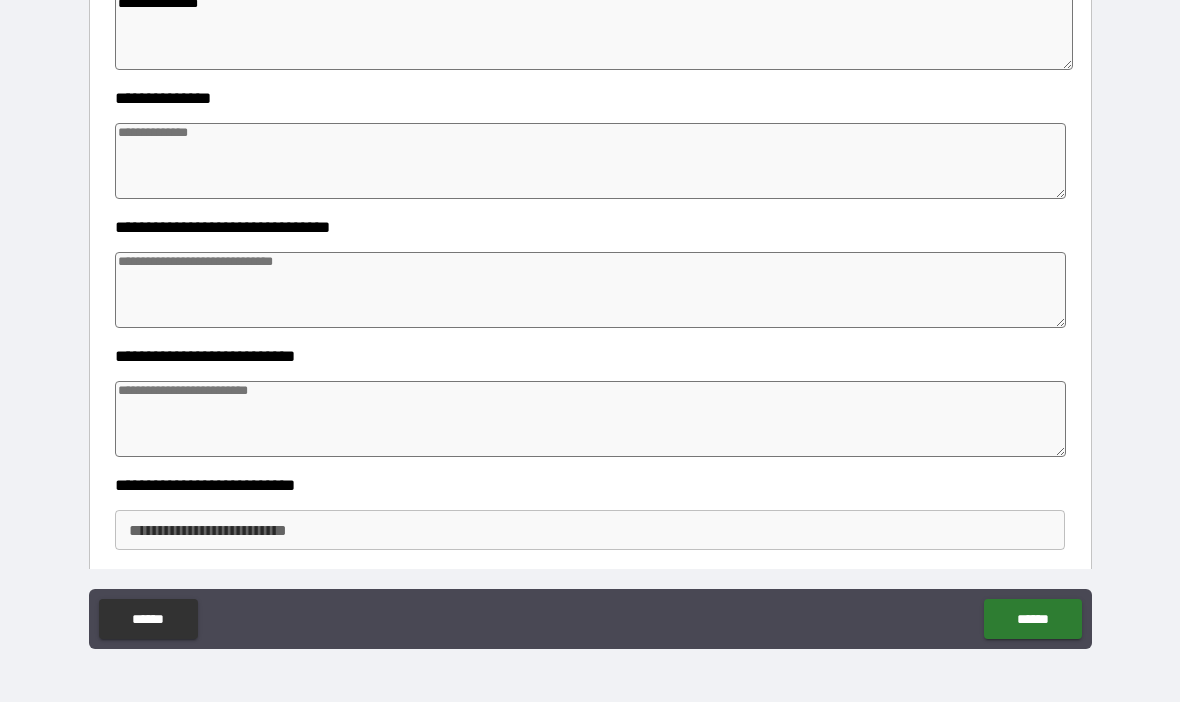 type on "**********" 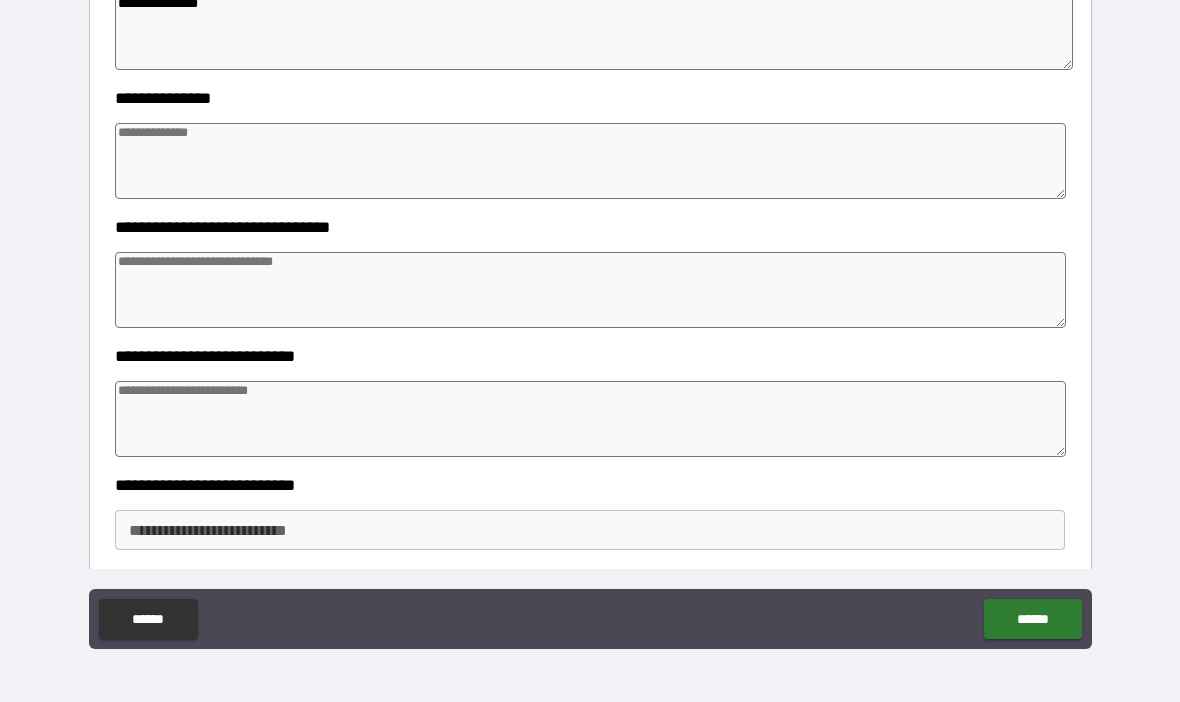 type on "*" 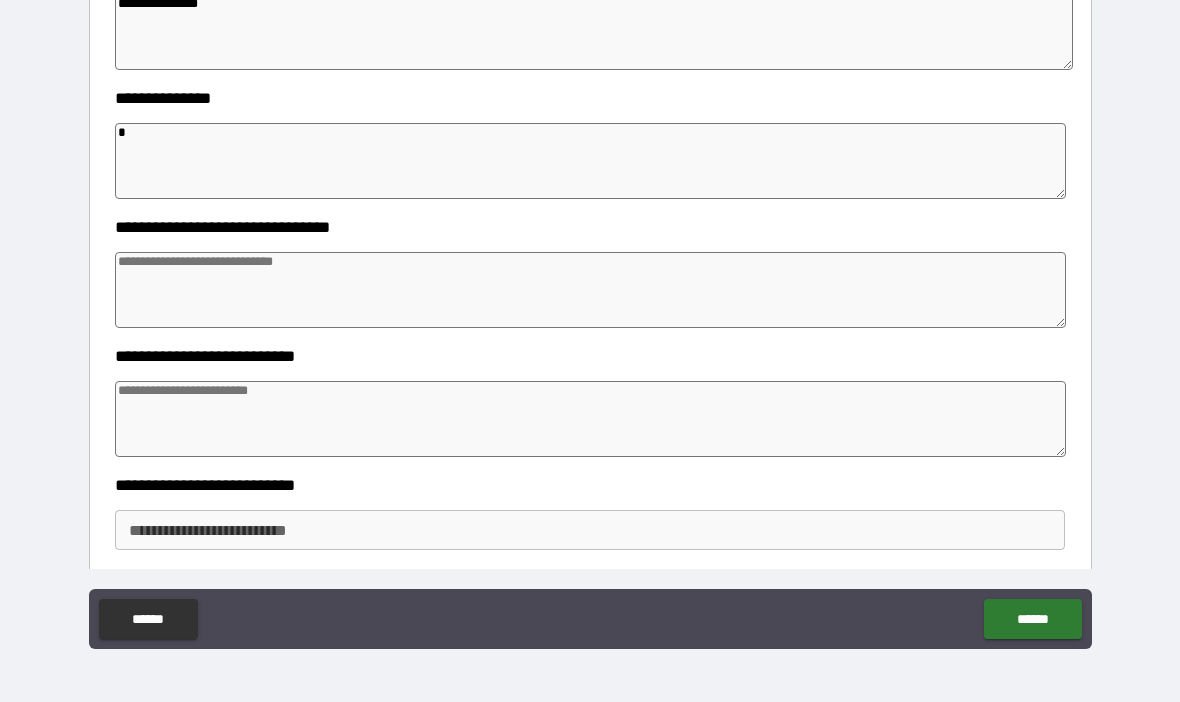 type on "*" 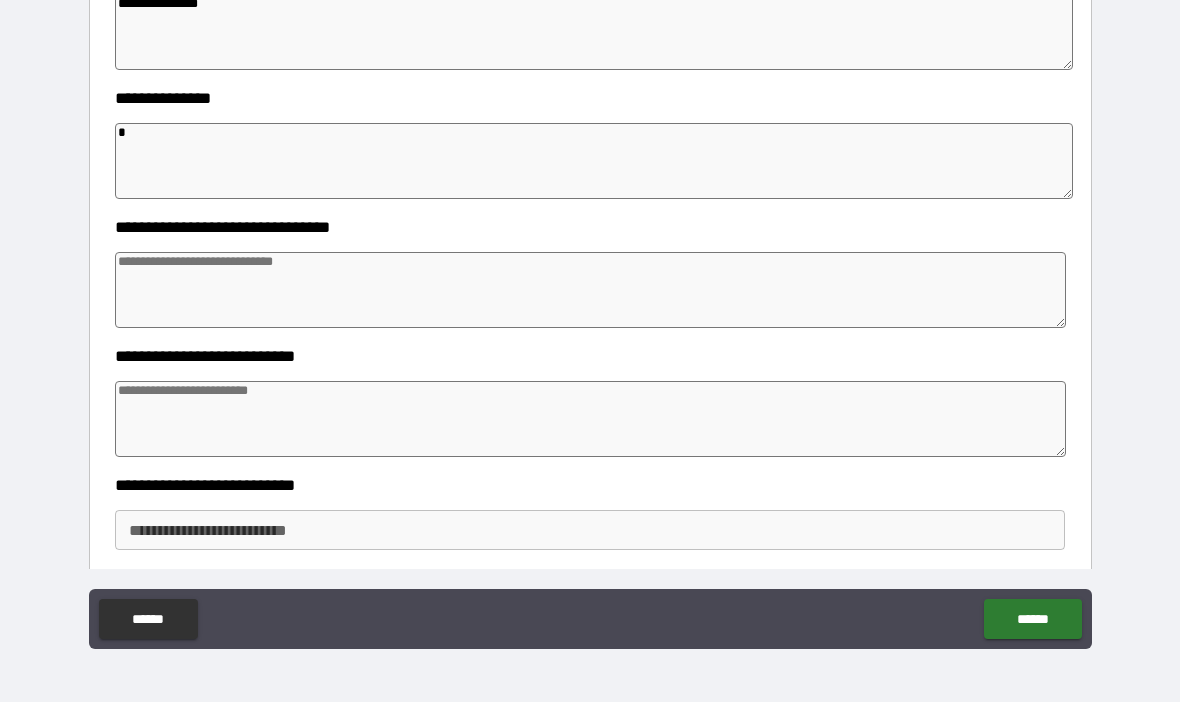 type on "**" 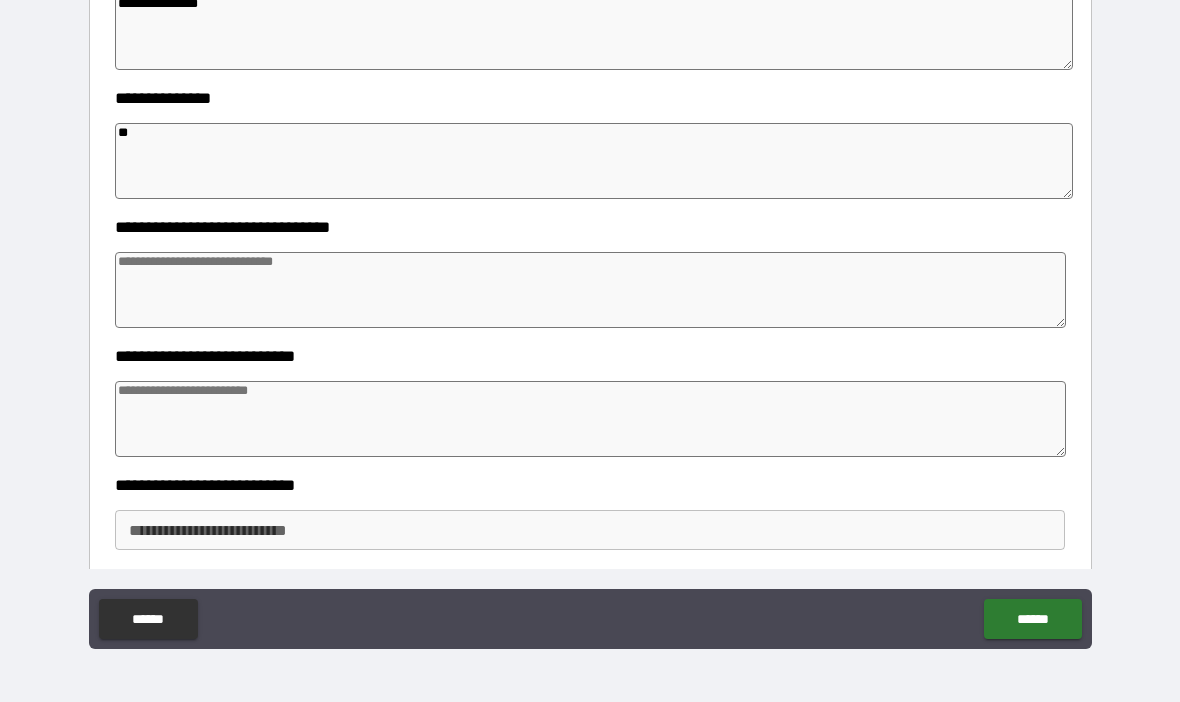 type on "*" 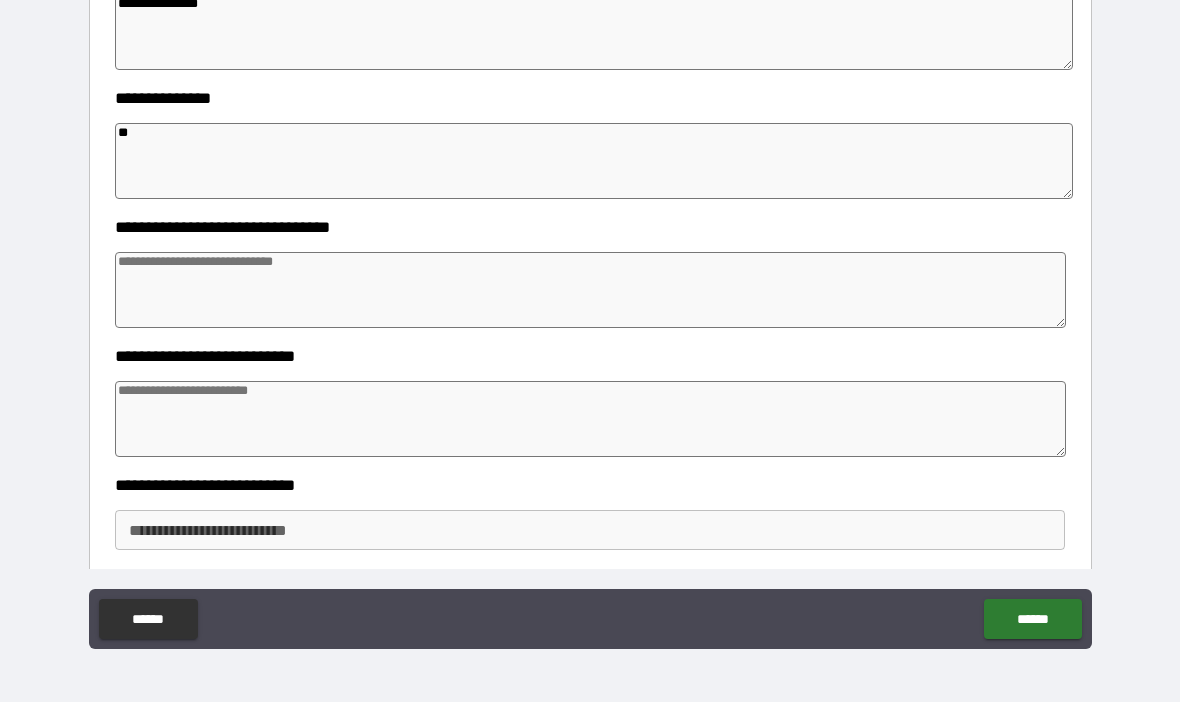 type on "***" 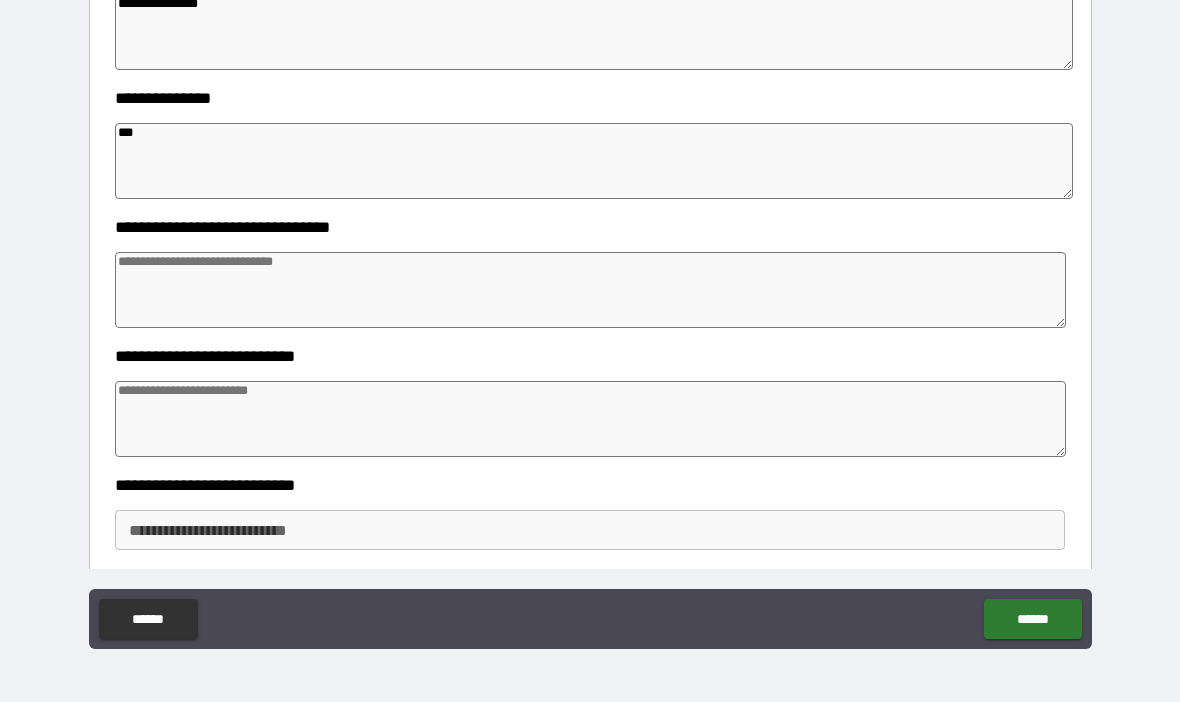 type on "*" 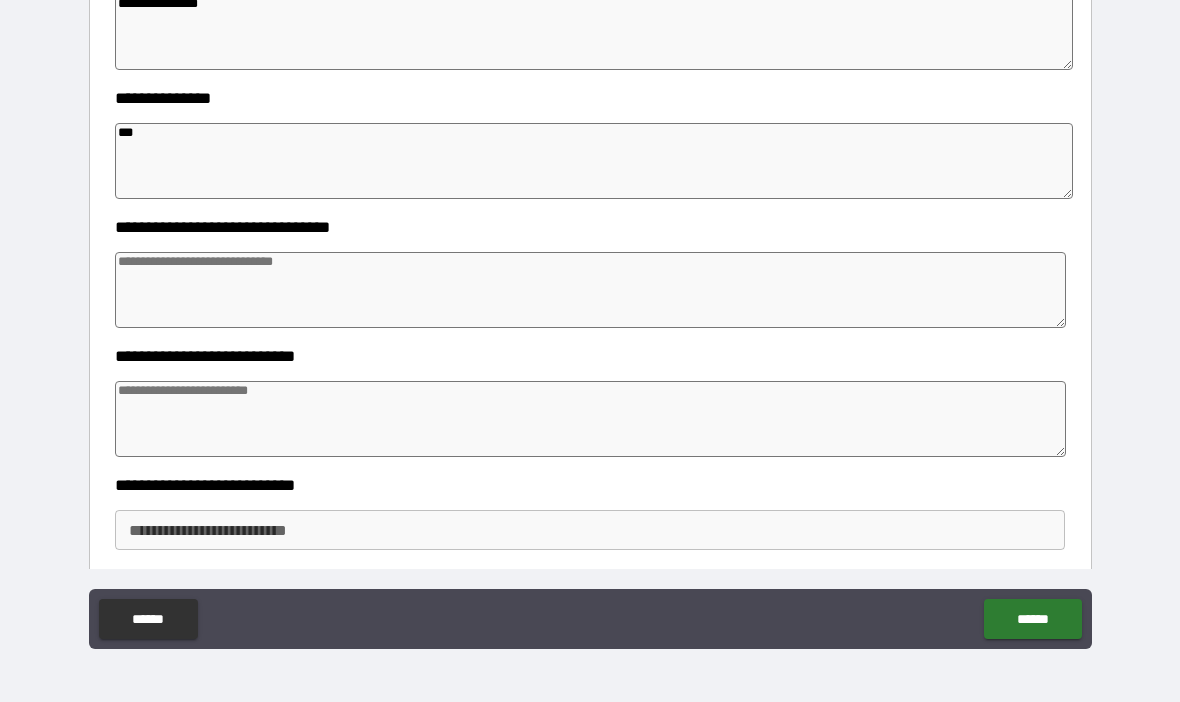 type on "*" 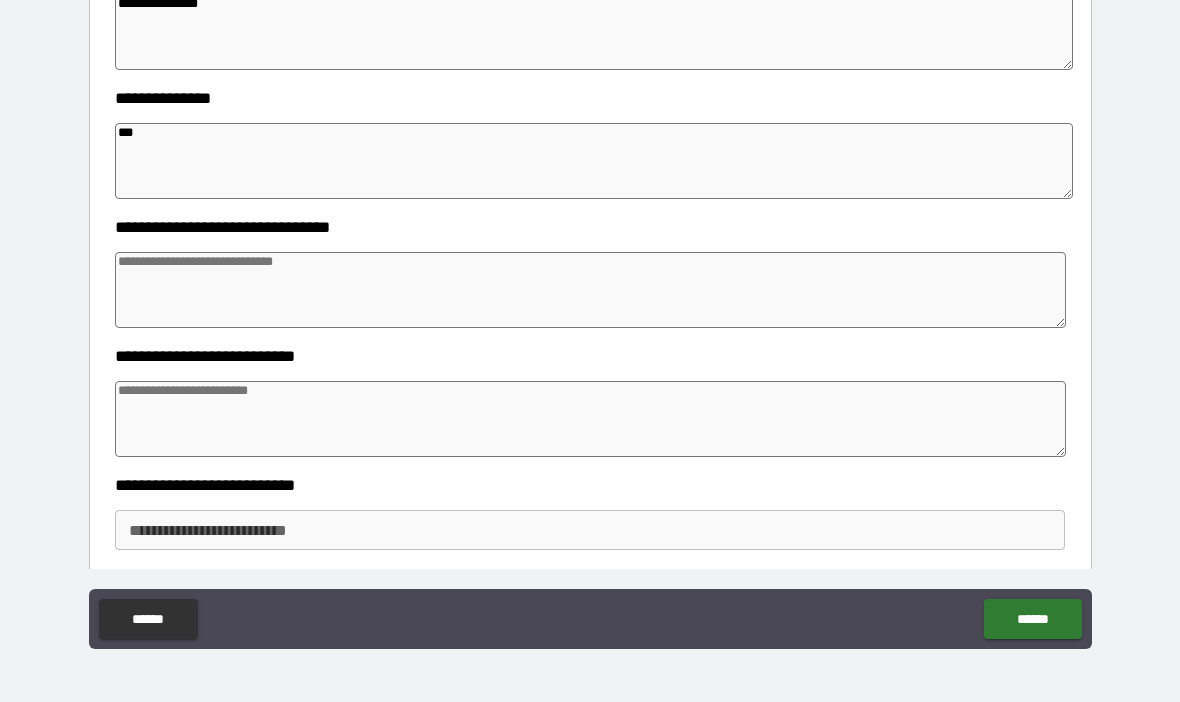 type on "*" 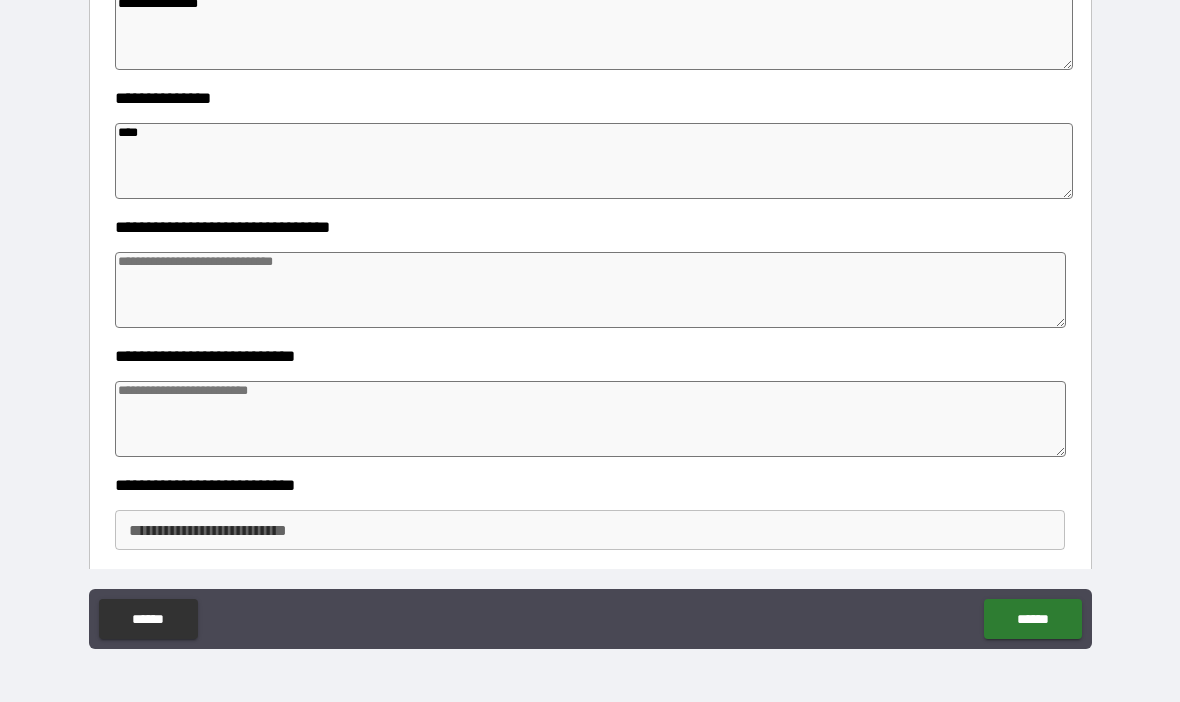 type on "*****" 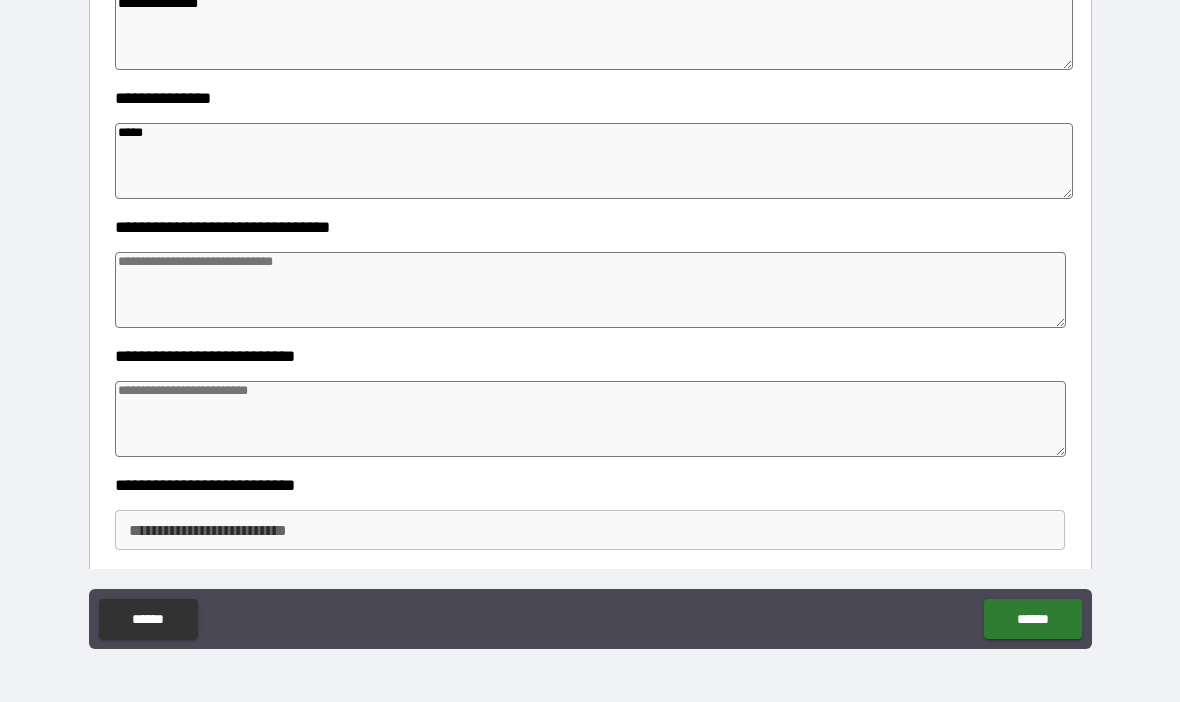 type on "*" 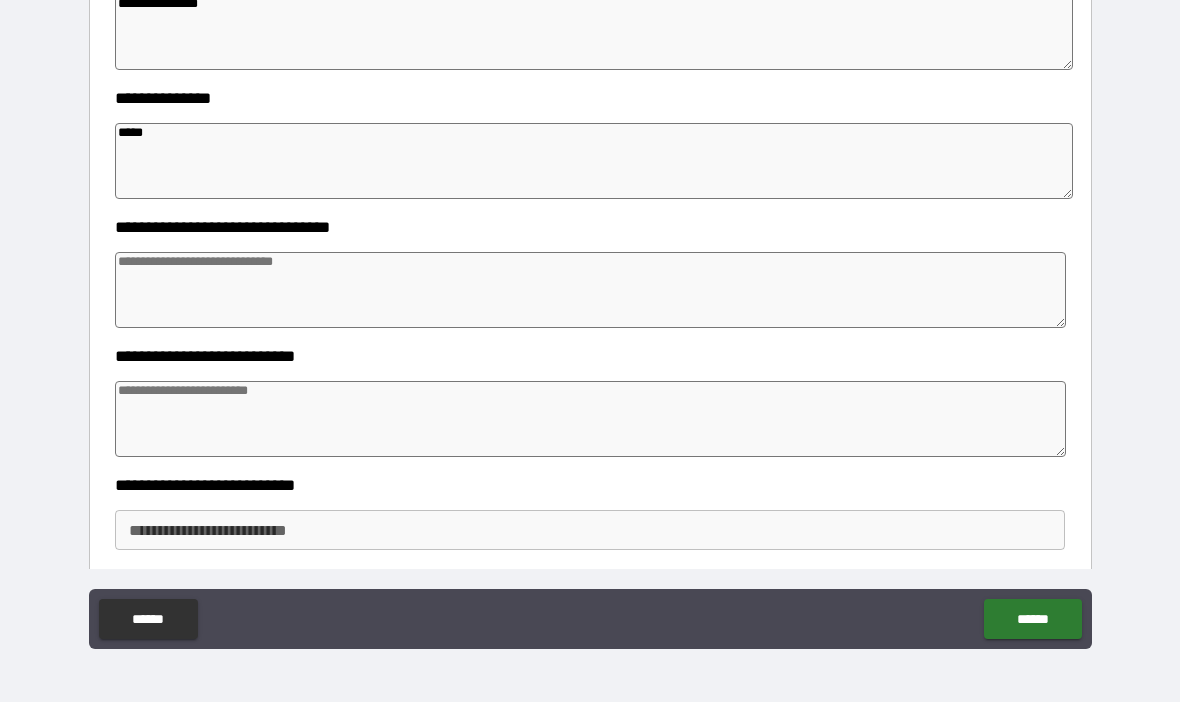 type on "*" 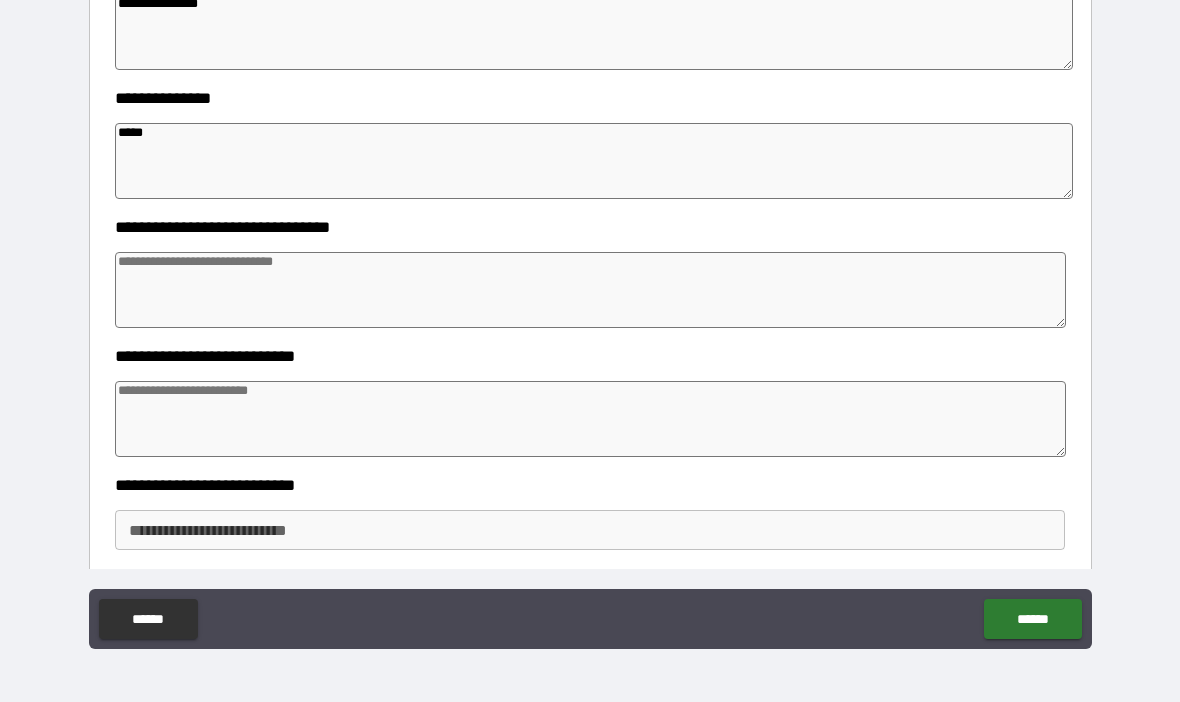 type on "*" 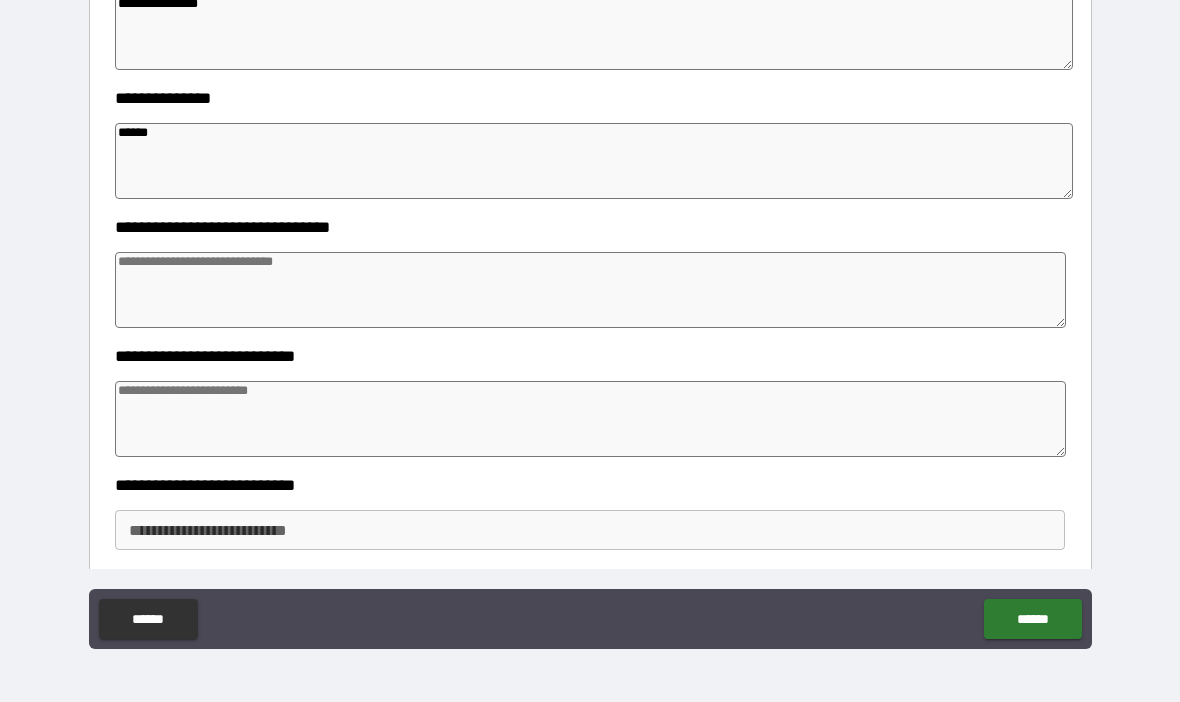 type on "*" 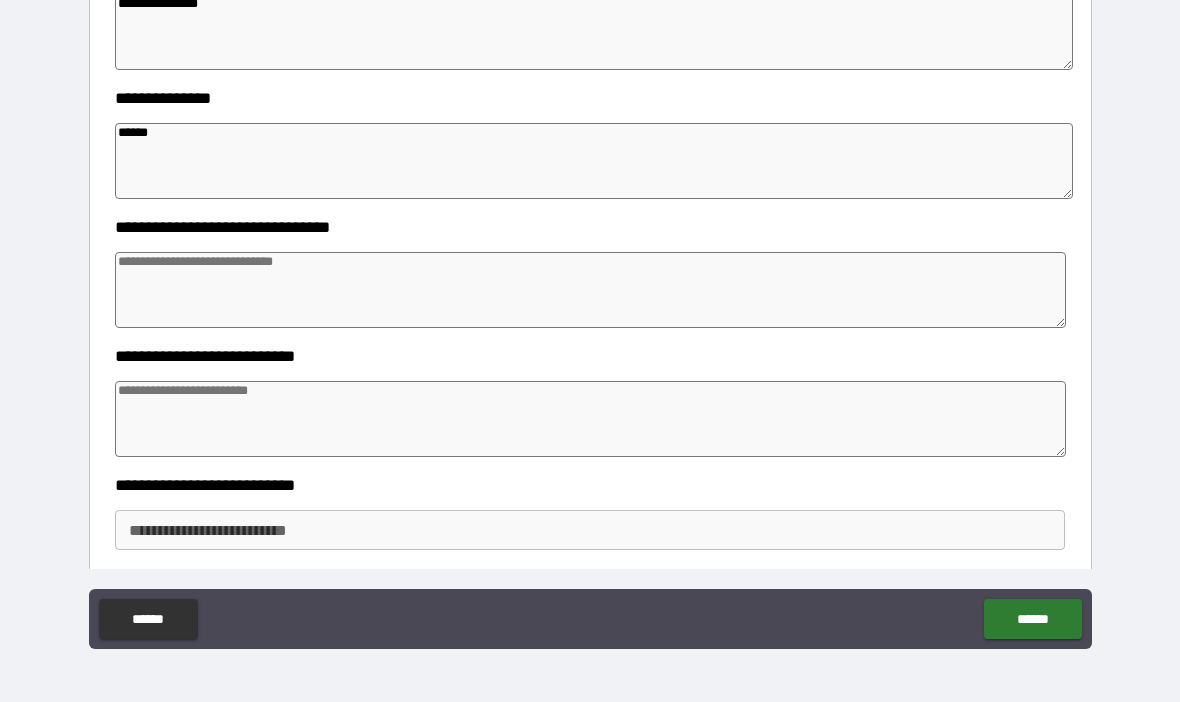 type on "*" 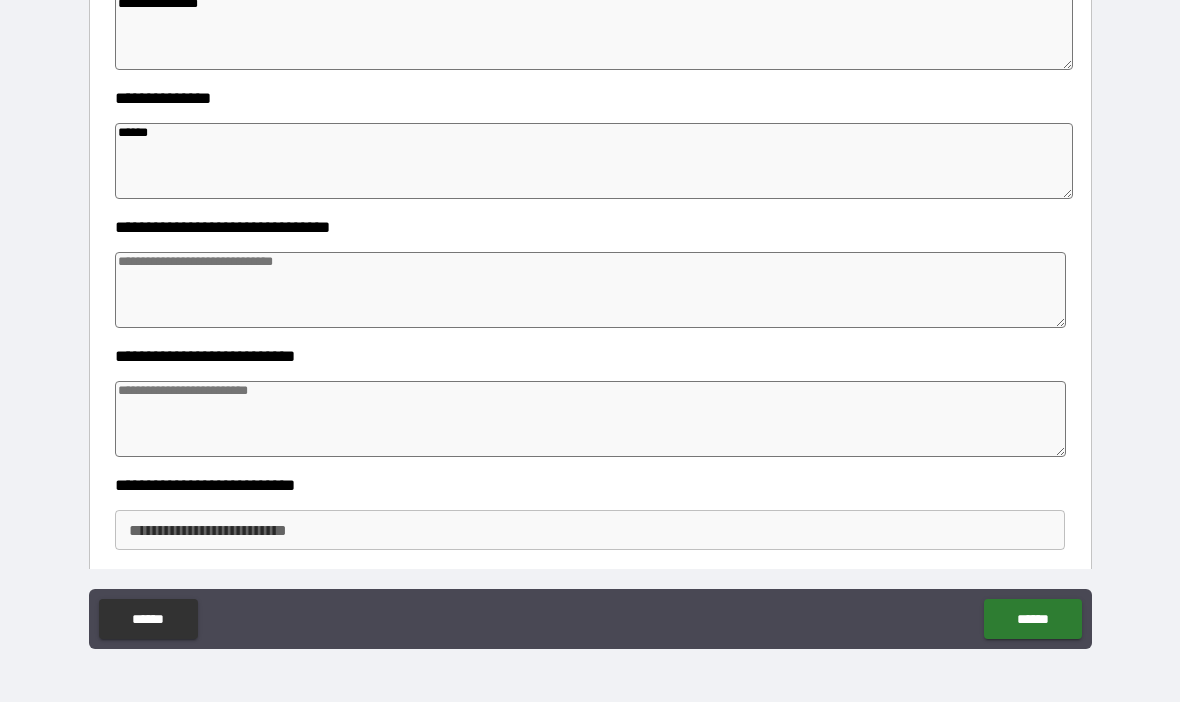 type on "*" 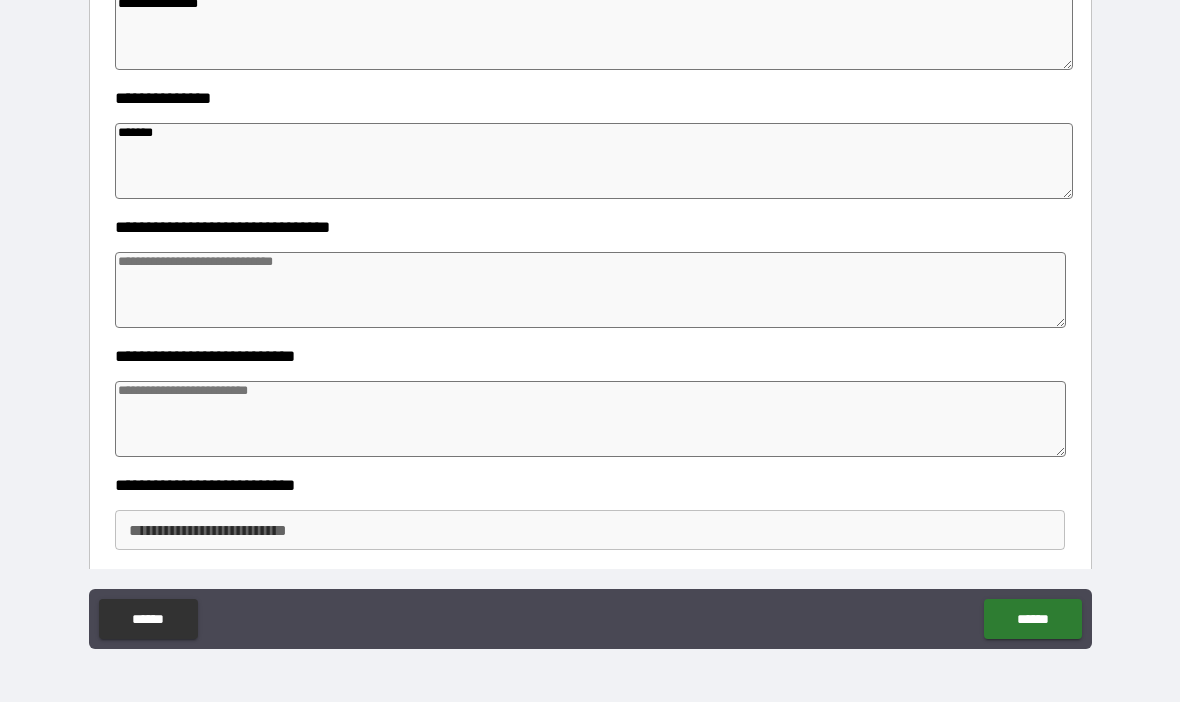 type on "*" 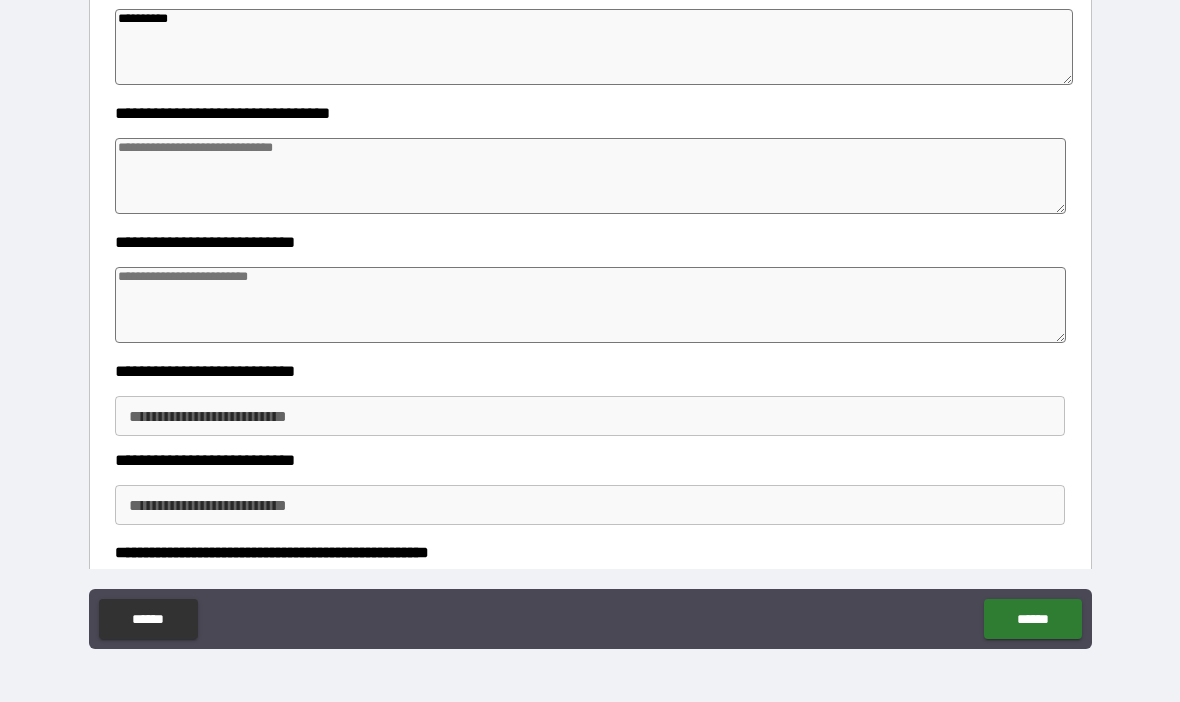 scroll, scrollTop: 569, scrollLeft: 0, axis: vertical 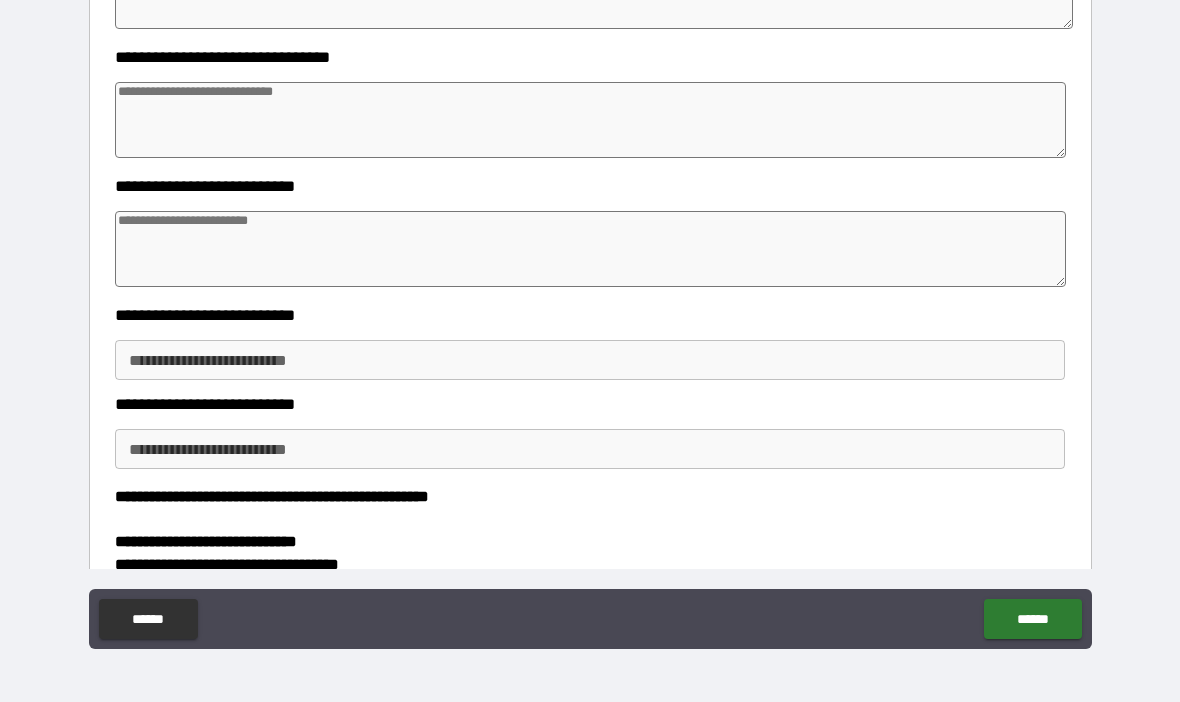 click at bounding box center (591, 120) 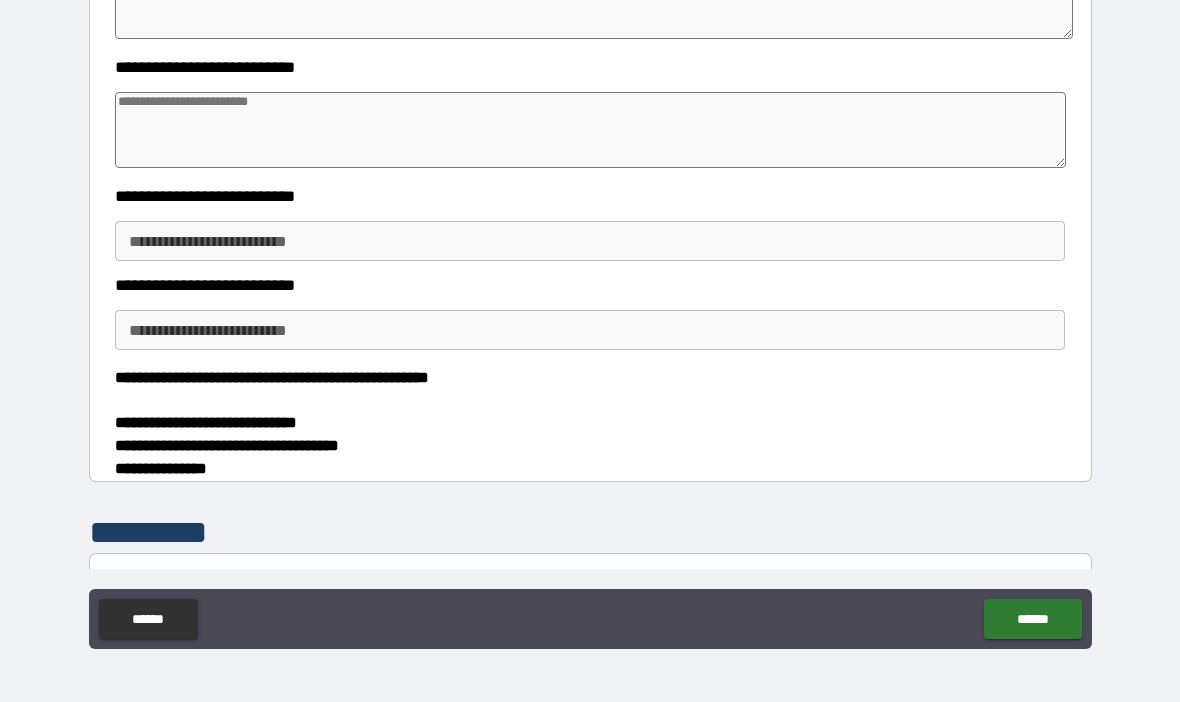 scroll, scrollTop: 690, scrollLeft: 0, axis: vertical 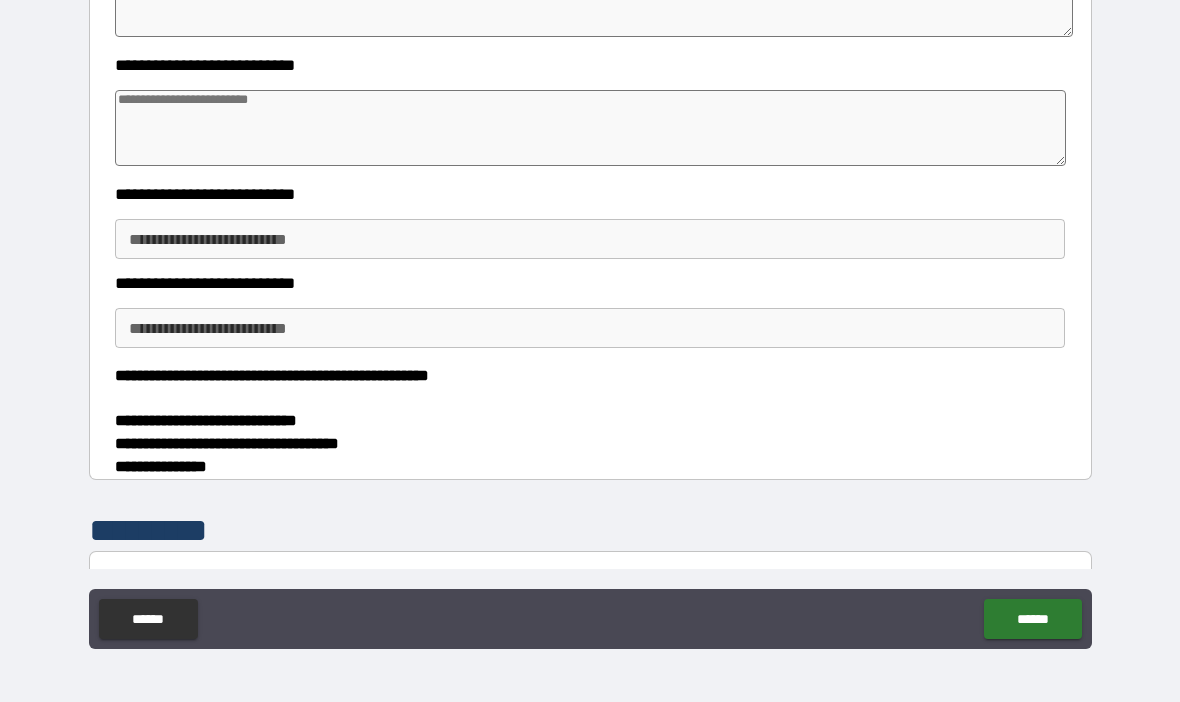 click at bounding box center (591, 128) 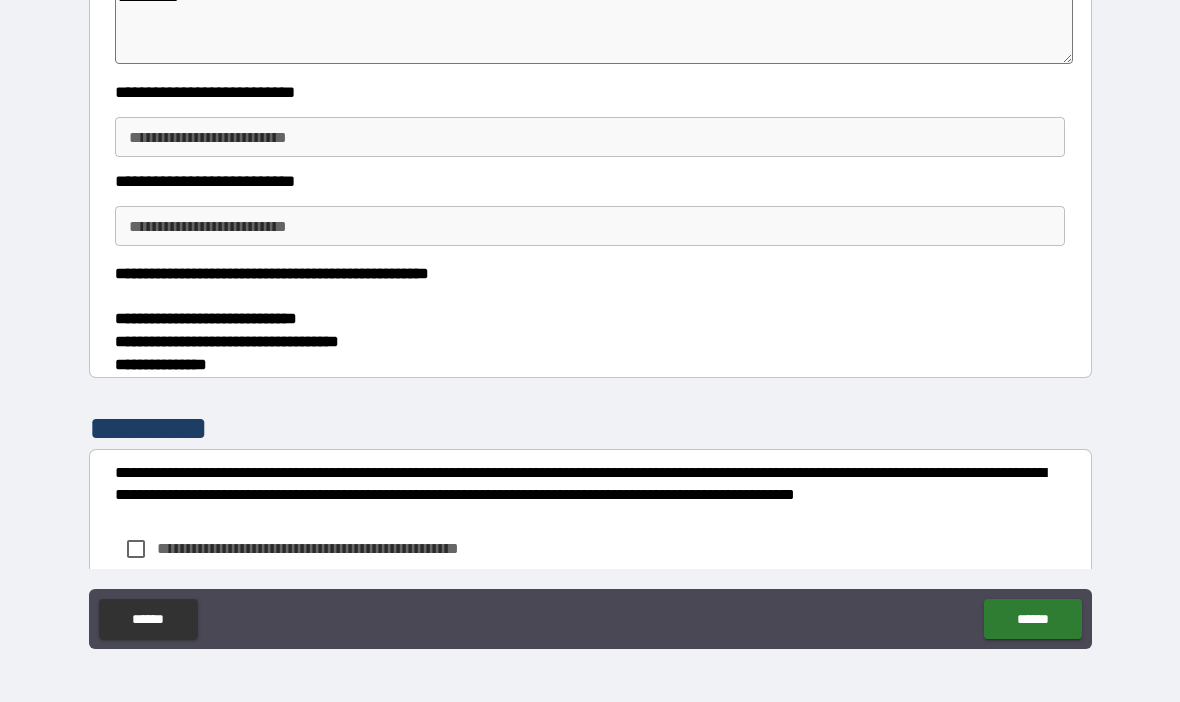 scroll, scrollTop: 798, scrollLeft: 0, axis: vertical 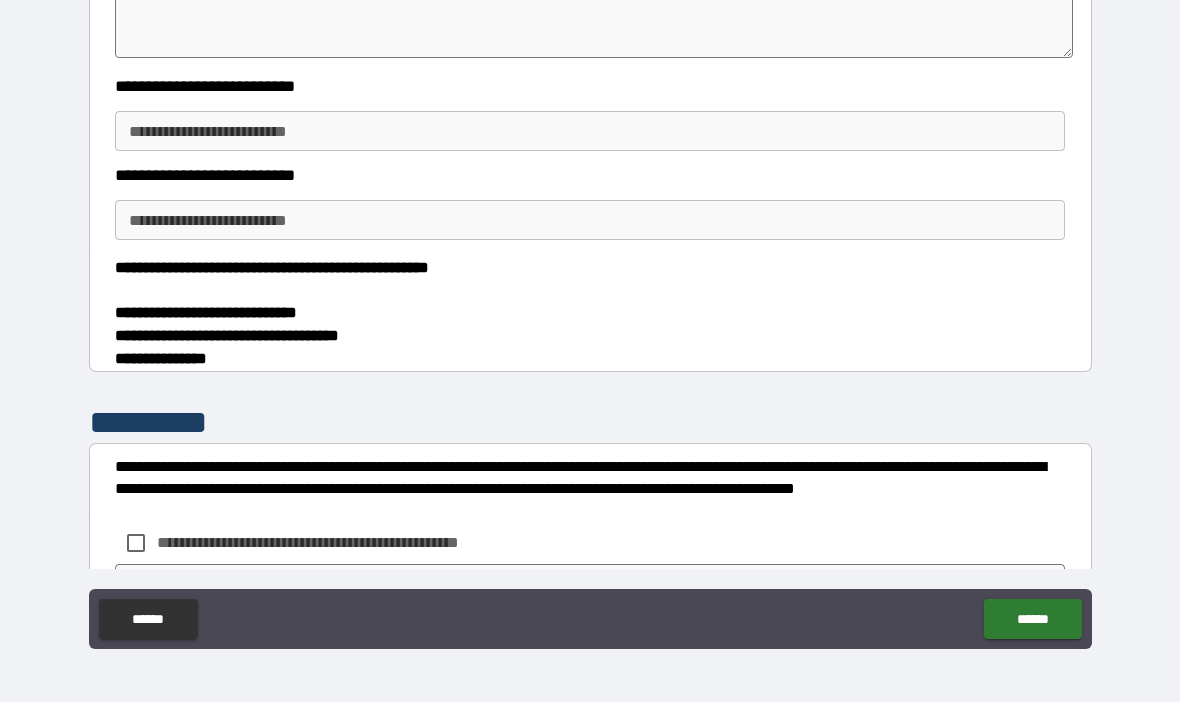 click on "**********" at bounding box center [590, 131] 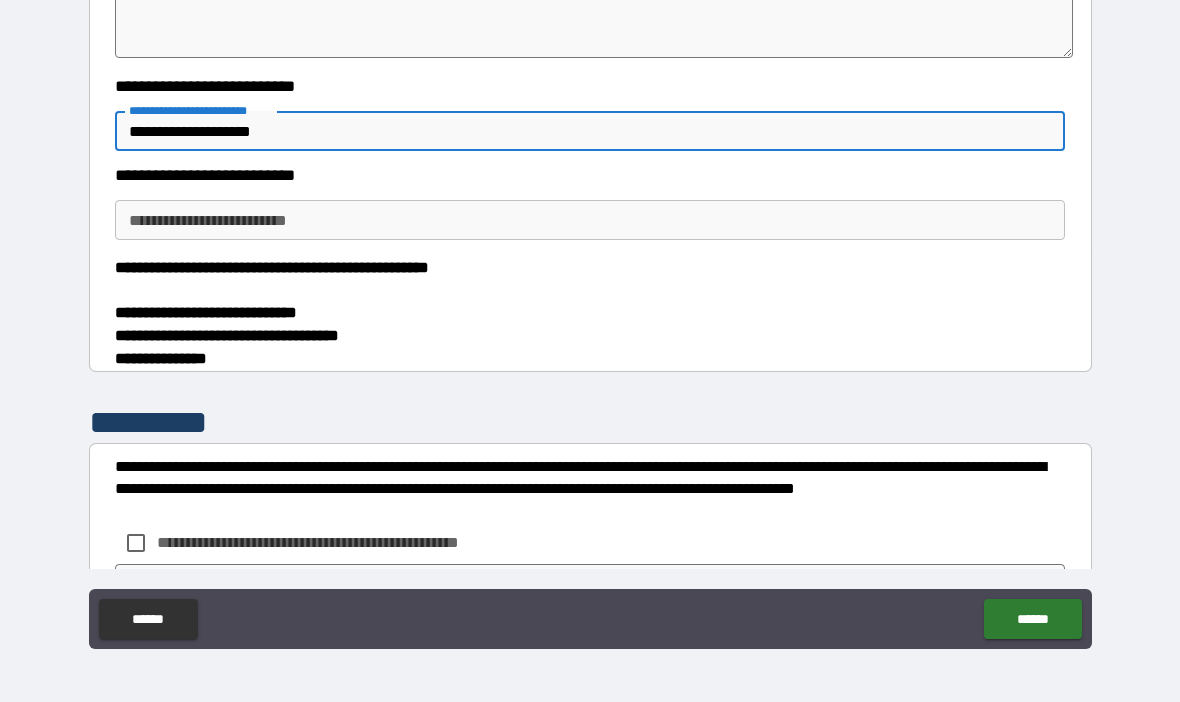click on "**********" at bounding box center [590, 220] 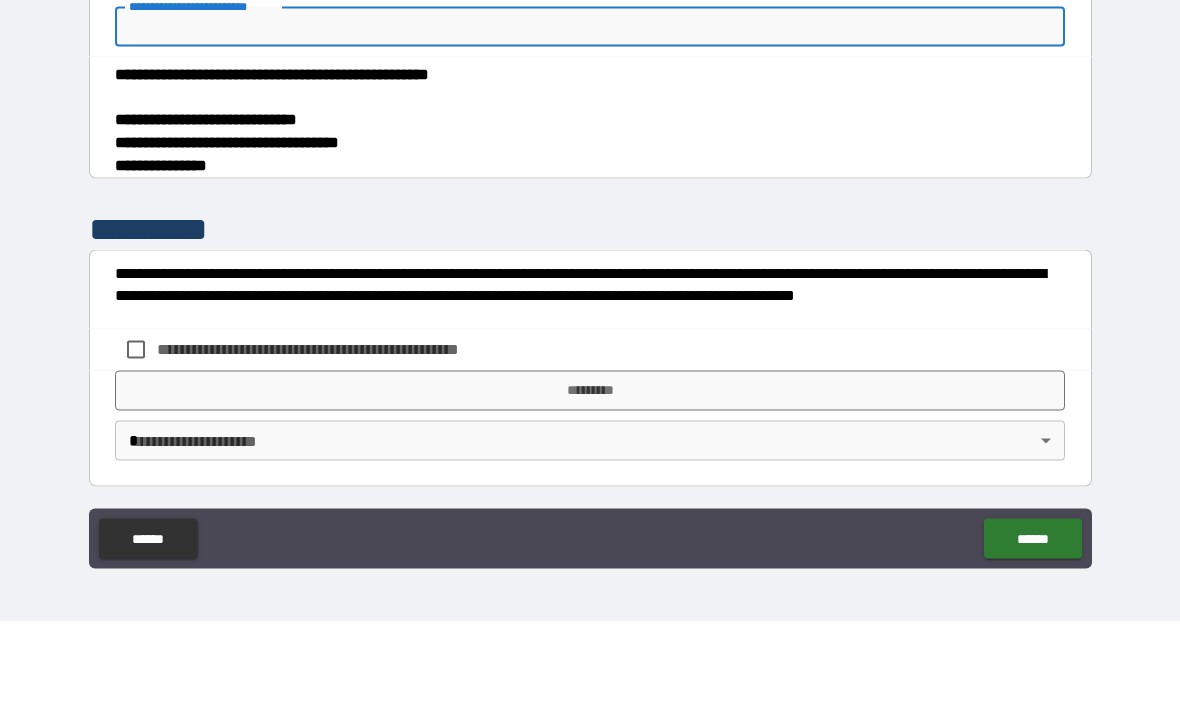 scroll, scrollTop: 910, scrollLeft: 0, axis: vertical 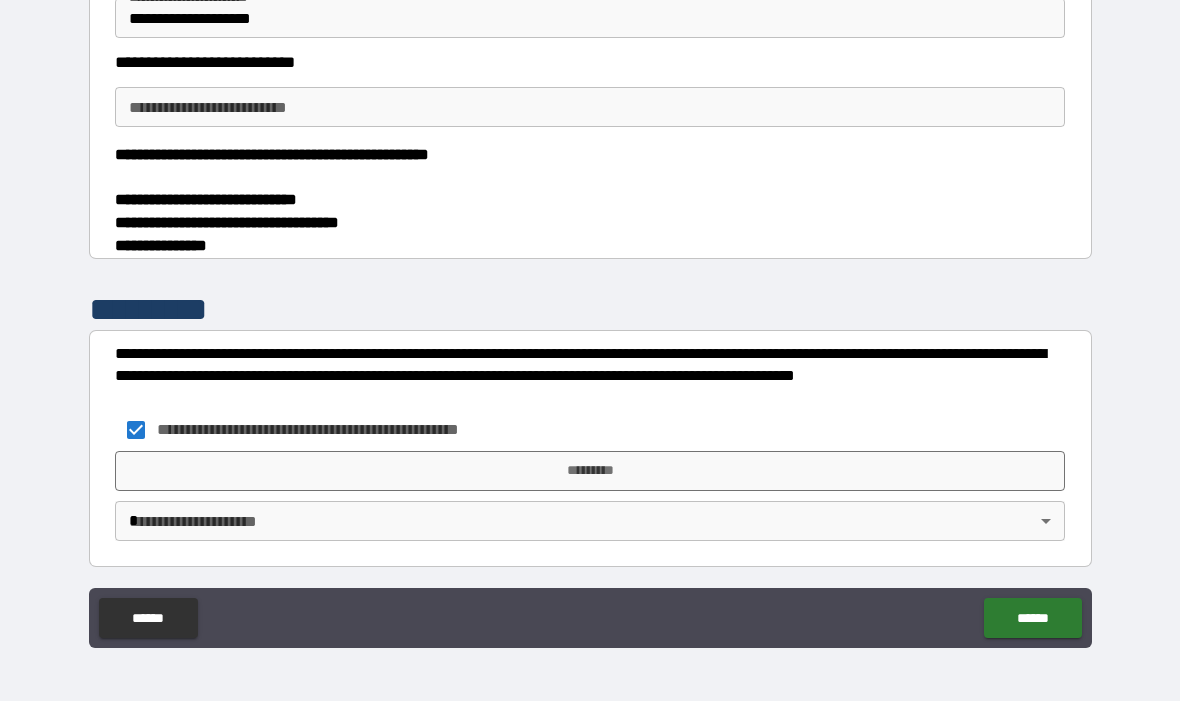 click on "*********" at bounding box center (590, 472) 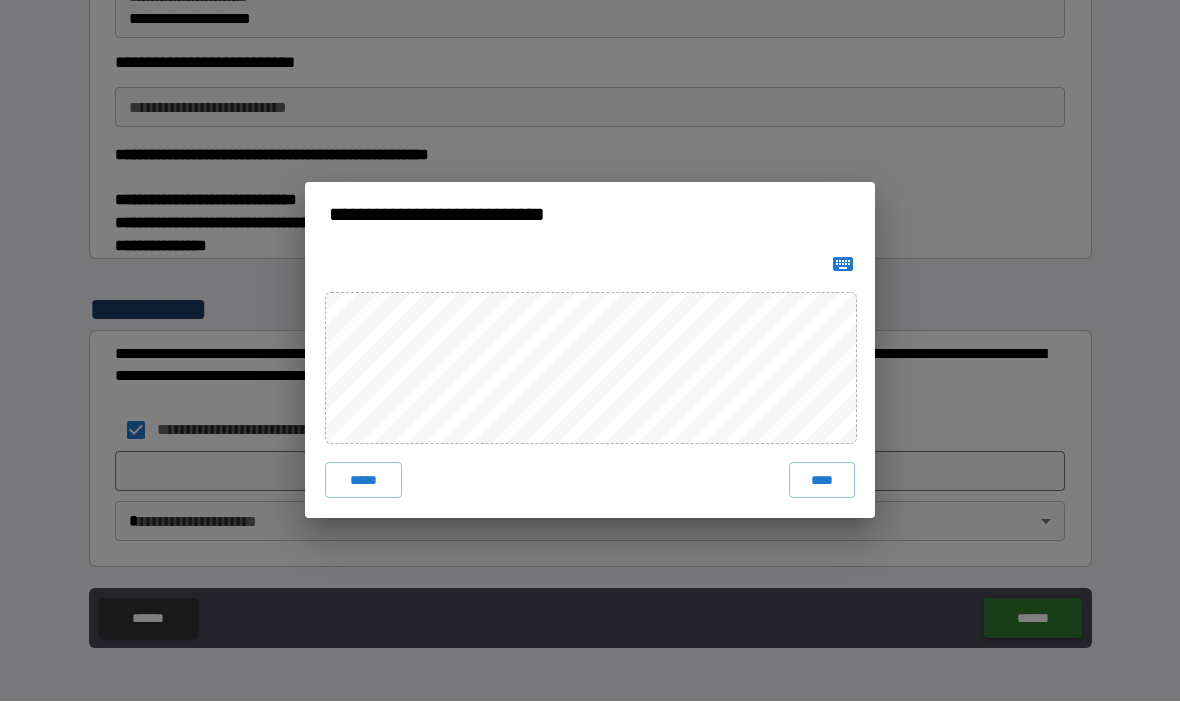 click on "****" at bounding box center [822, 481] 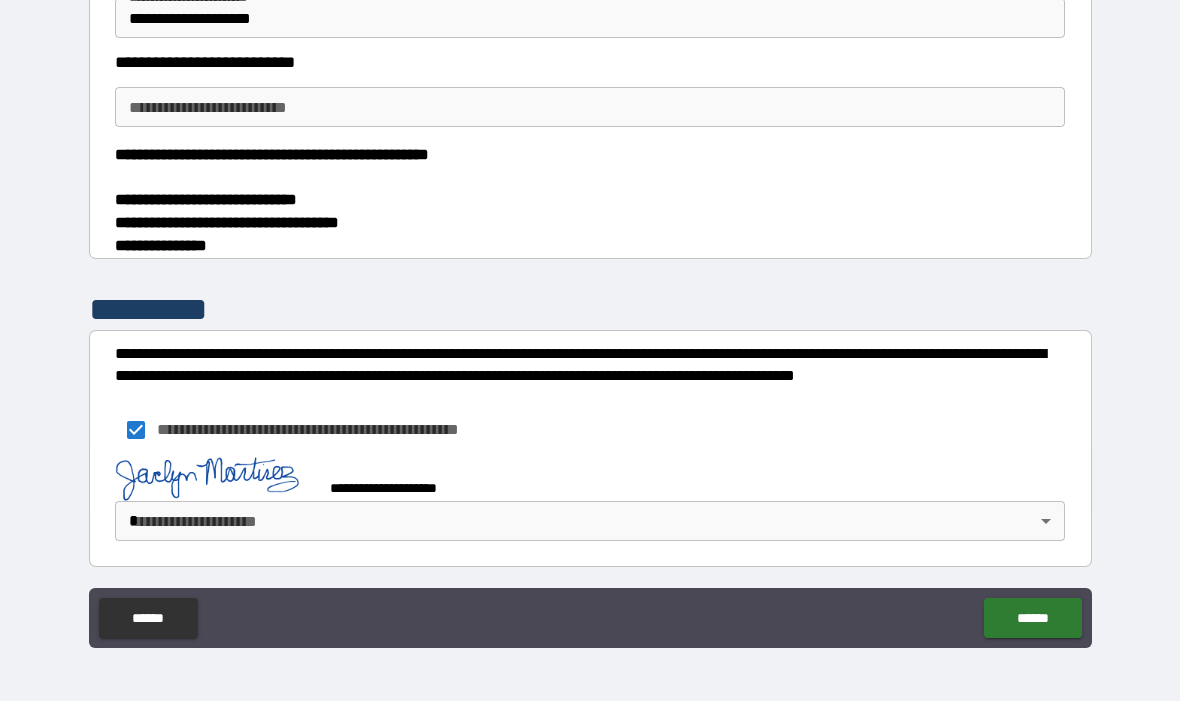 scroll, scrollTop: 900, scrollLeft: 0, axis: vertical 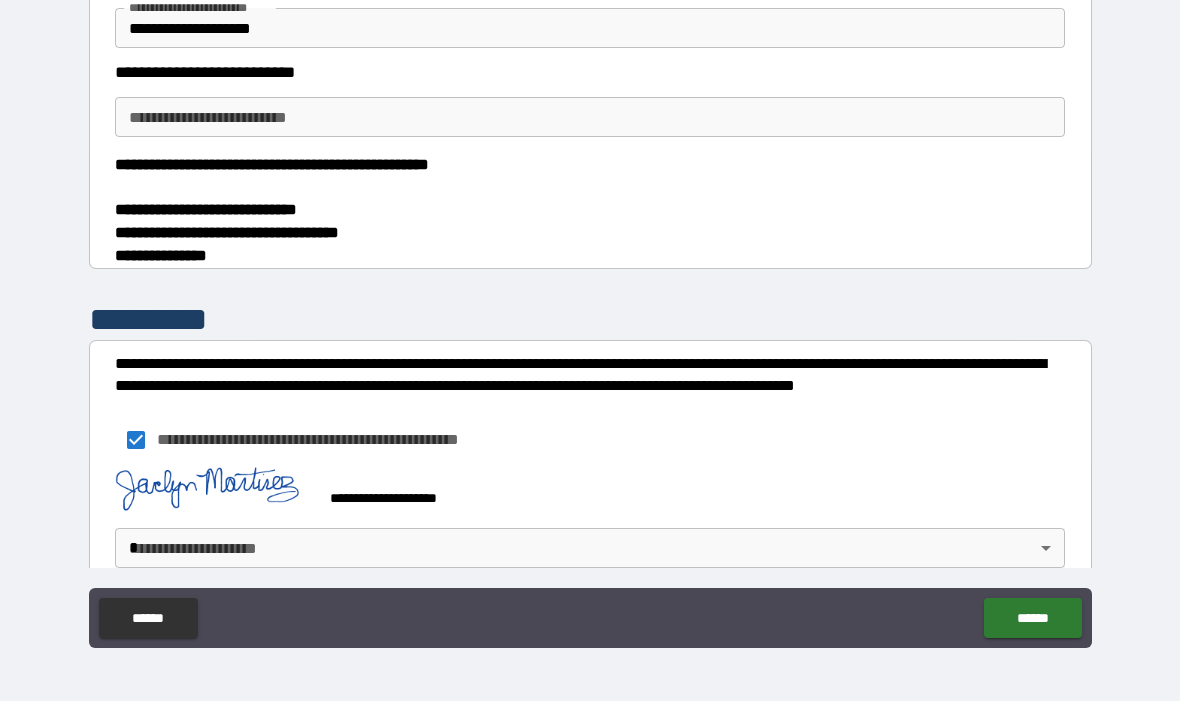 click on "**********" at bounding box center (590, 316) 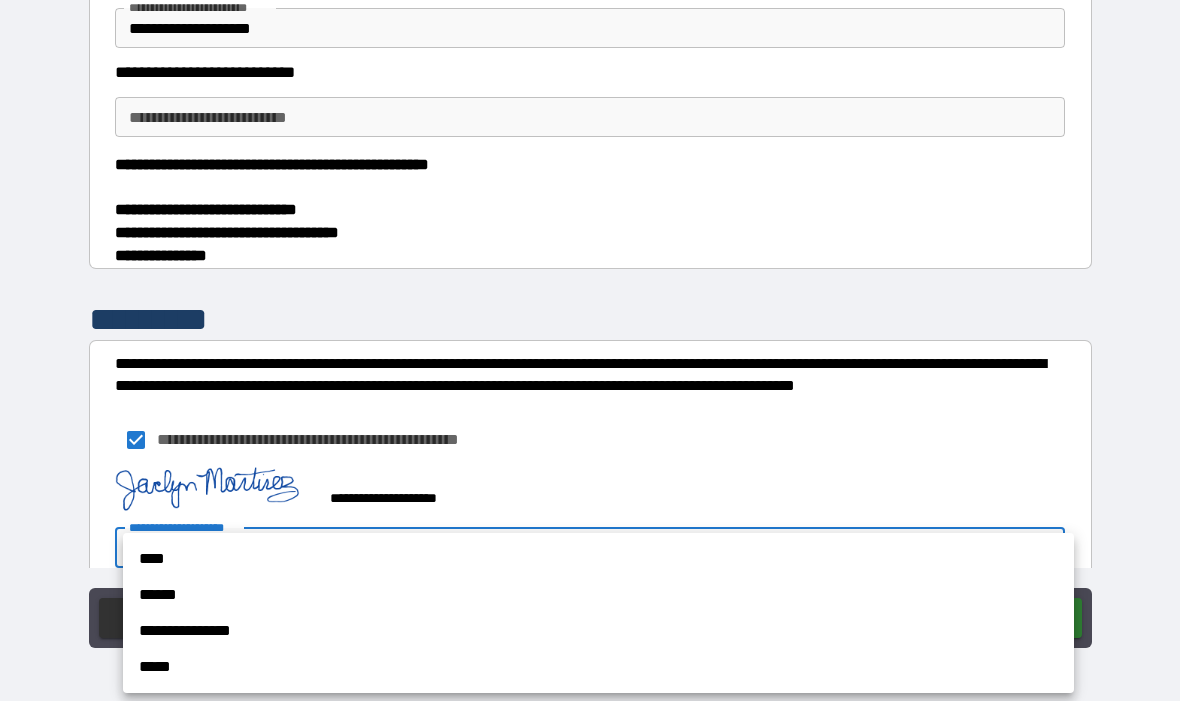 click on "**********" at bounding box center [598, 632] 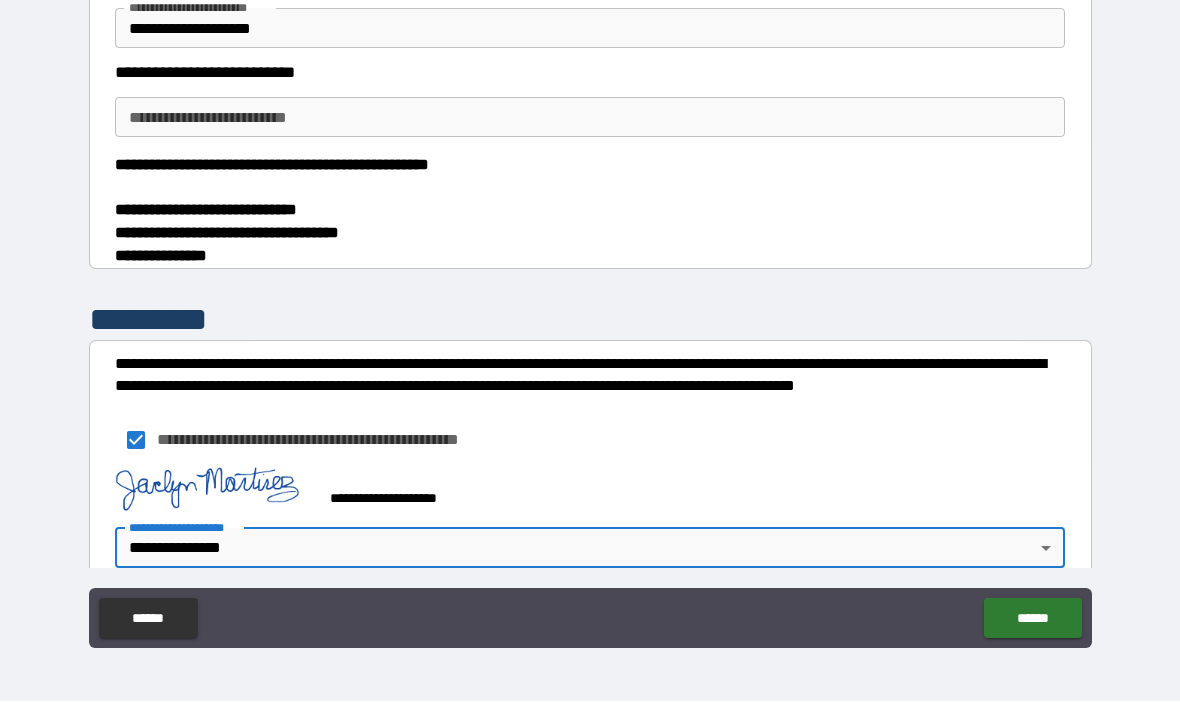 click on "******" at bounding box center (1032, 619) 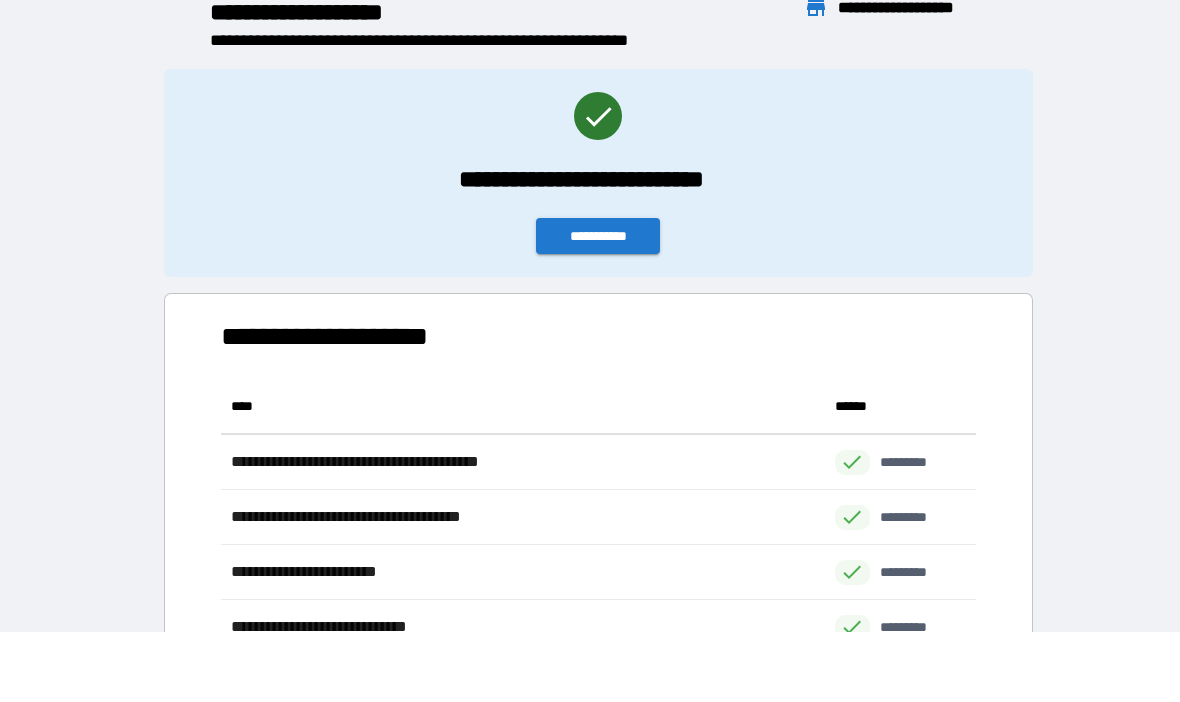 scroll, scrollTop: 1, scrollLeft: 1, axis: both 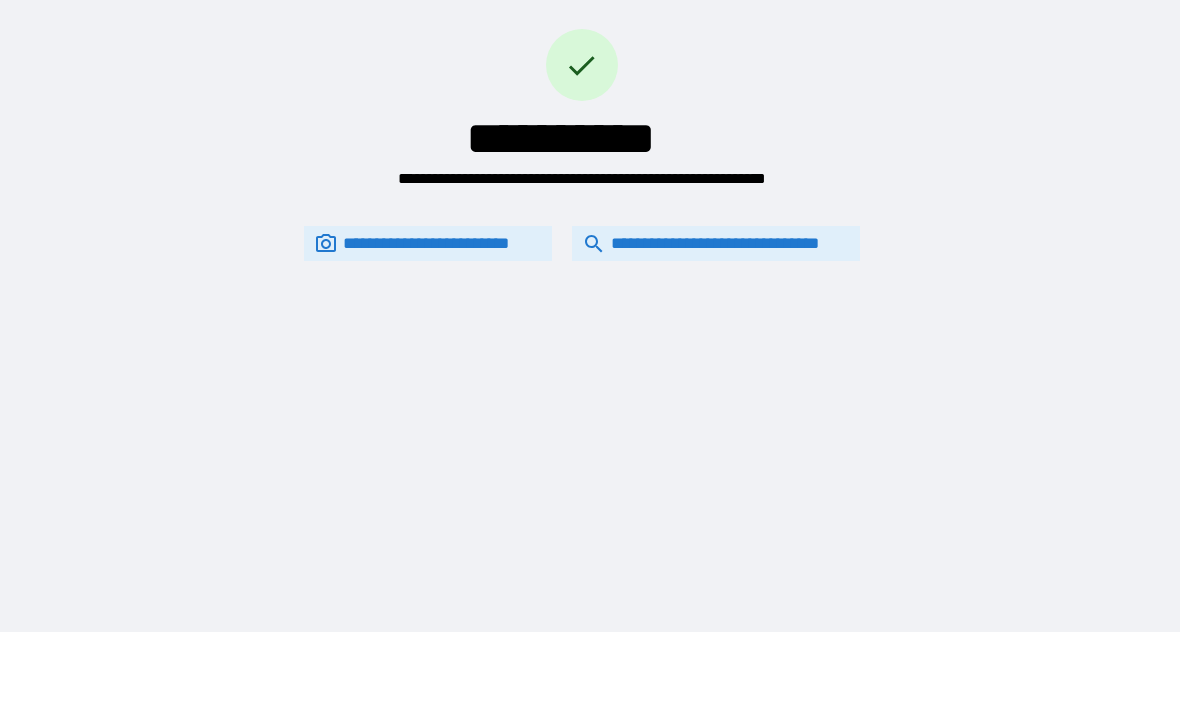 click on "**********" at bounding box center (716, 244) 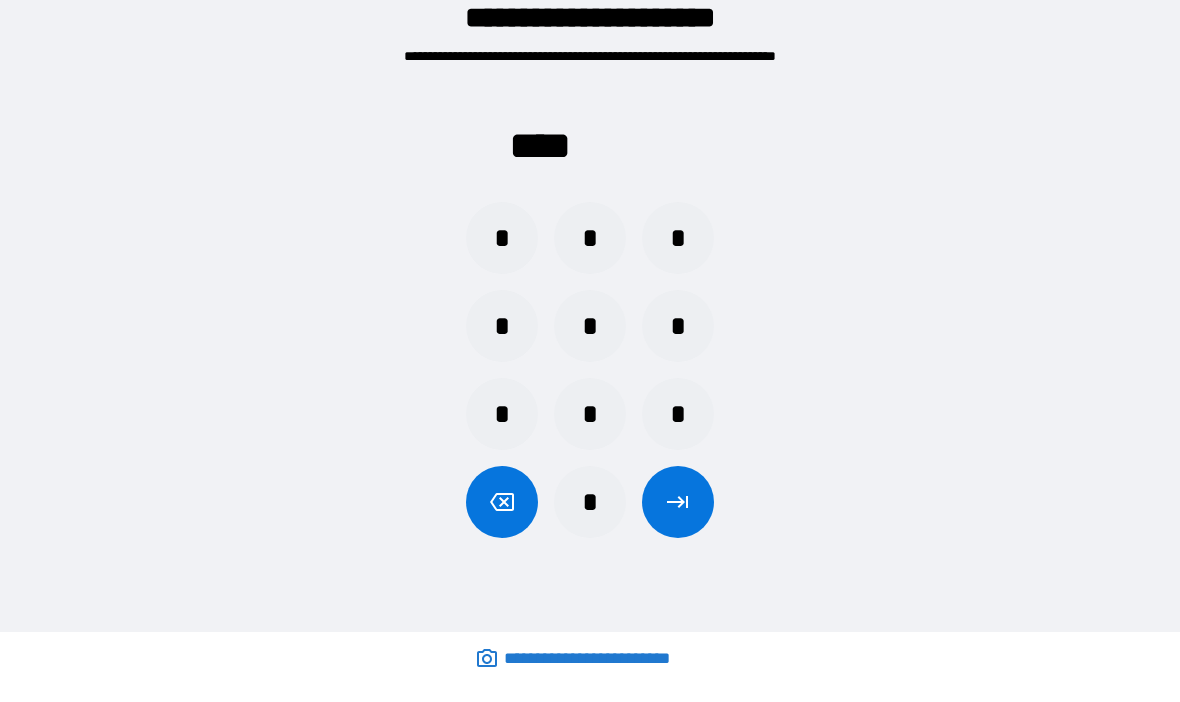 click on "*" at bounding box center [678, 415] 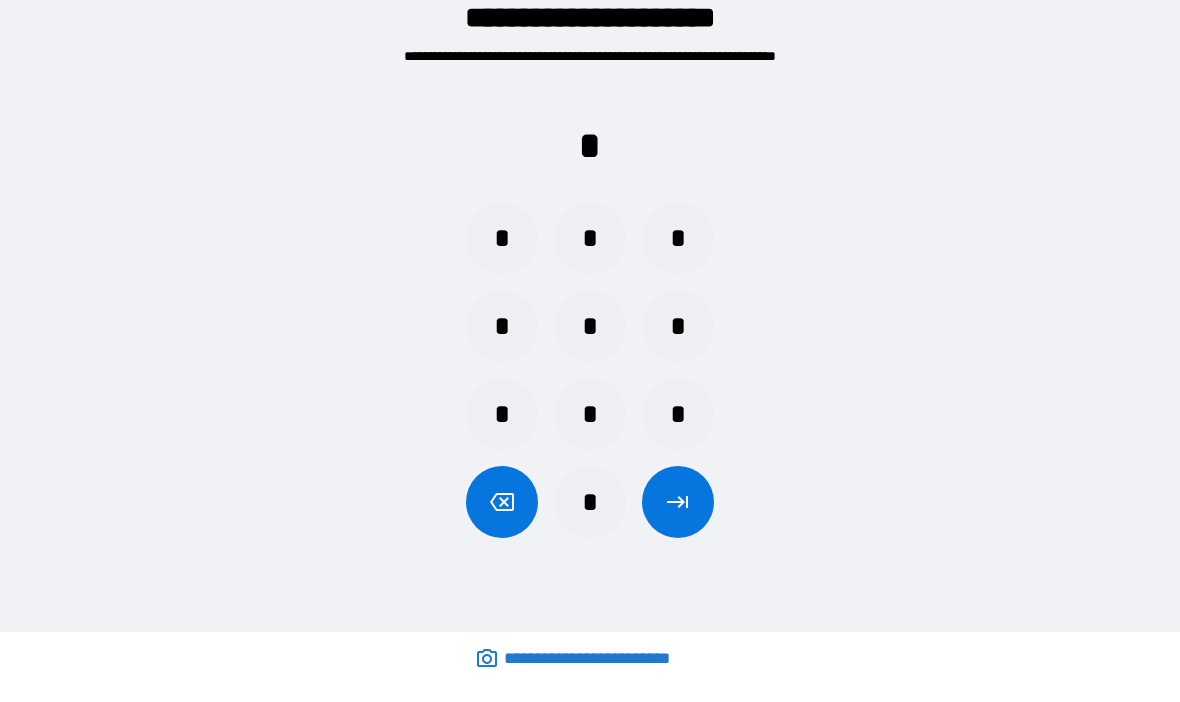 click on "*" at bounding box center (502, 327) 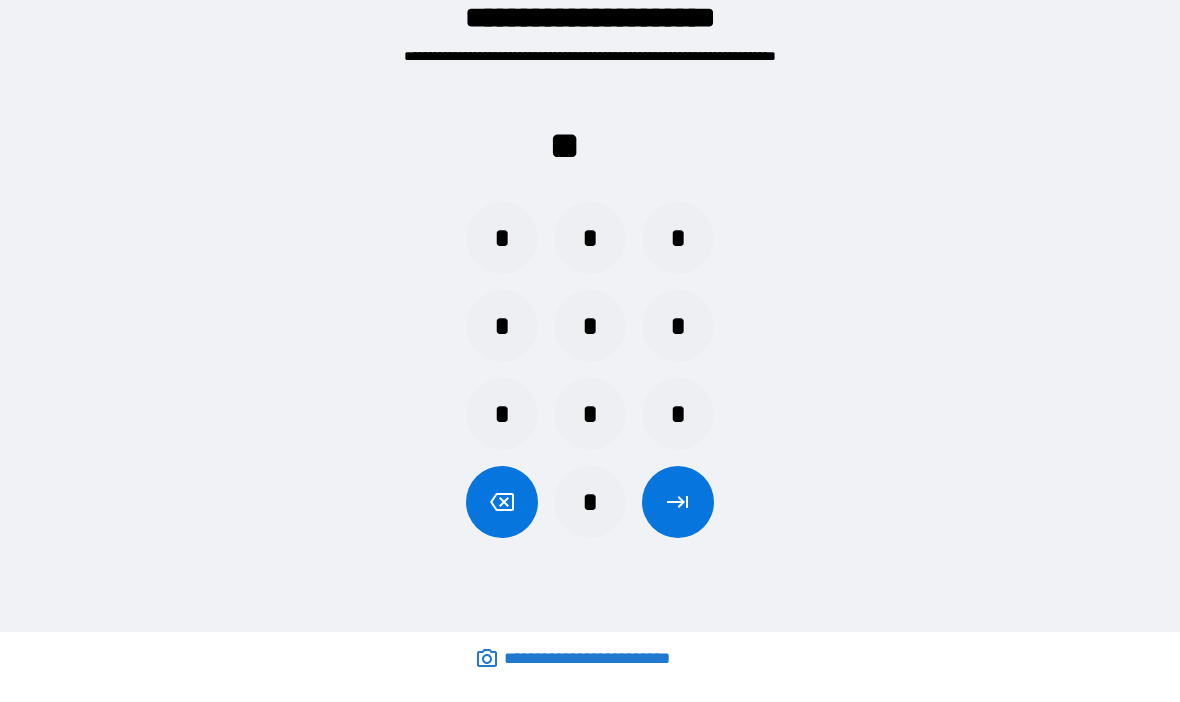 click on "*" at bounding box center [502, 415] 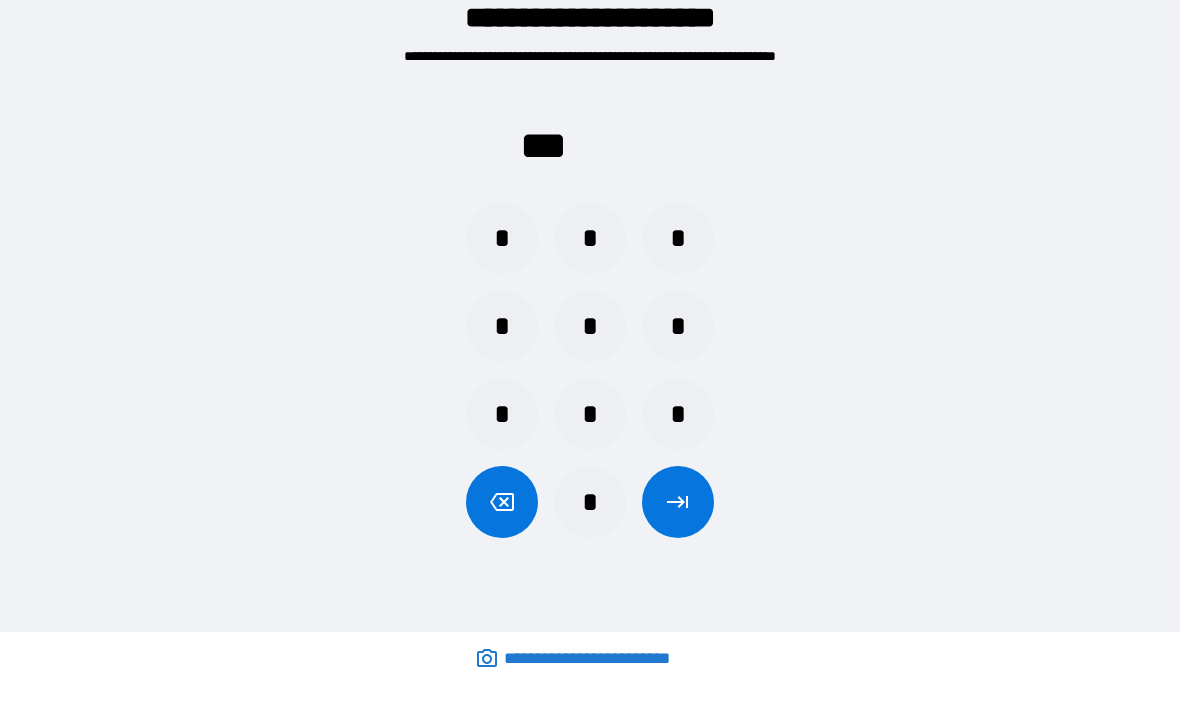 click on "*" at bounding box center [502, 239] 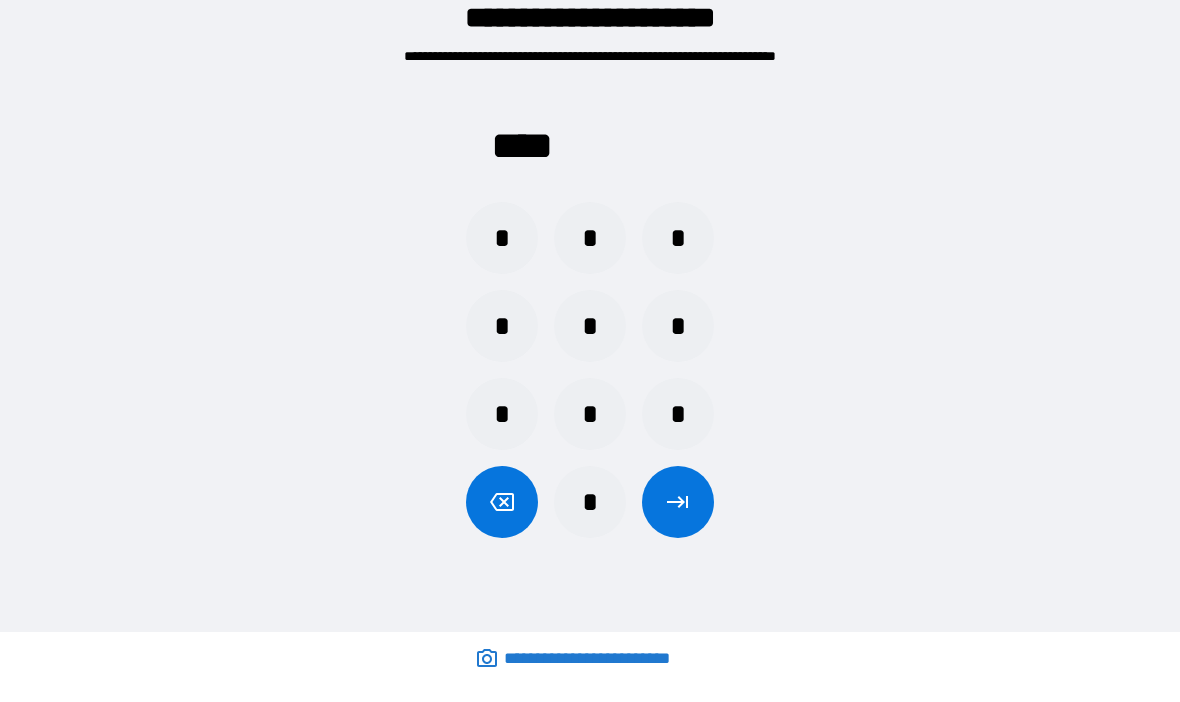 click at bounding box center (678, 503) 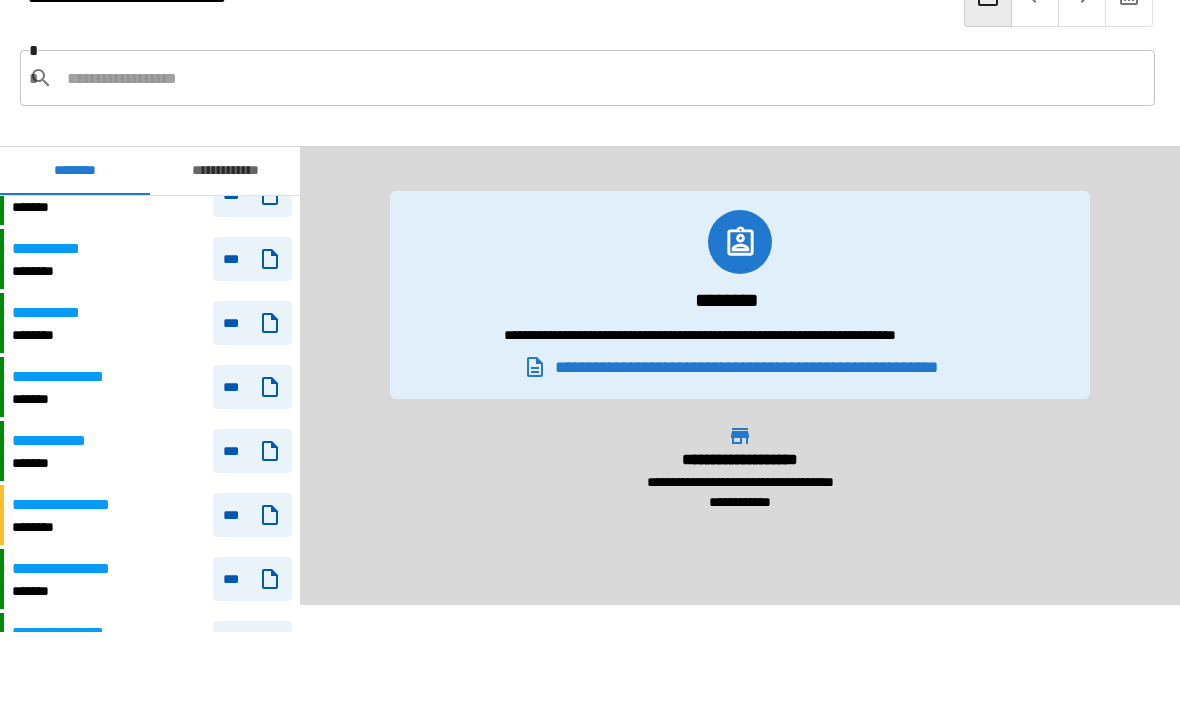 scroll, scrollTop: 1171, scrollLeft: 0, axis: vertical 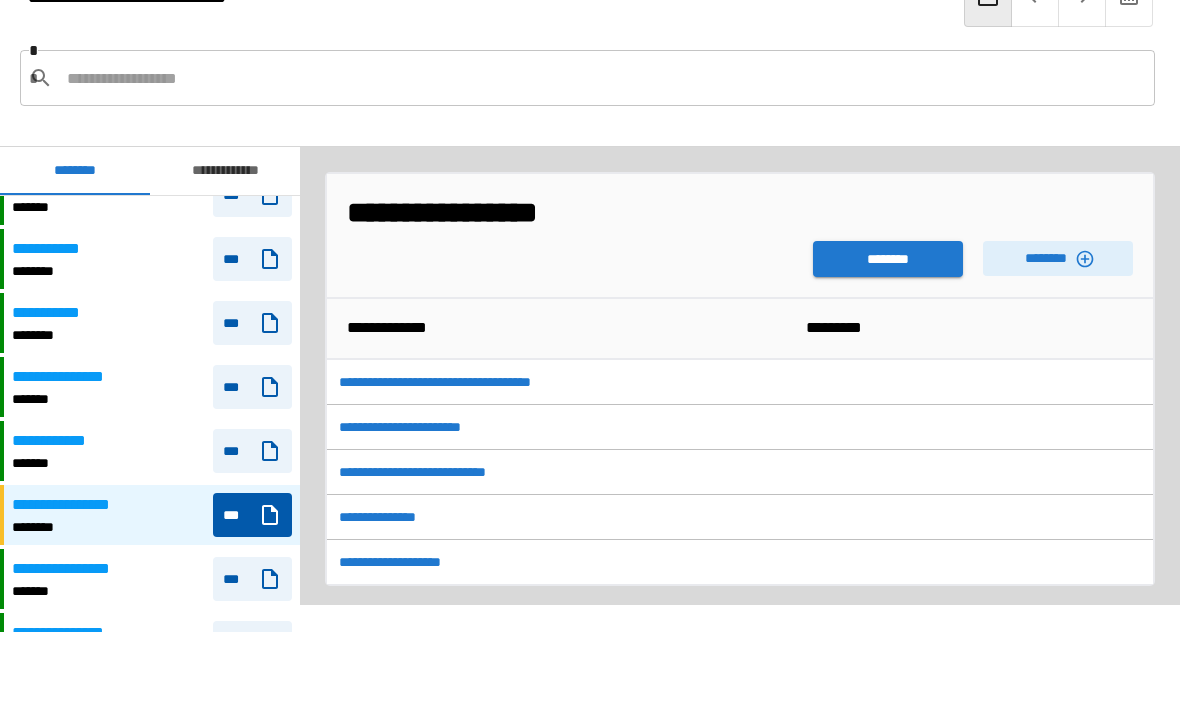 click on "********" at bounding box center (888, 260) 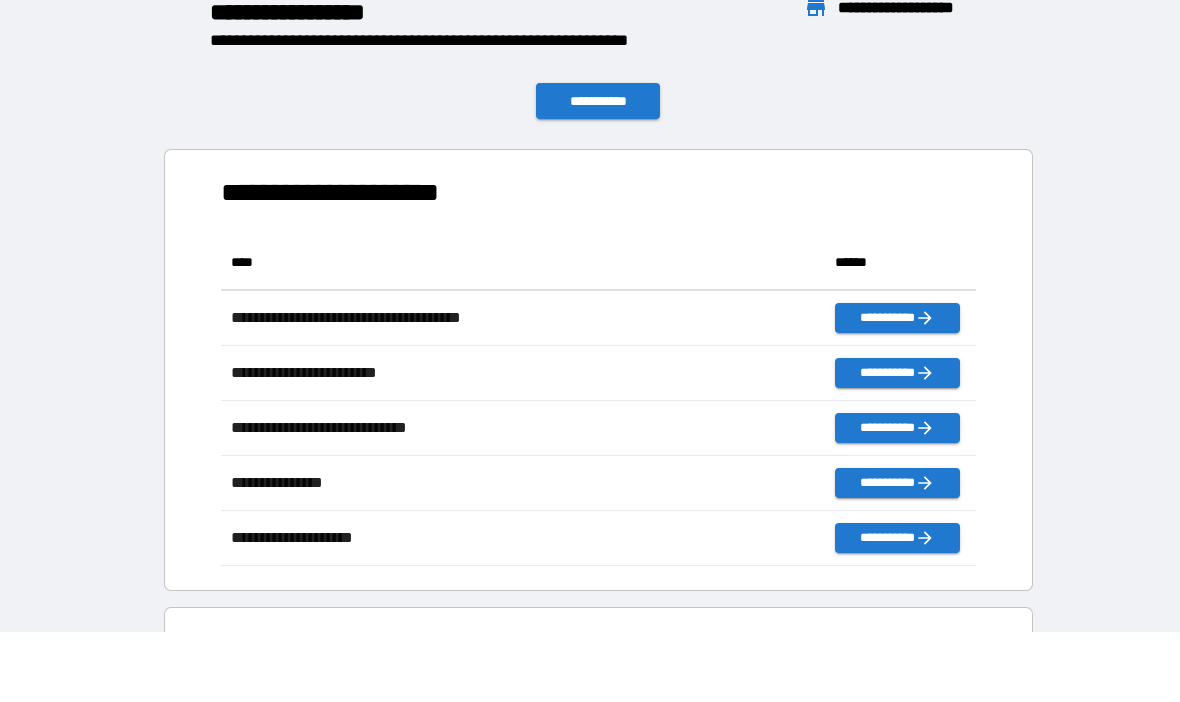 scroll, scrollTop: 331, scrollLeft: 755, axis: both 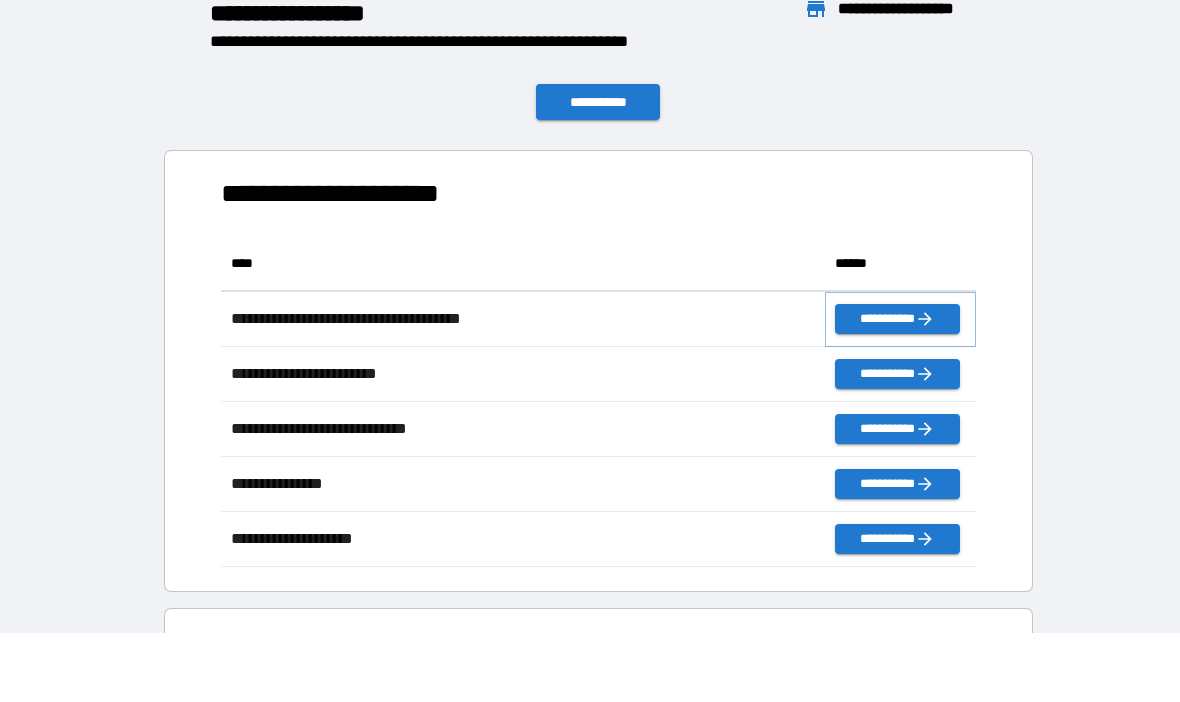 click on "**********" at bounding box center (897, 319) 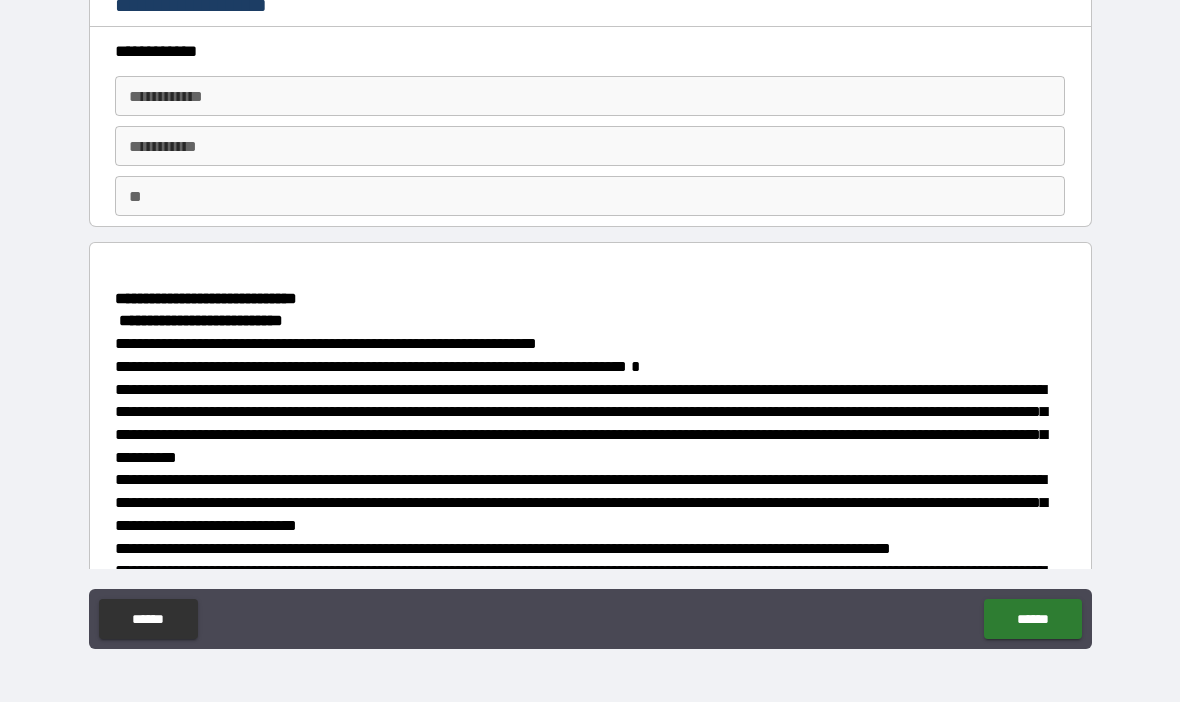 click on "**********" at bounding box center [590, 96] 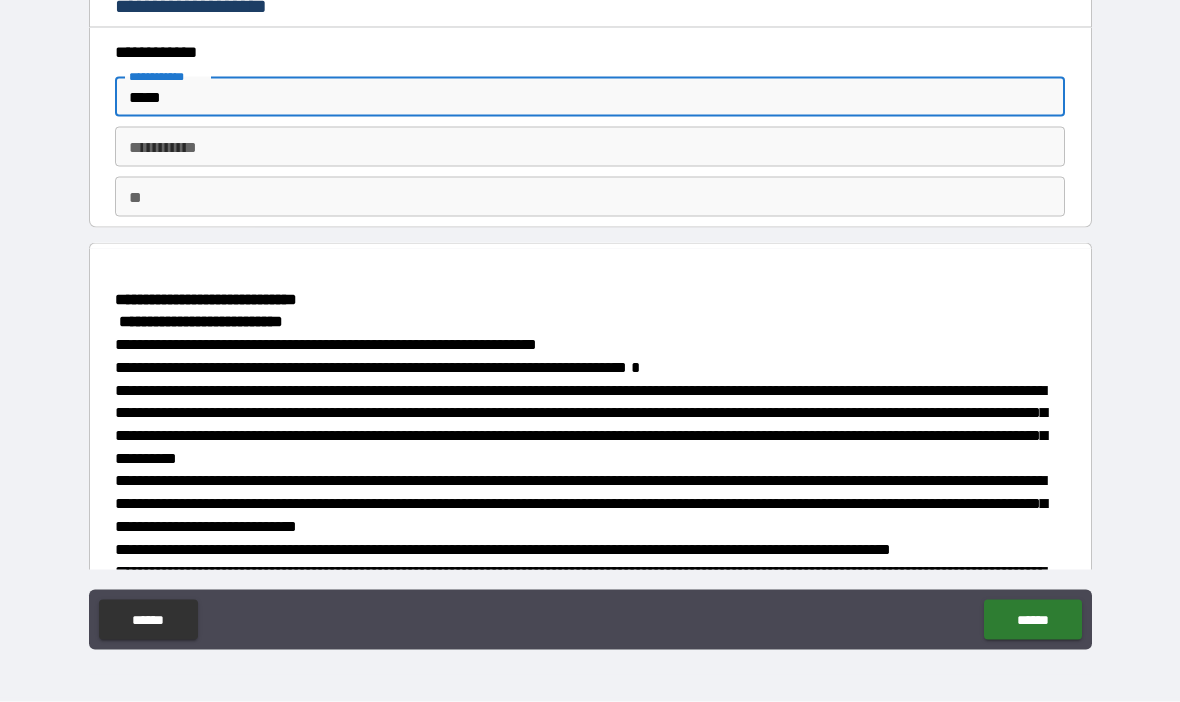 click on "*********   * *********   *" at bounding box center (590, 147) 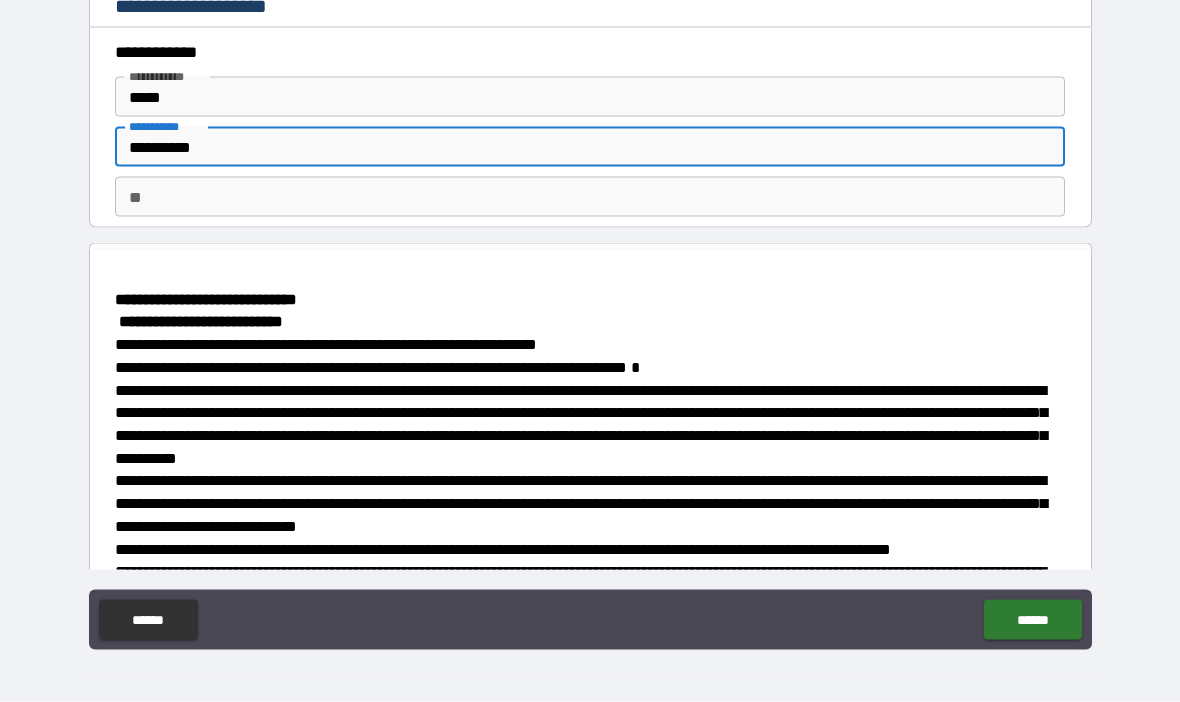 click on "**" at bounding box center (590, 197) 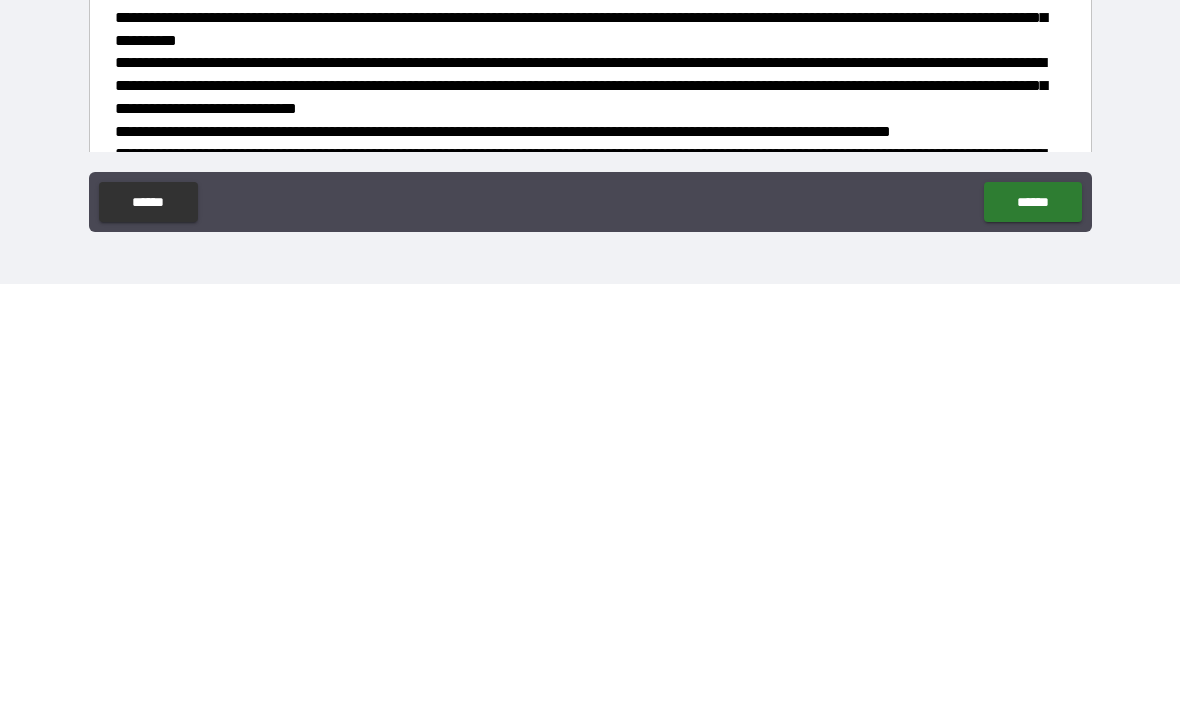 scroll, scrollTop: 69, scrollLeft: 0, axis: vertical 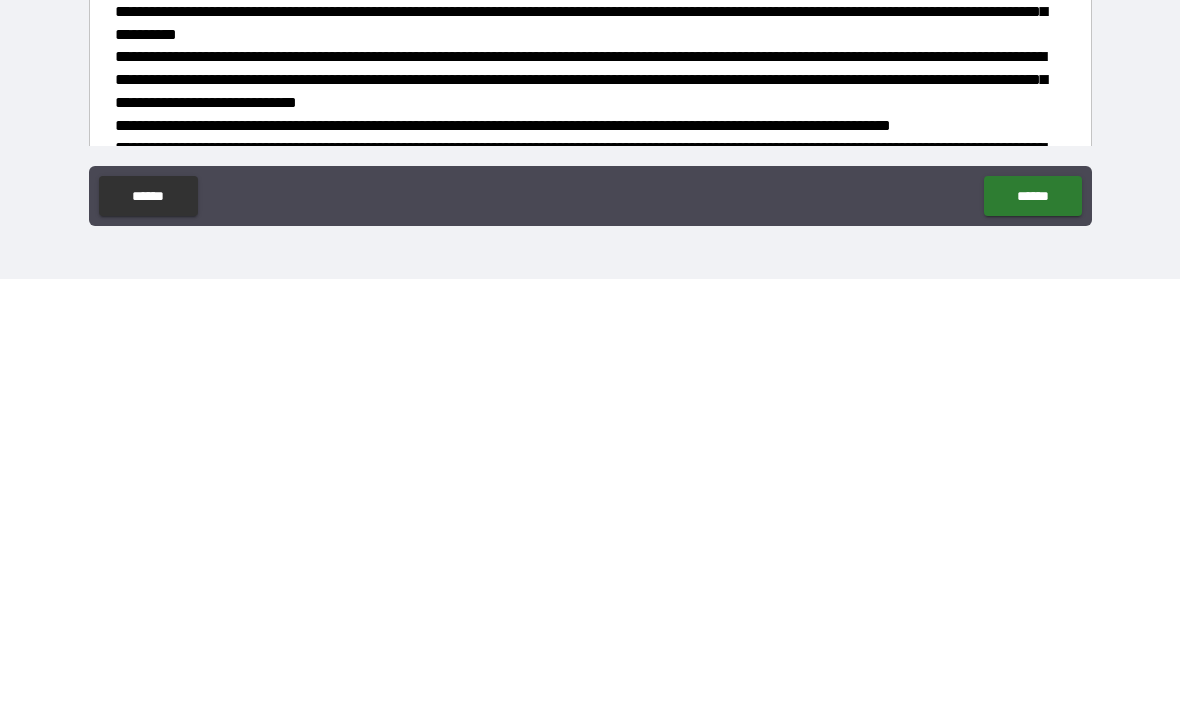click on "******" at bounding box center [1032, 619] 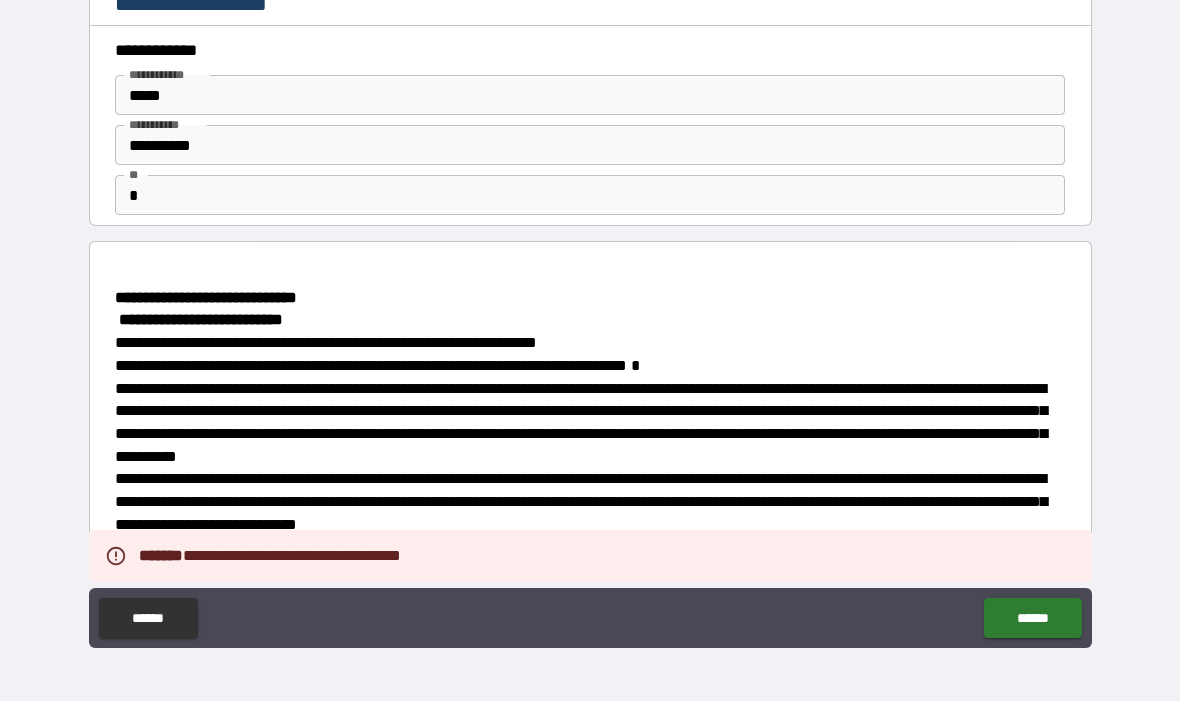 click on "******" at bounding box center (1032, 619) 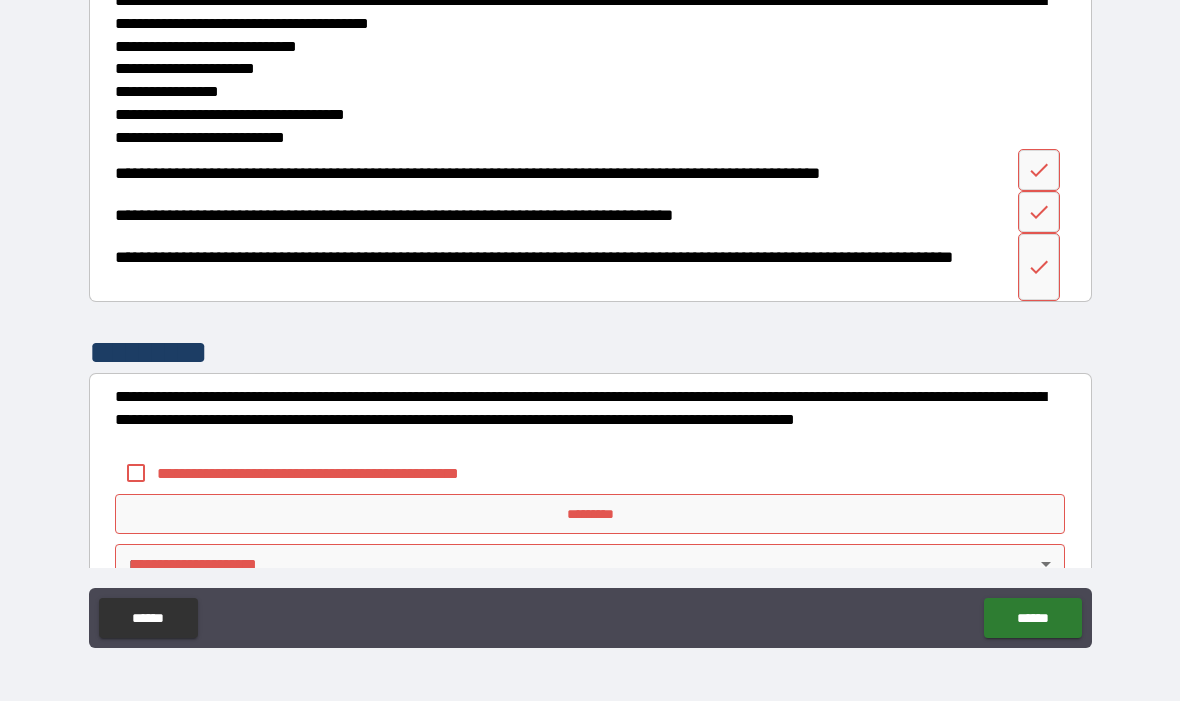 scroll, scrollTop: 2613, scrollLeft: 0, axis: vertical 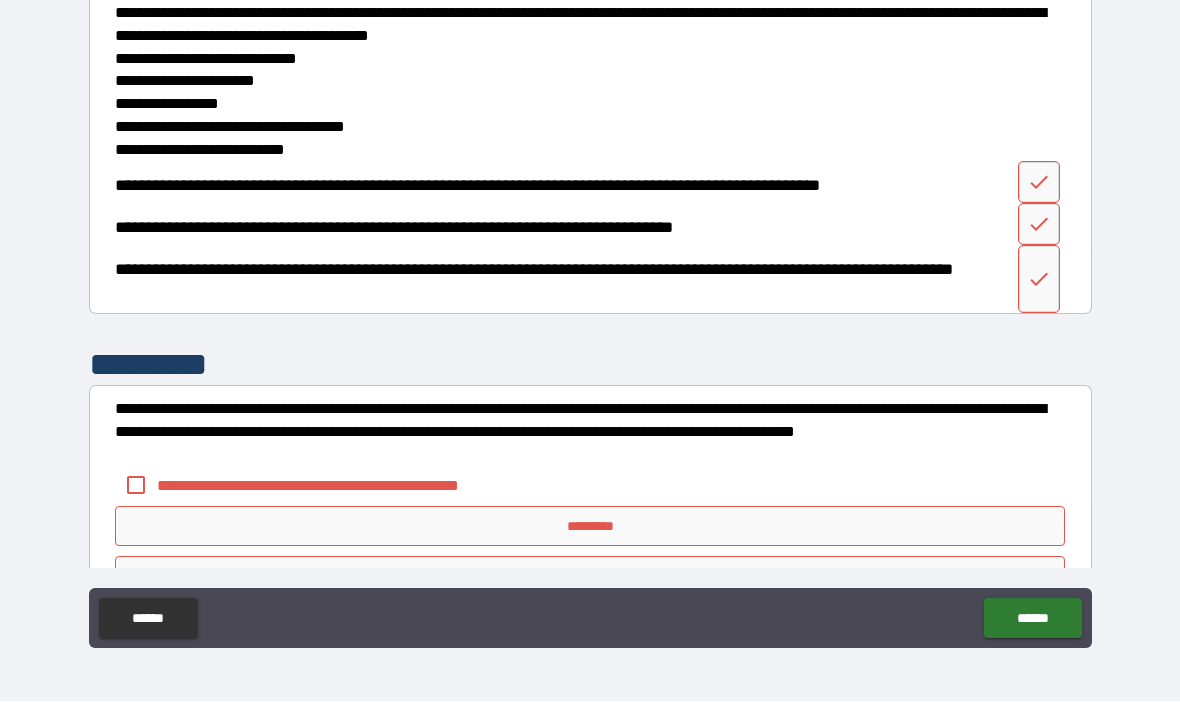 click 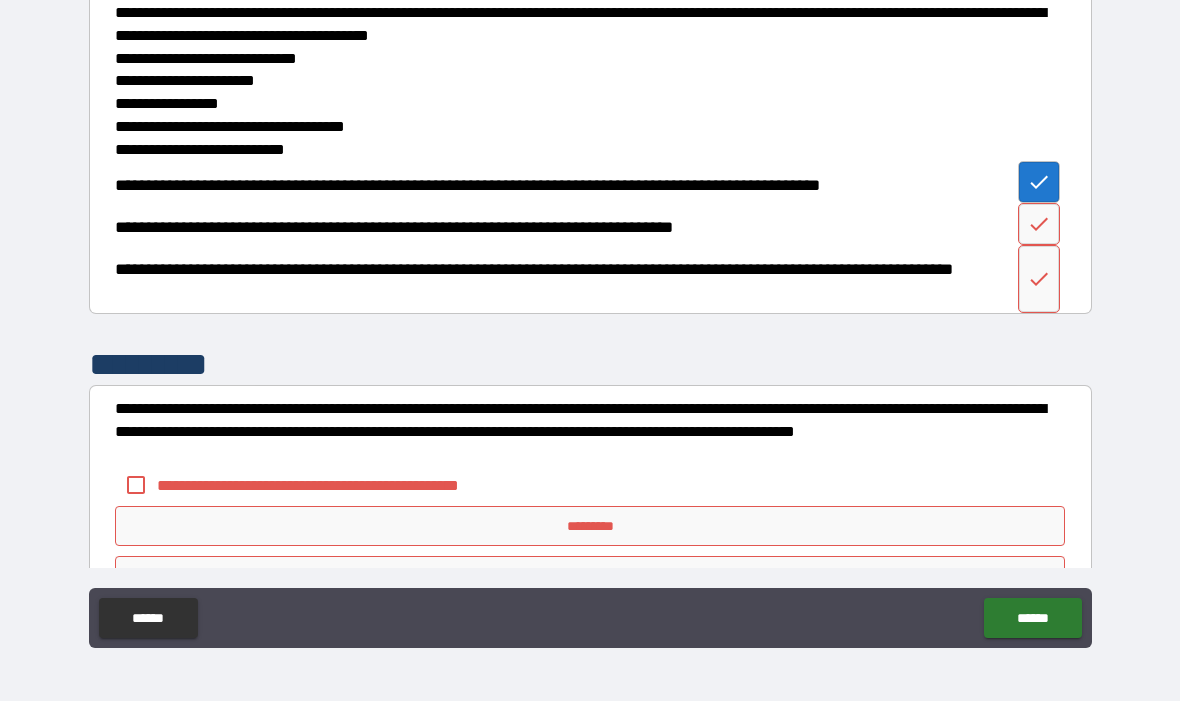 click 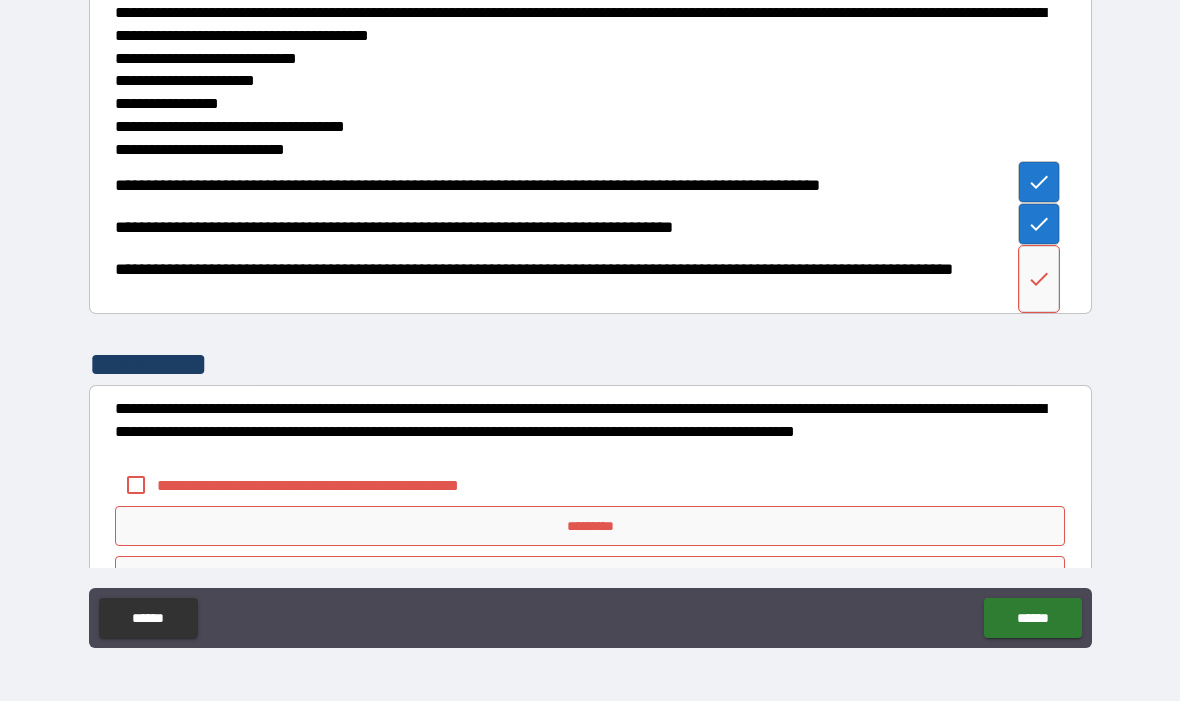 click 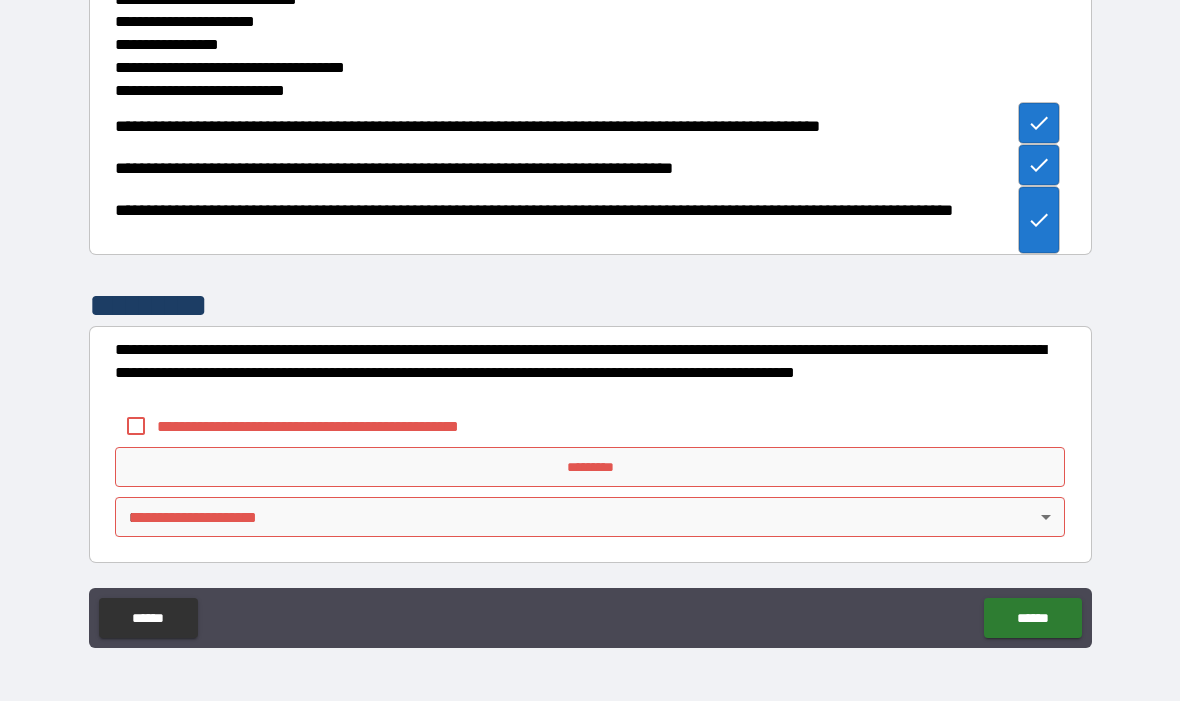 scroll, scrollTop: 2802, scrollLeft: 0, axis: vertical 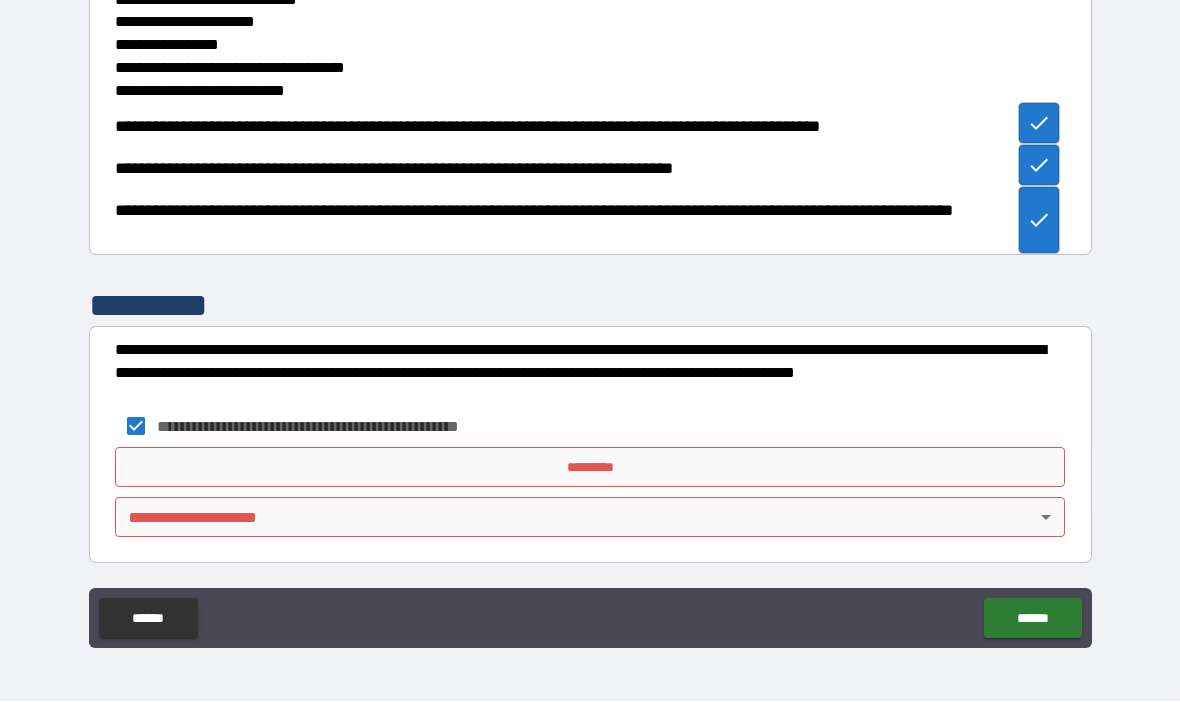 click on "*********" at bounding box center [590, 468] 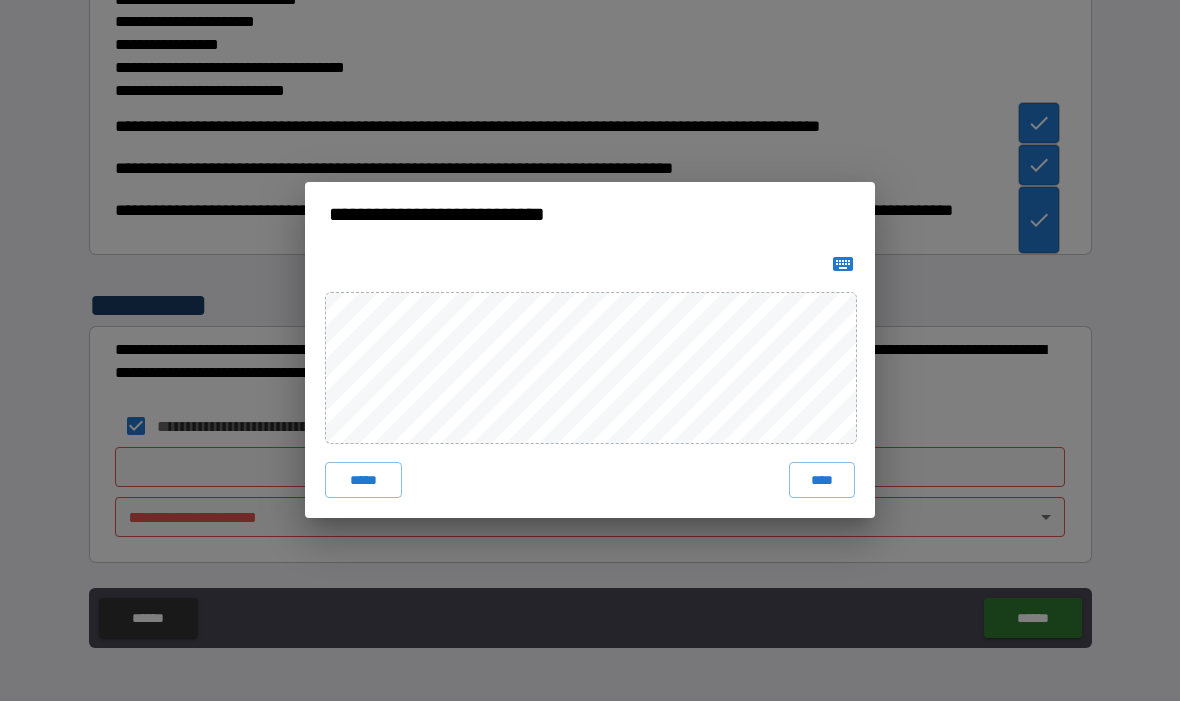 click on "****" at bounding box center [822, 481] 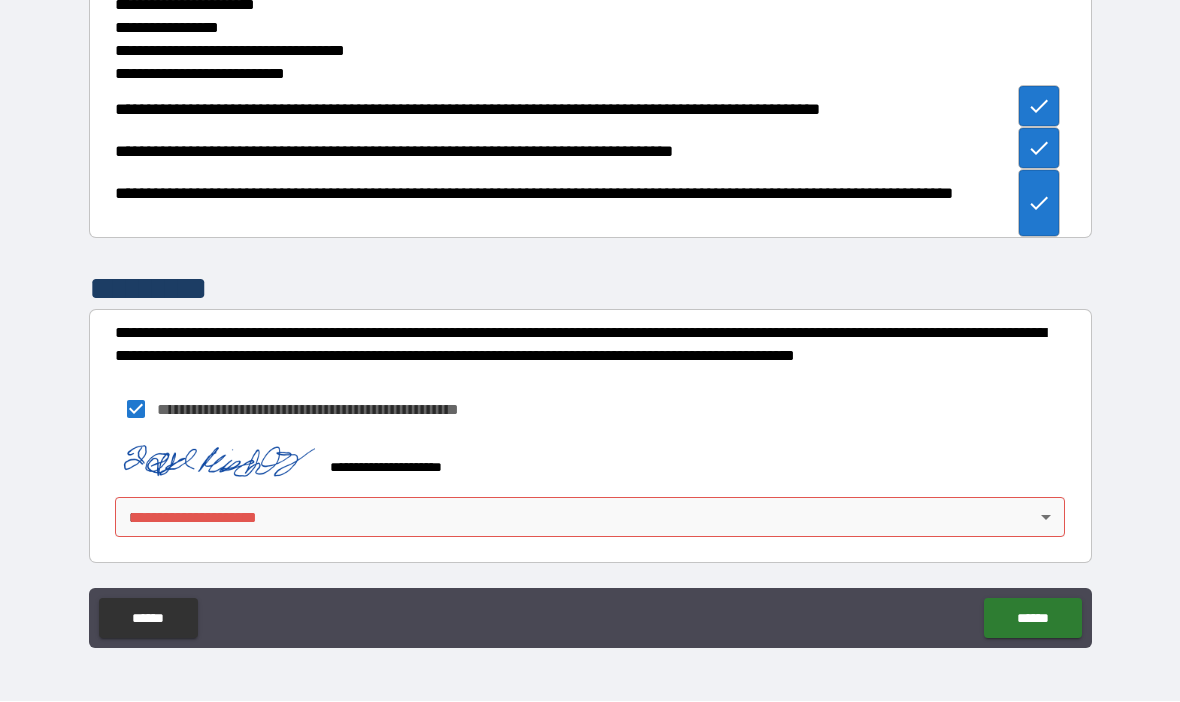 click on "******" at bounding box center (1032, 619) 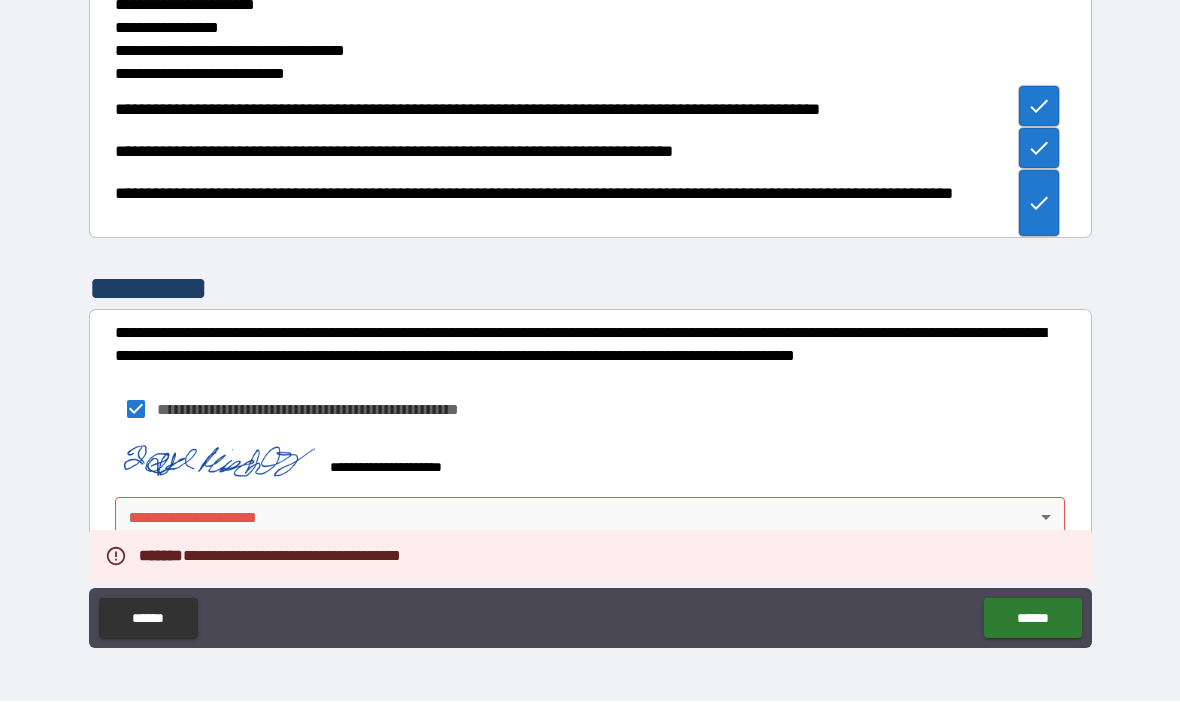 click on "**********" at bounding box center [590, 459] 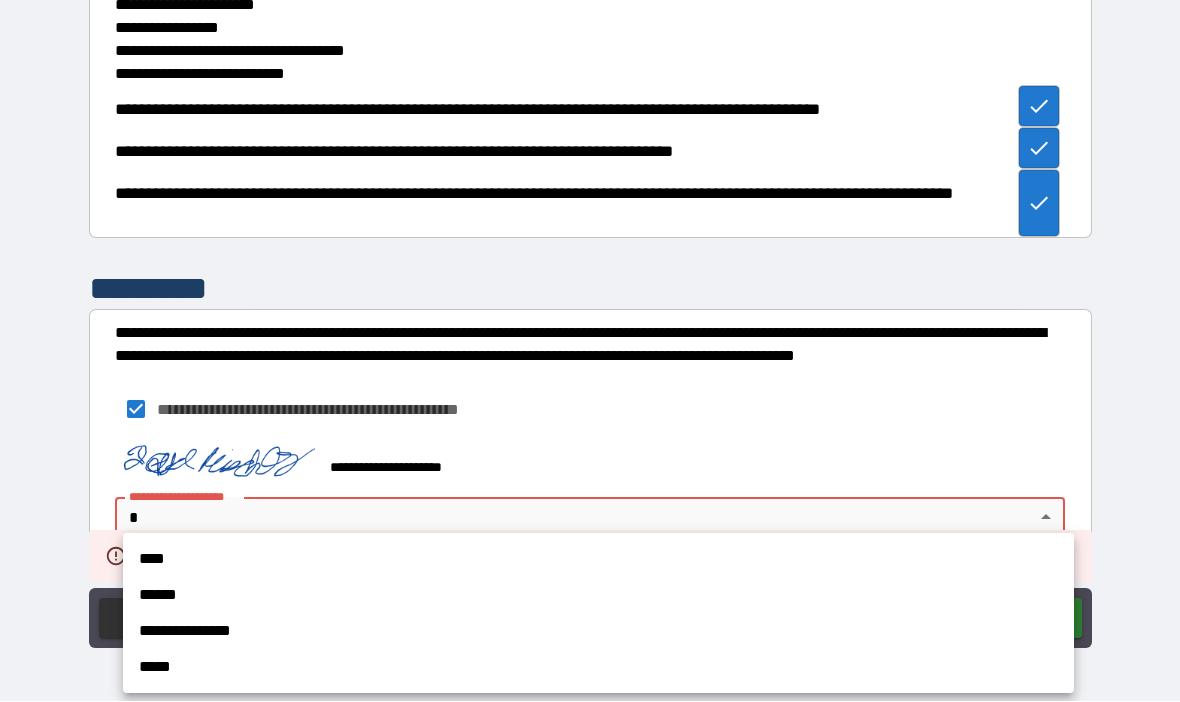click on "****" at bounding box center [598, 560] 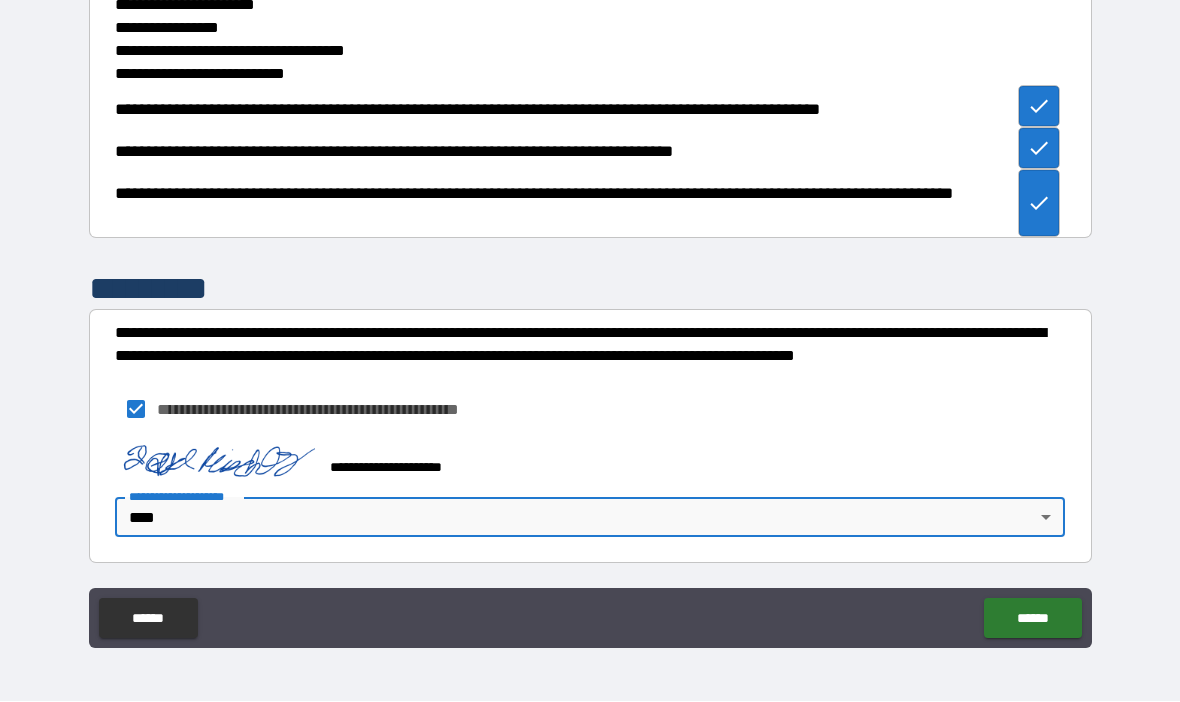 click on "******" at bounding box center (1032, 619) 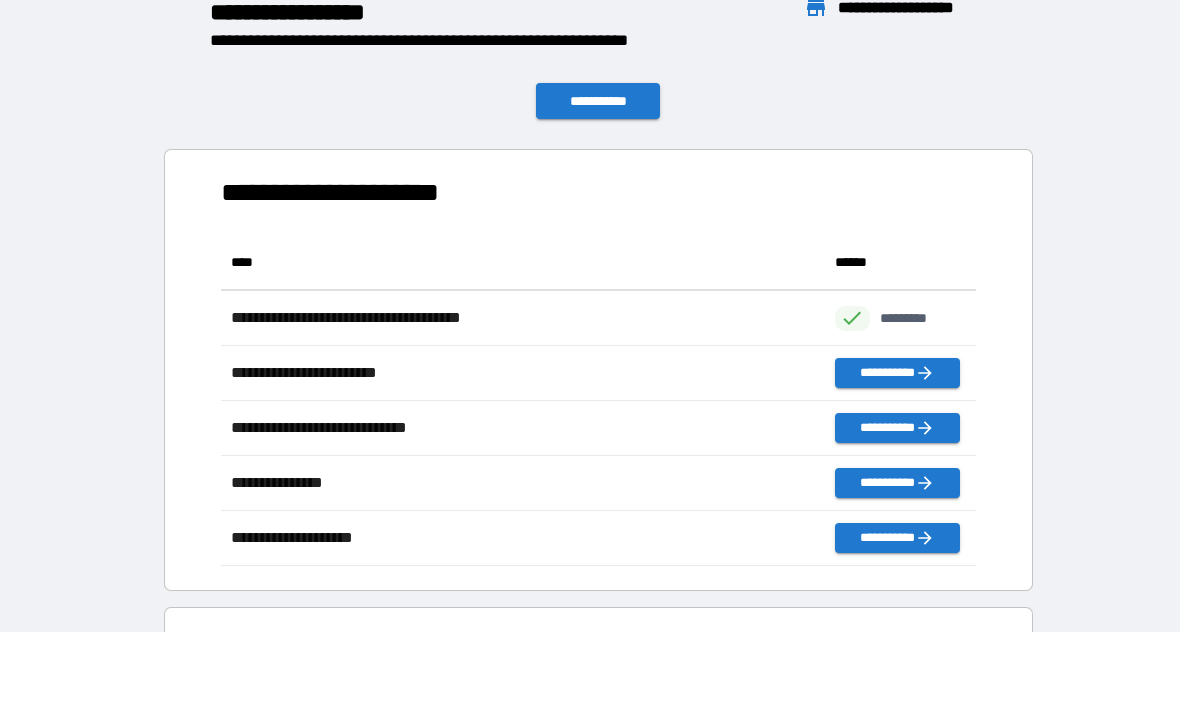 scroll, scrollTop: 1, scrollLeft: 1, axis: both 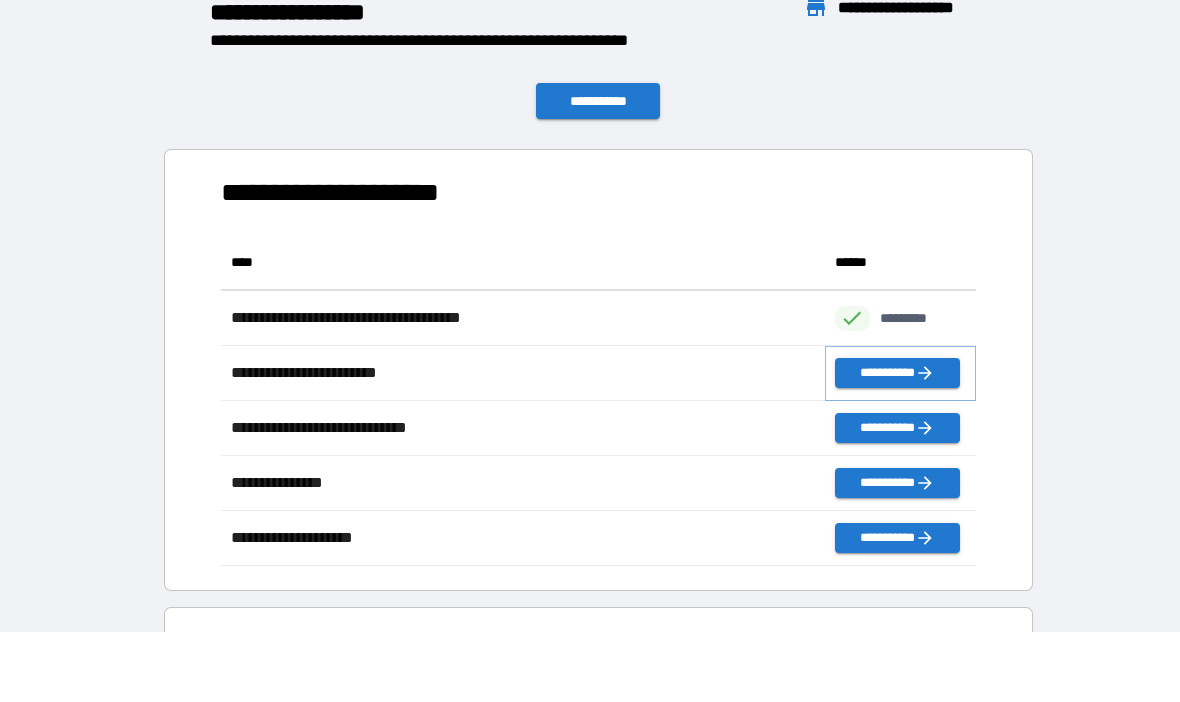 click 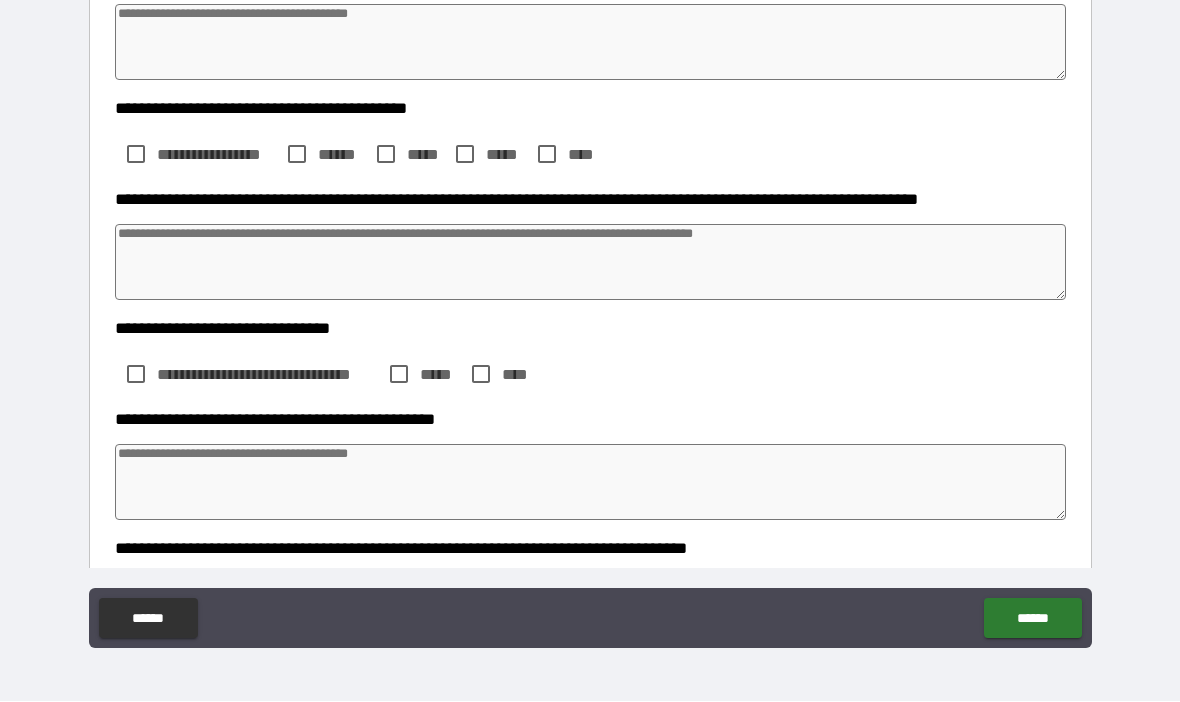 scroll, scrollTop: 546, scrollLeft: 0, axis: vertical 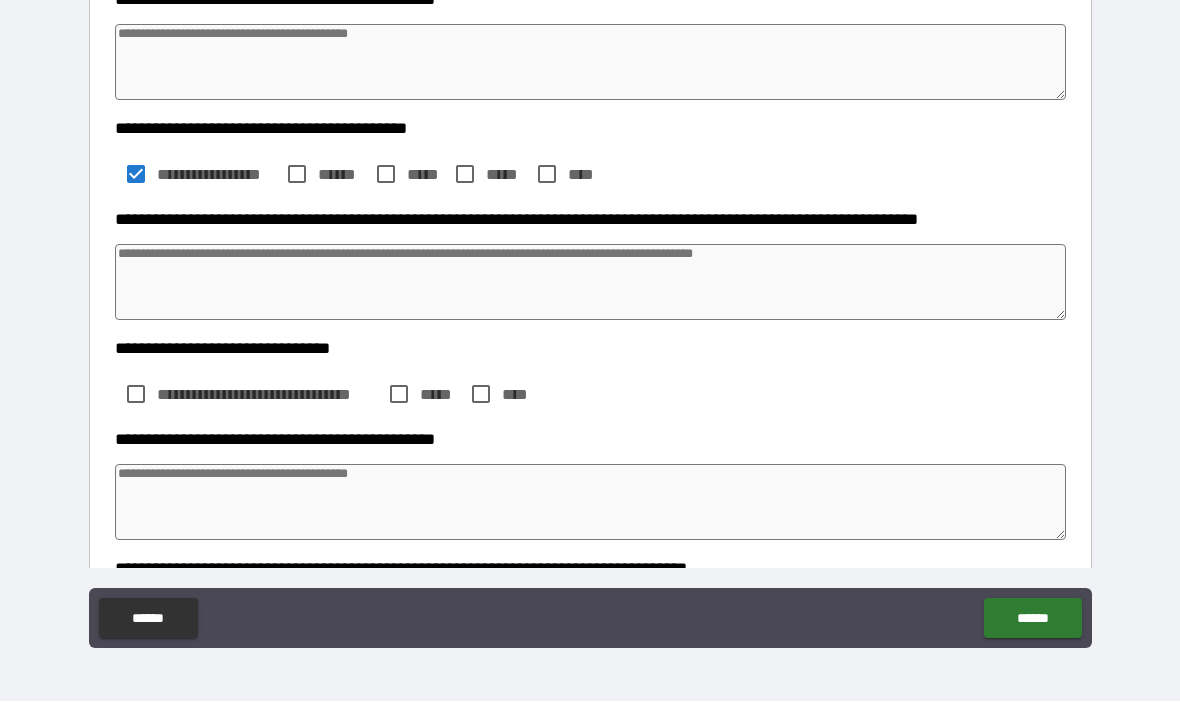 click at bounding box center [591, 283] 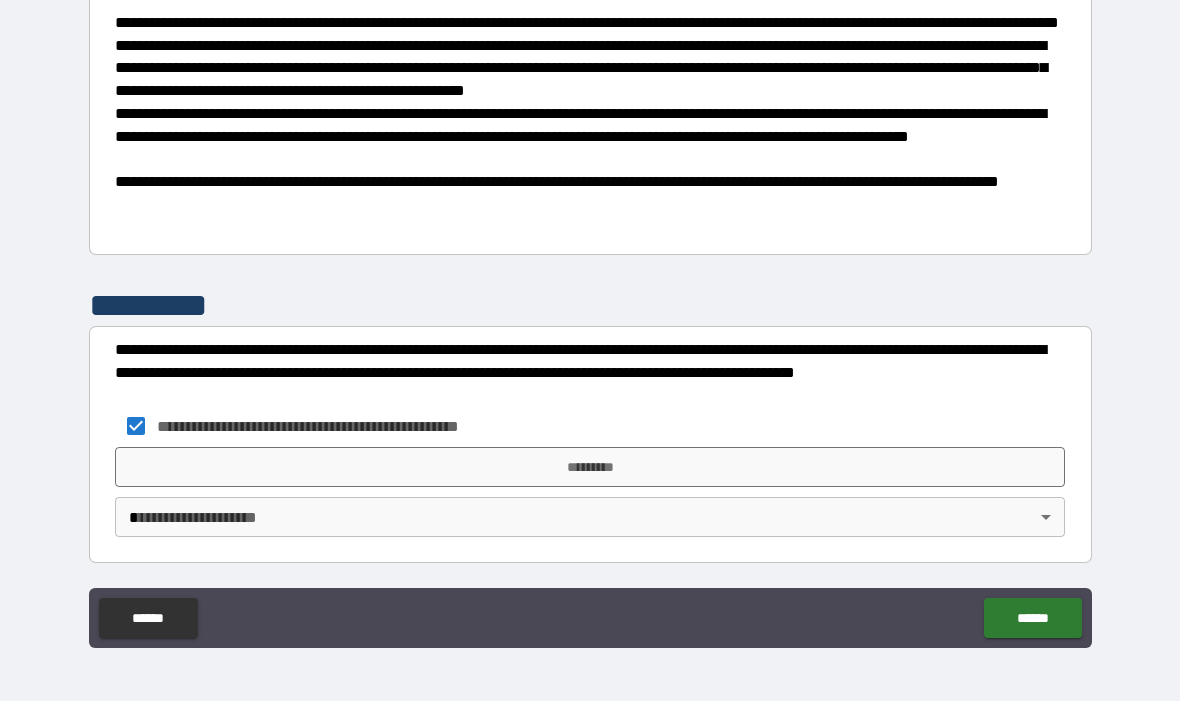 scroll, scrollTop: 1315, scrollLeft: 0, axis: vertical 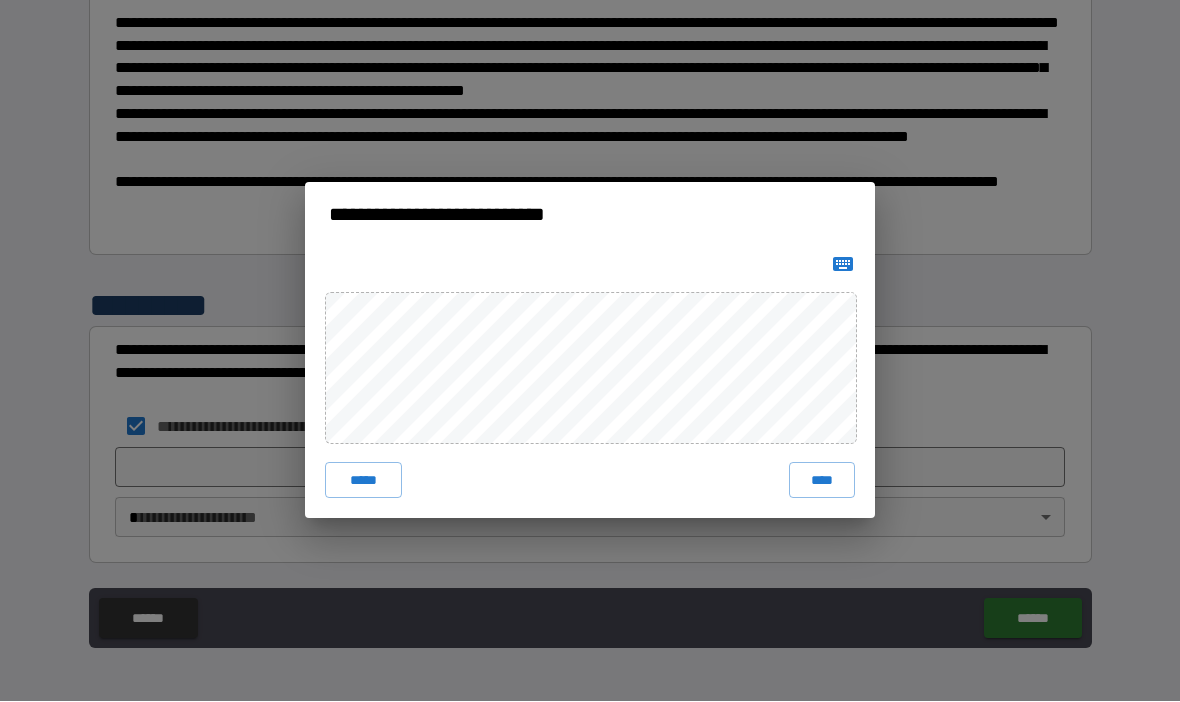 click on "****" at bounding box center (822, 481) 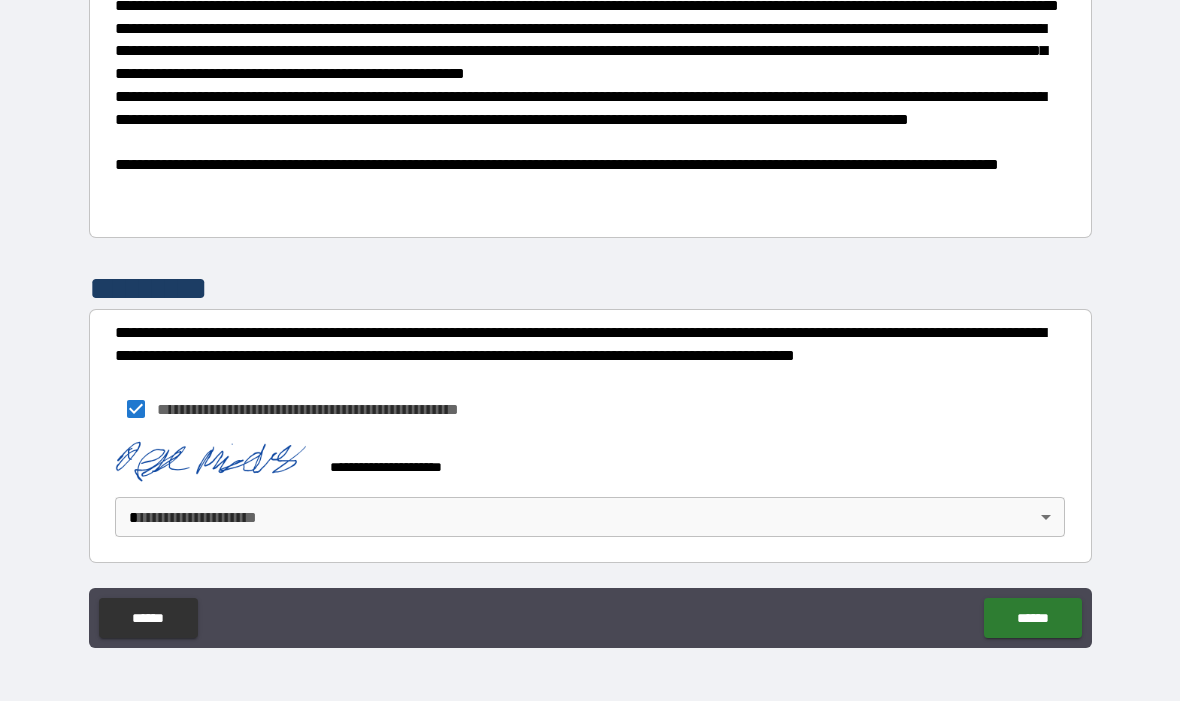 scroll, scrollTop: 1332, scrollLeft: 0, axis: vertical 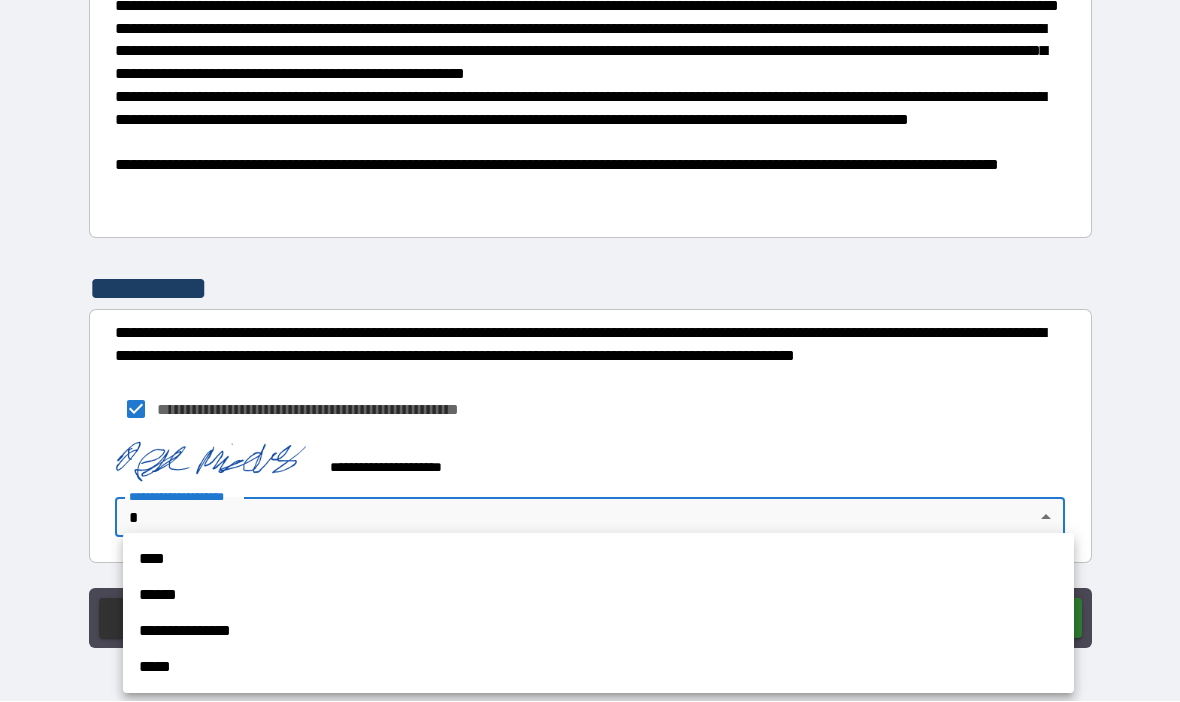 click on "****" at bounding box center (598, 560) 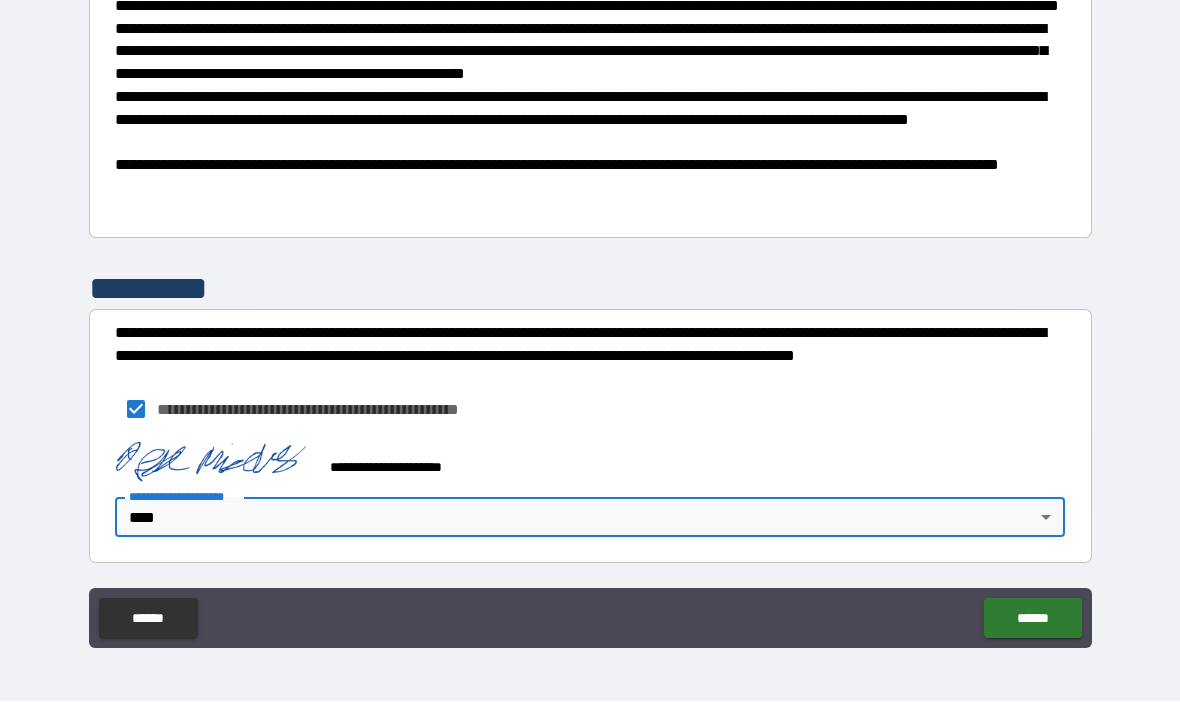 click on "******" at bounding box center (1032, 619) 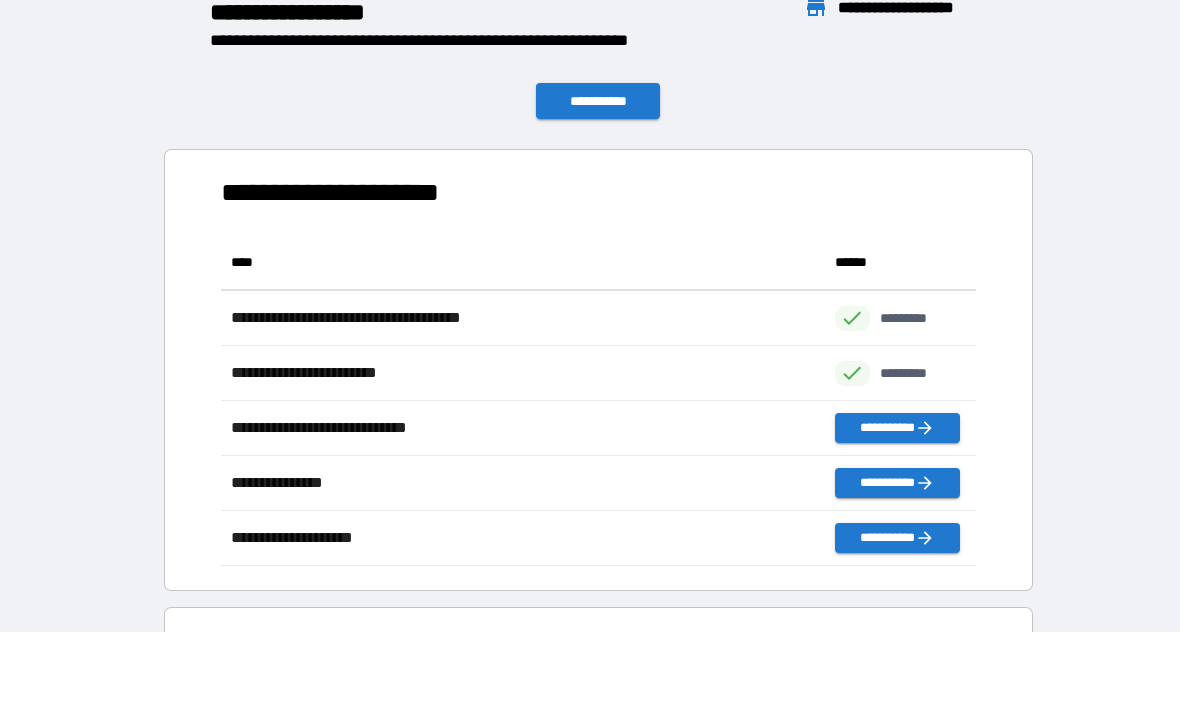 scroll, scrollTop: 1, scrollLeft: 1, axis: both 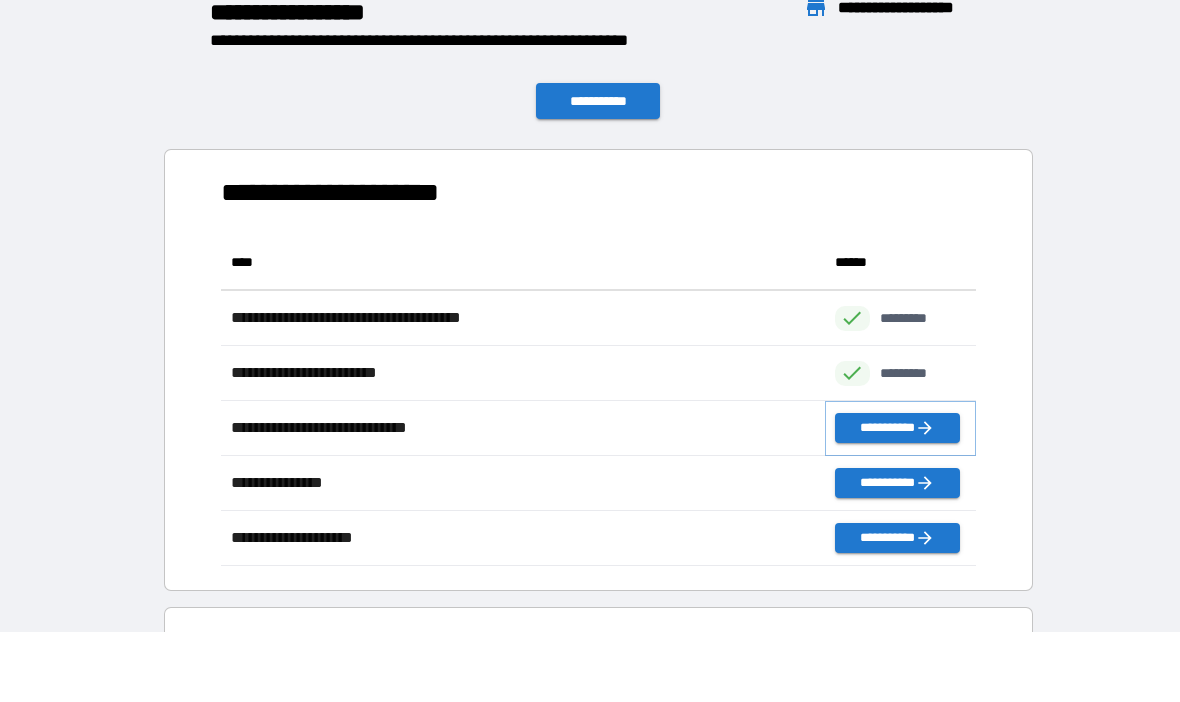 click on "**********" at bounding box center (897, 429) 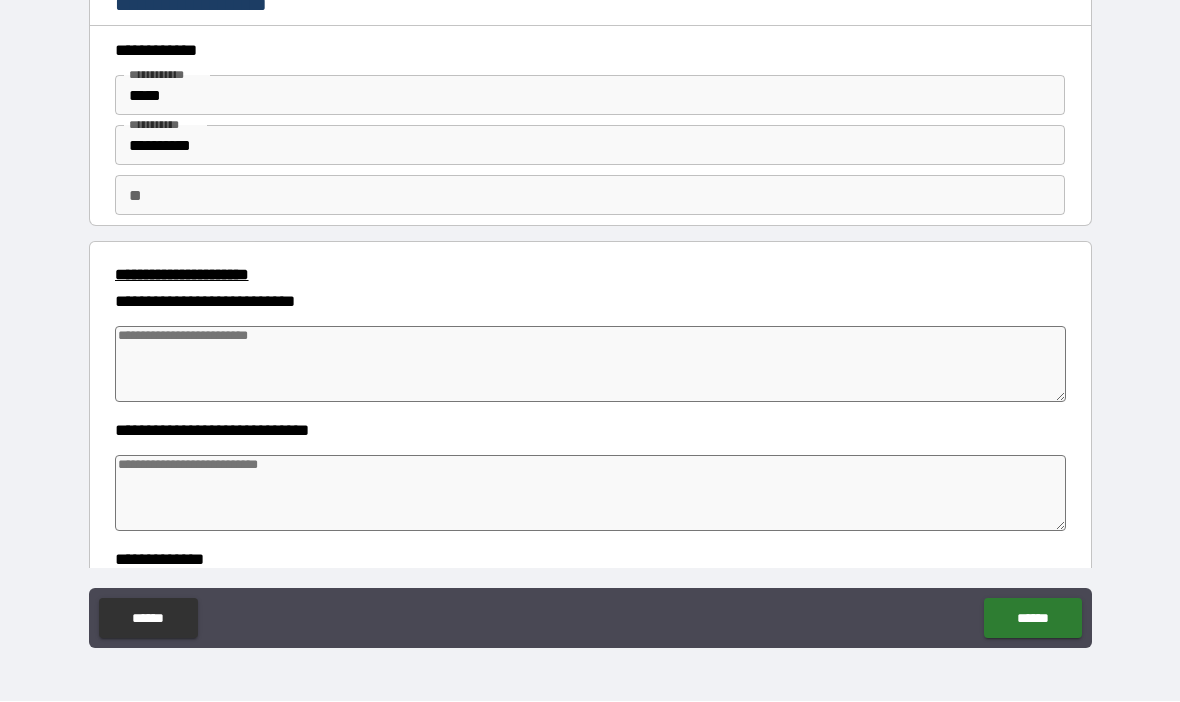click at bounding box center (591, 365) 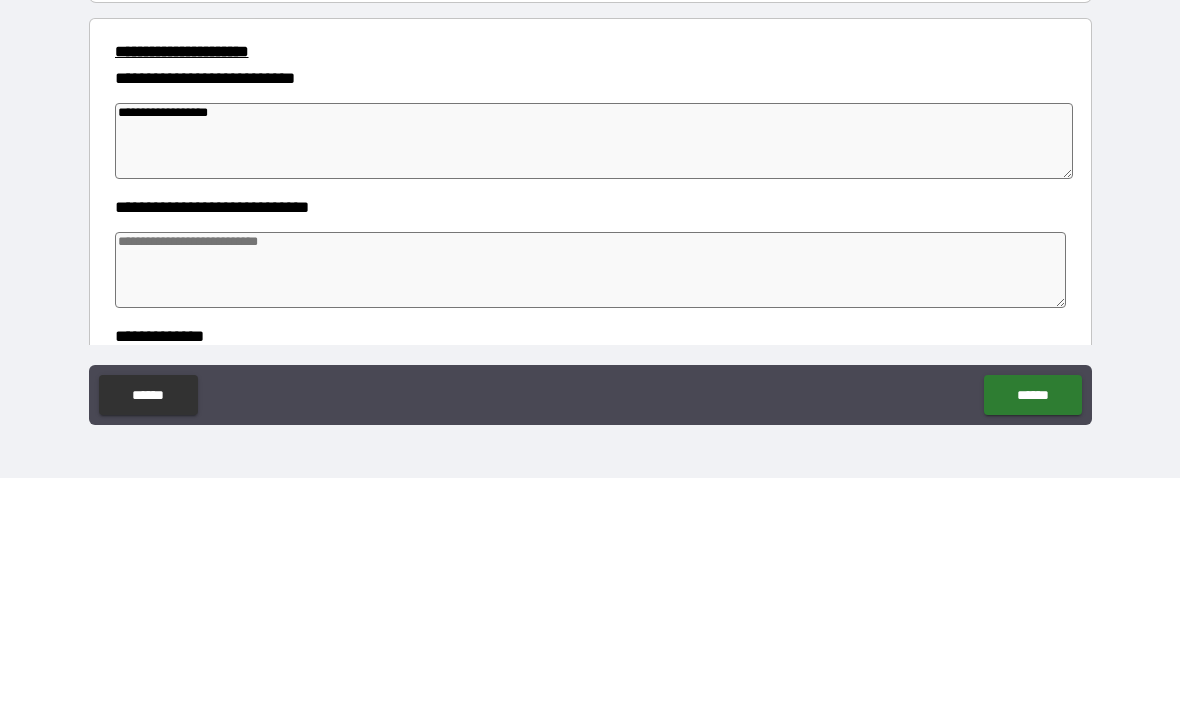 click at bounding box center [591, 494] 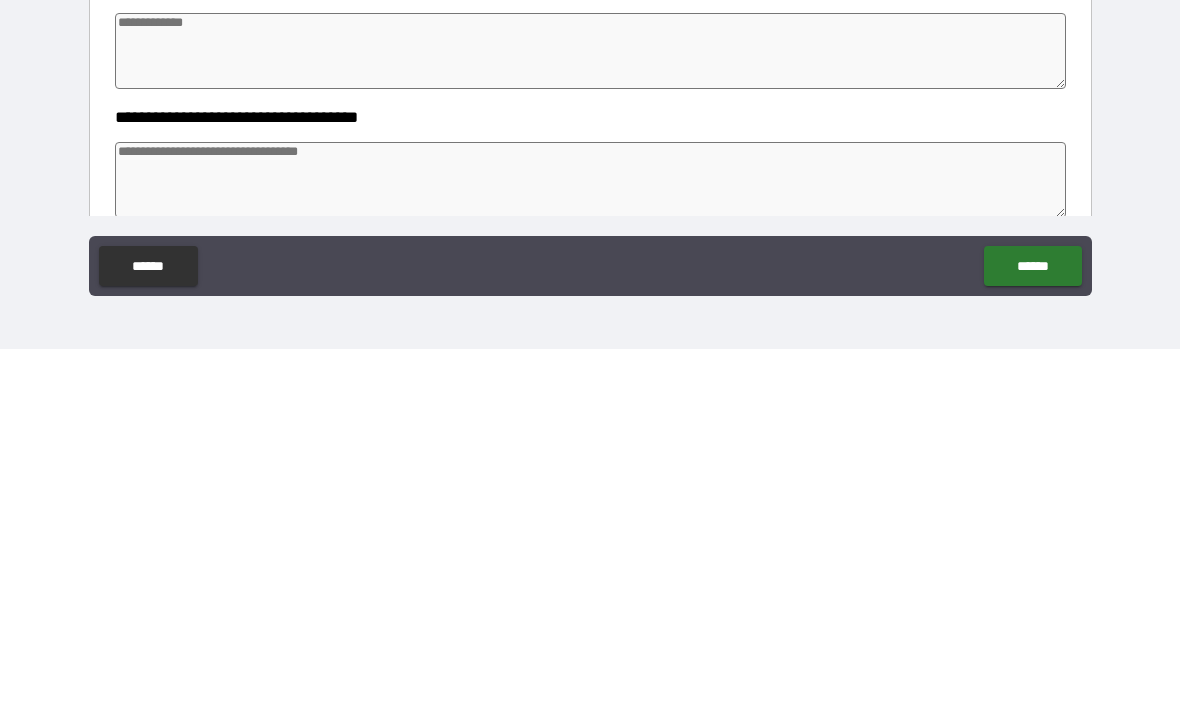 scroll, scrollTop: 190, scrollLeft: 0, axis: vertical 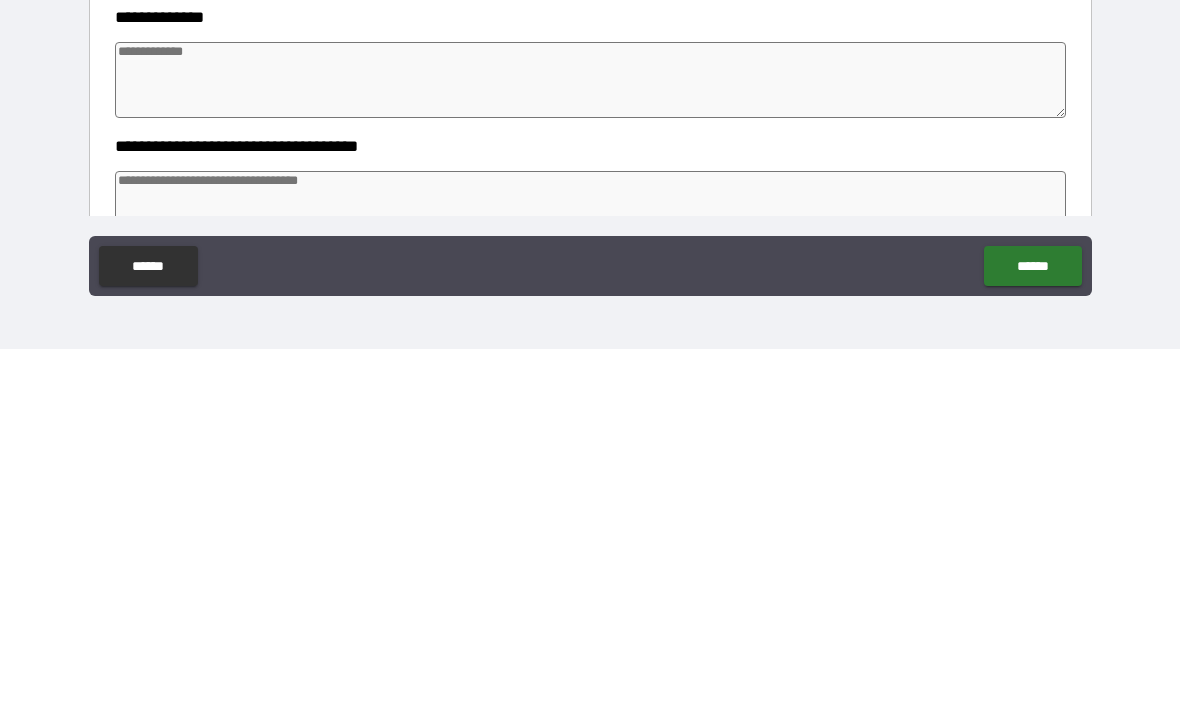 click at bounding box center [591, 433] 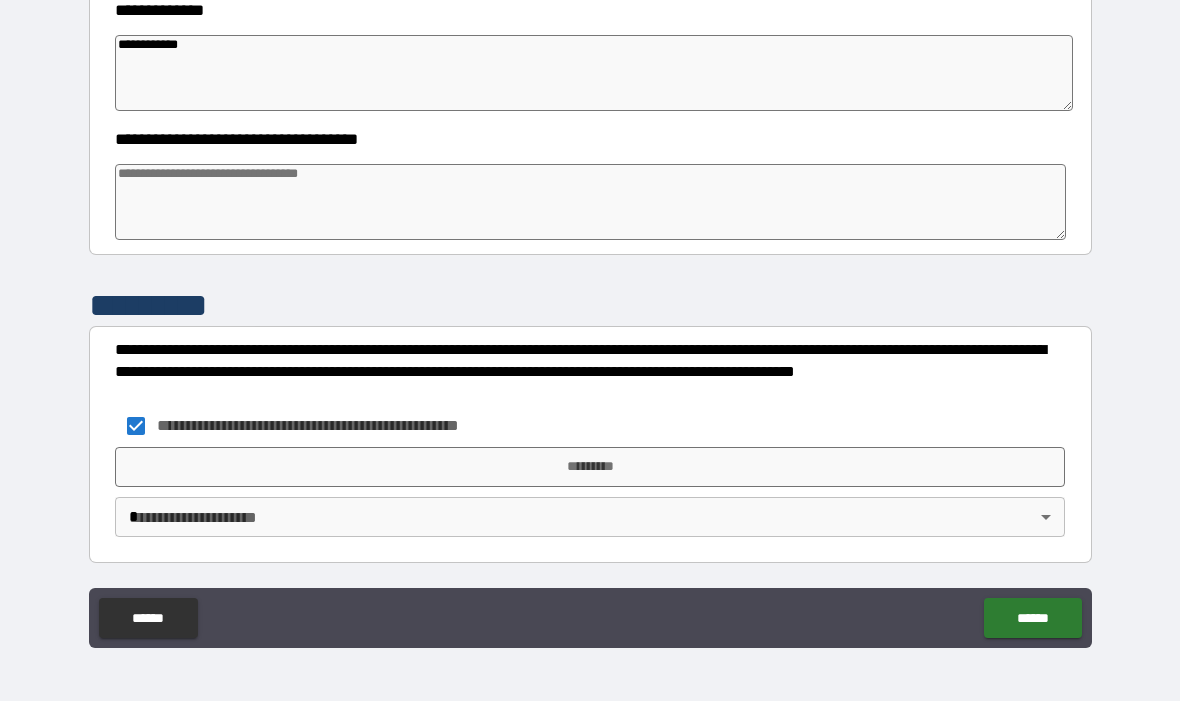 scroll, scrollTop: 548, scrollLeft: 0, axis: vertical 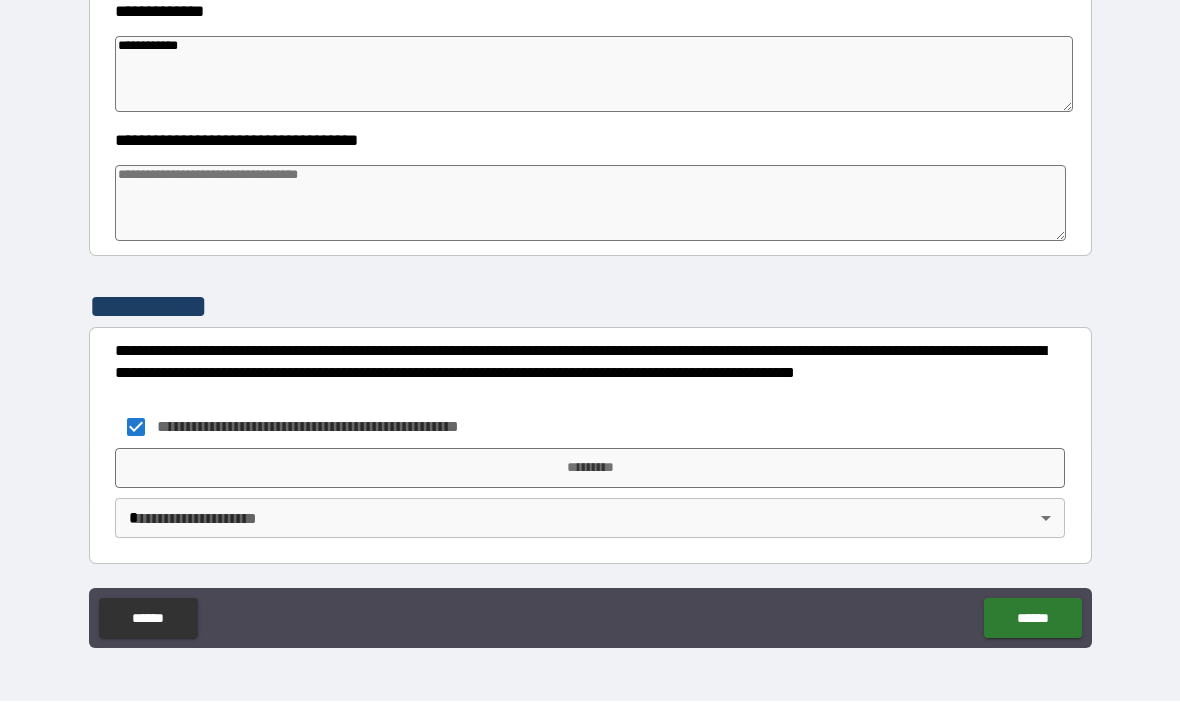 click on "*********" at bounding box center (590, 469) 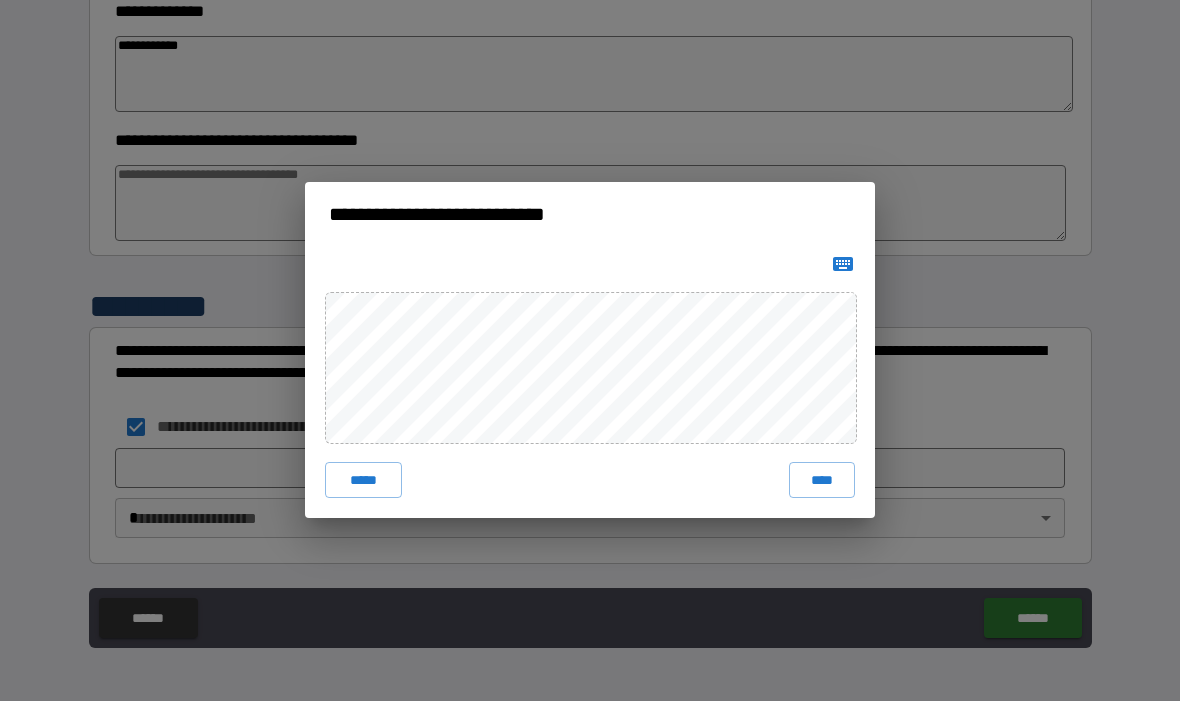 click on "****" at bounding box center (822, 481) 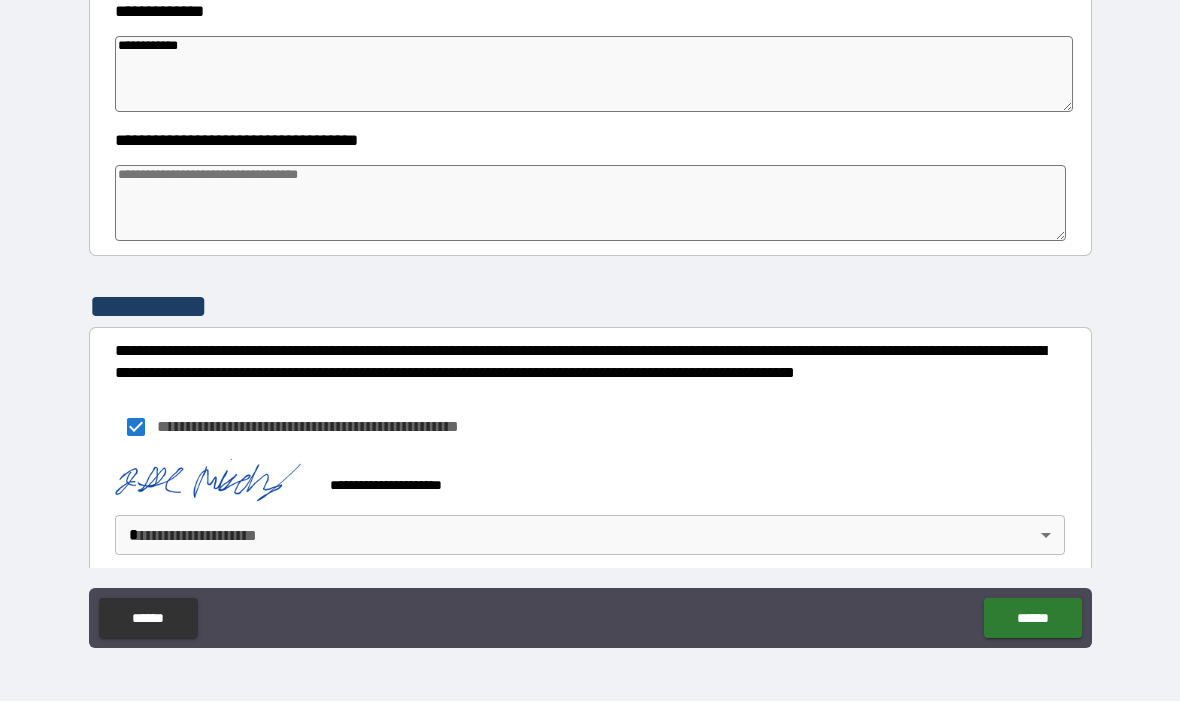 scroll, scrollTop: 538, scrollLeft: 0, axis: vertical 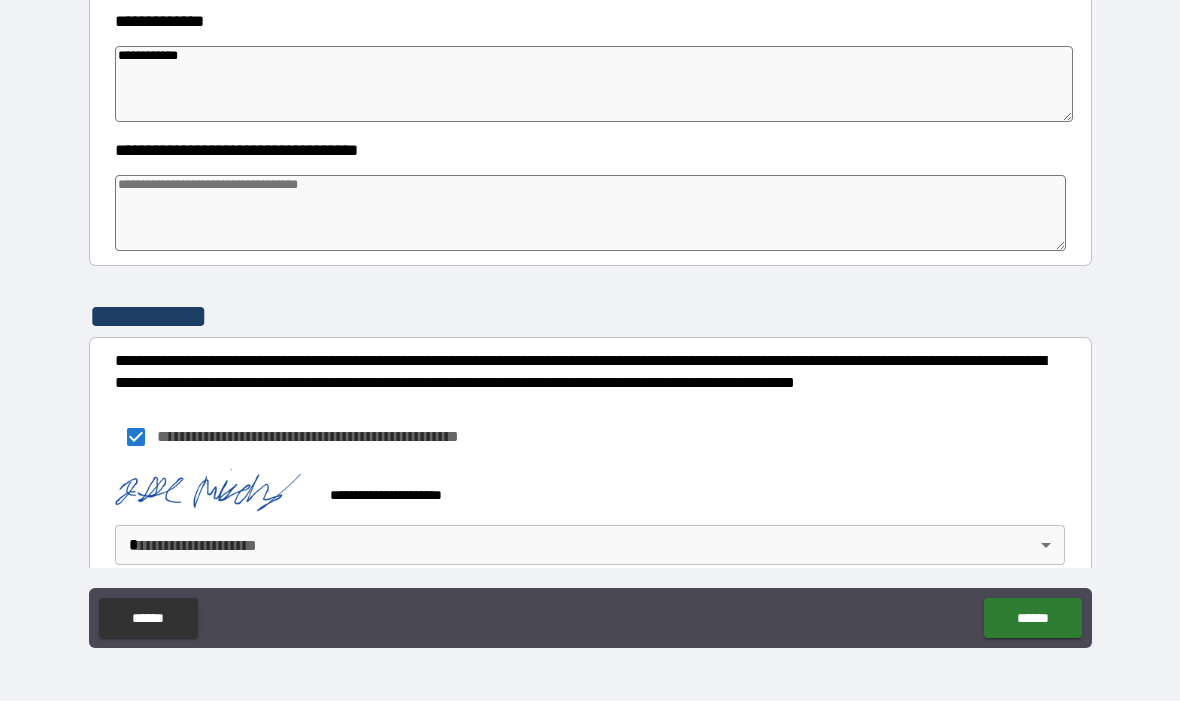 click on "**********" at bounding box center (590, 316) 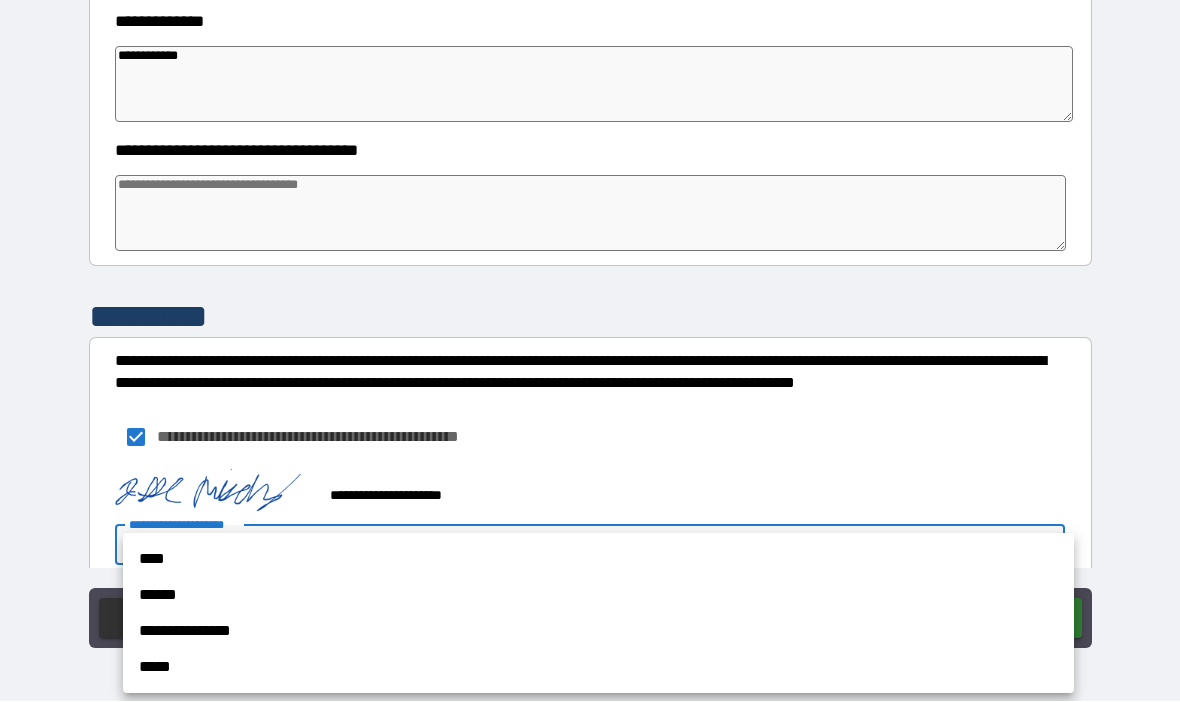 click on "****" at bounding box center [598, 560] 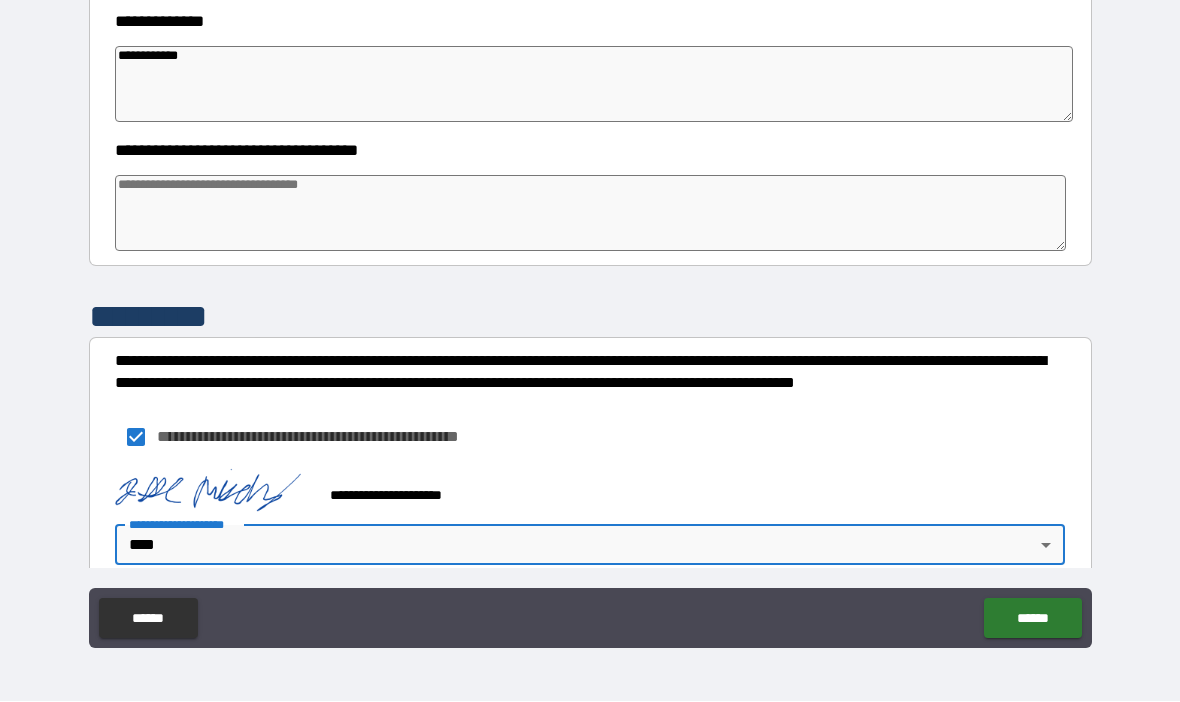 click on "******" at bounding box center (1032, 619) 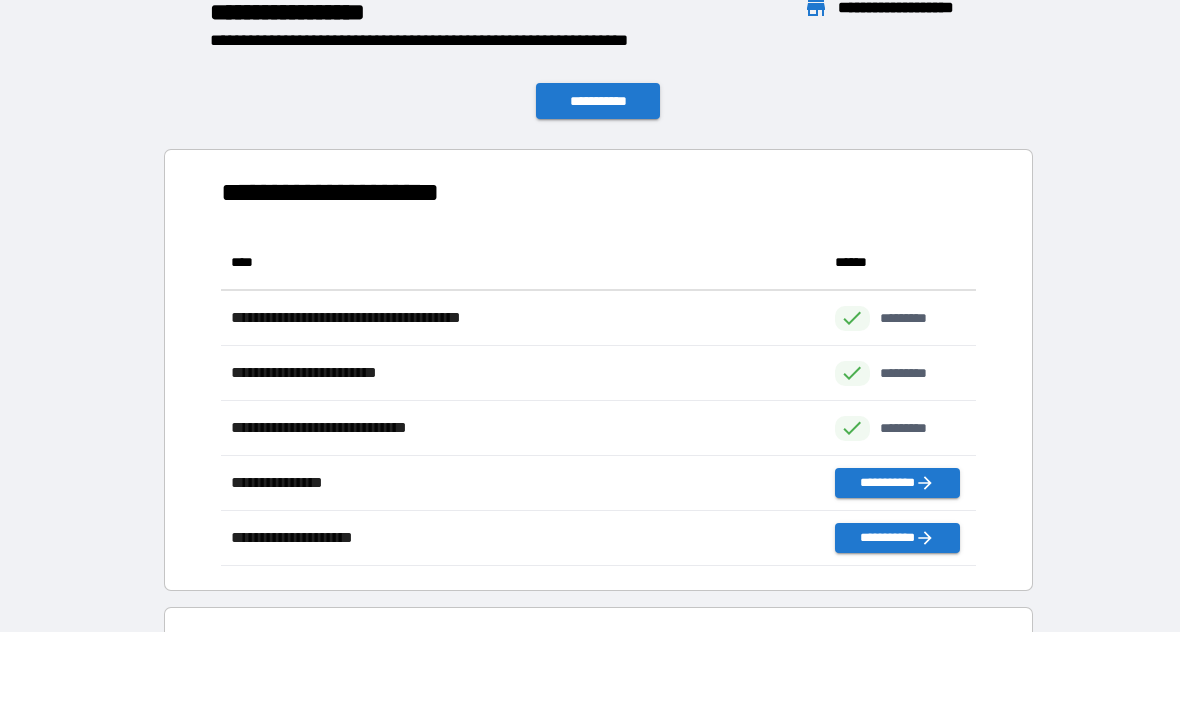 scroll, scrollTop: 1, scrollLeft: 1, axis: both 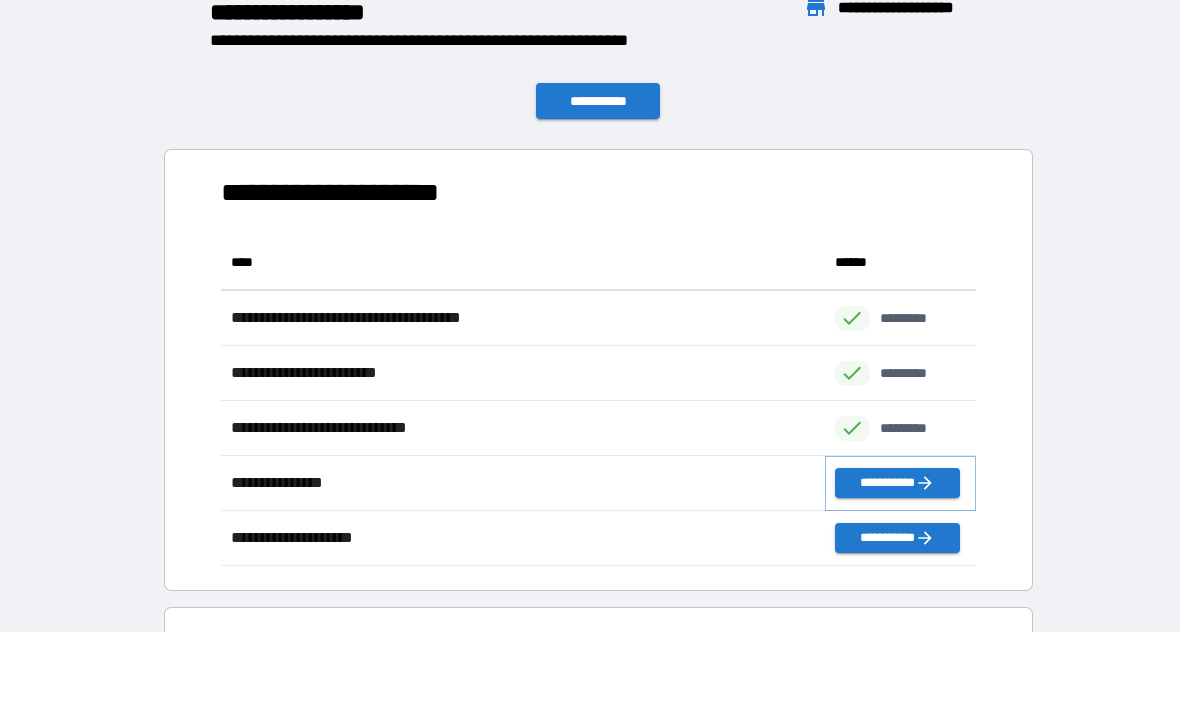 click on "**********" at bounding box center (897, 484) 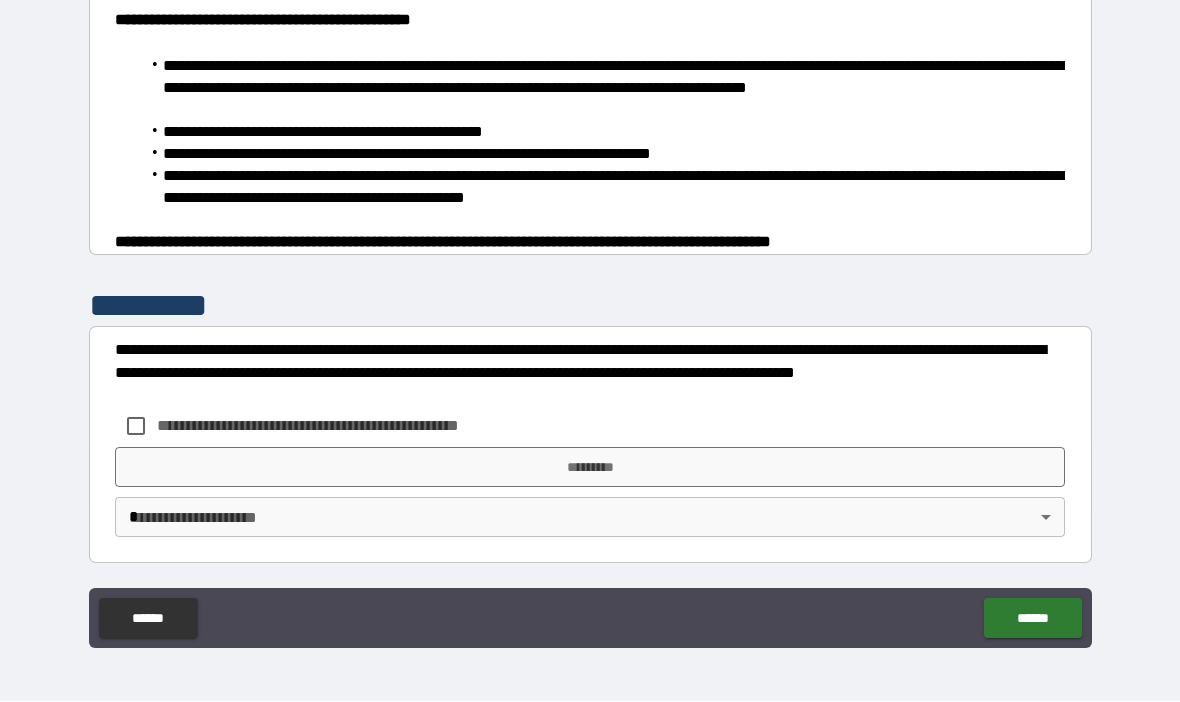 scroll, scrollTop: 1308, scrollLeft: 0, axis: vertical 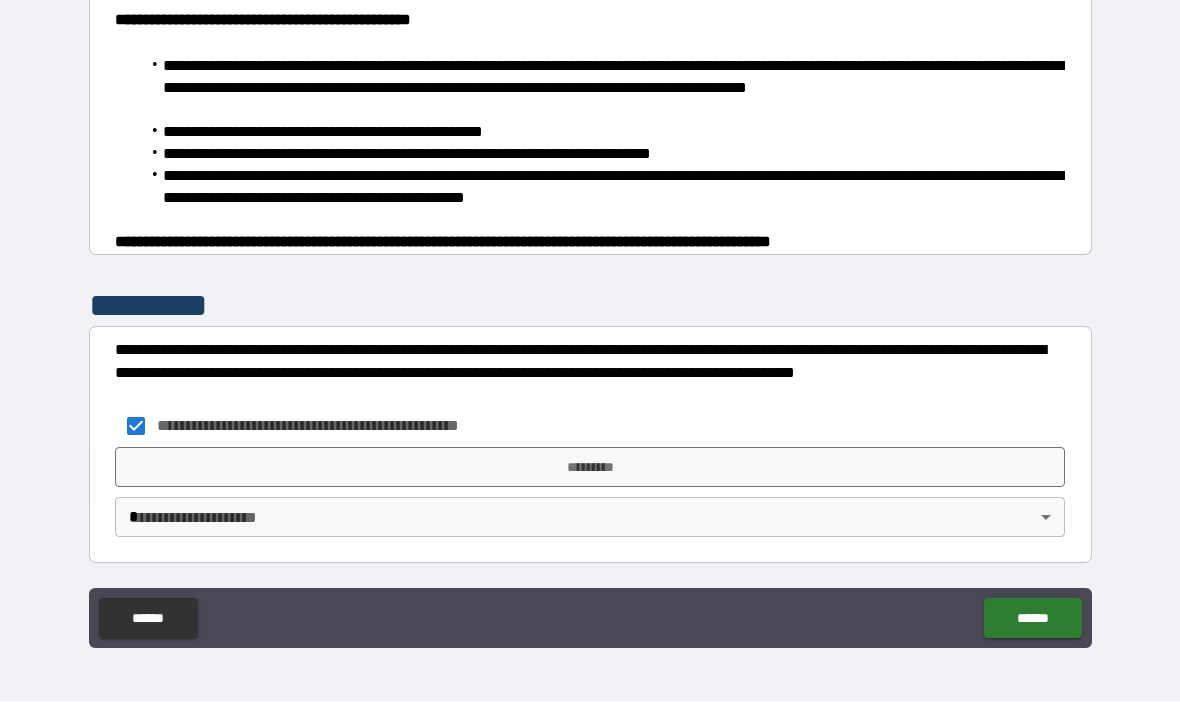 click on "*********" at bounding box center (590, 468) 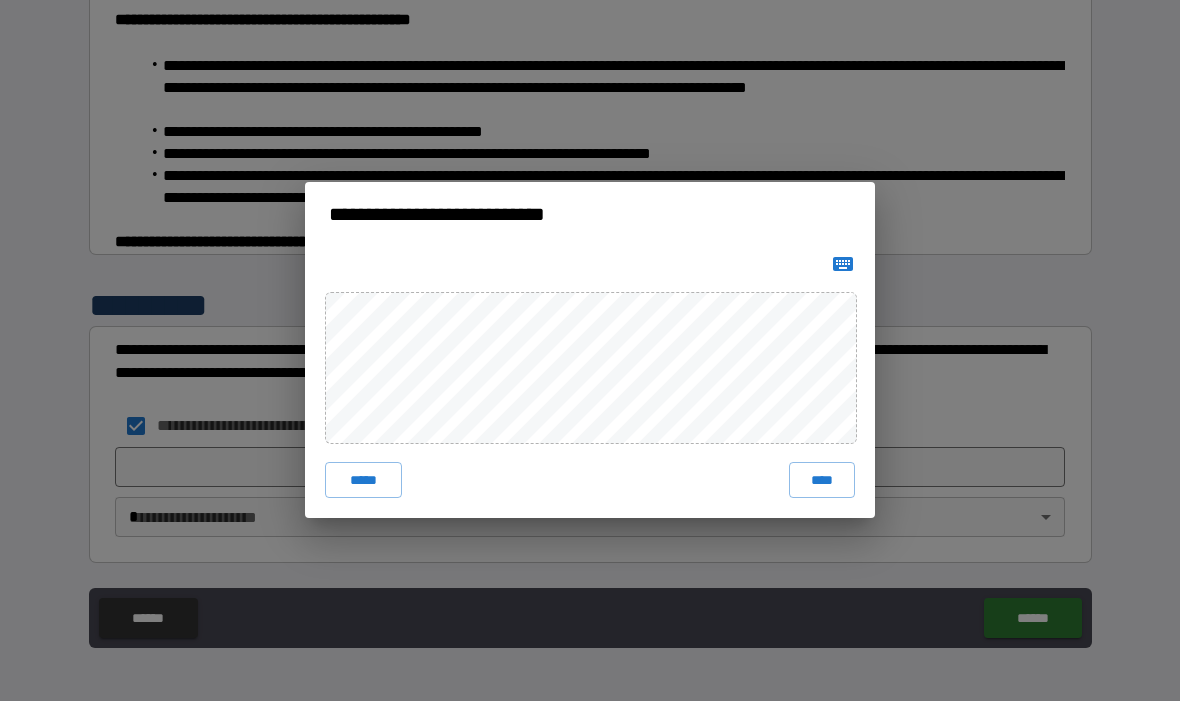 click on "****" at bounding box center [822, 481] 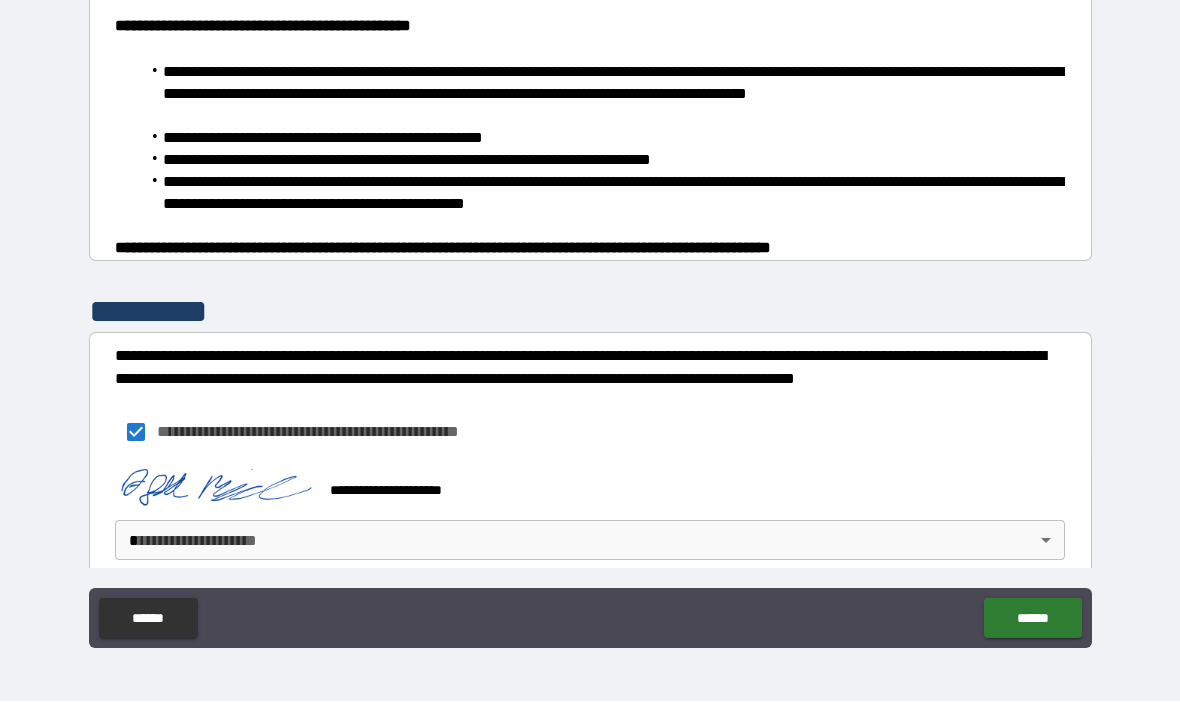 click on "**********" at bounding box center (590, 316) 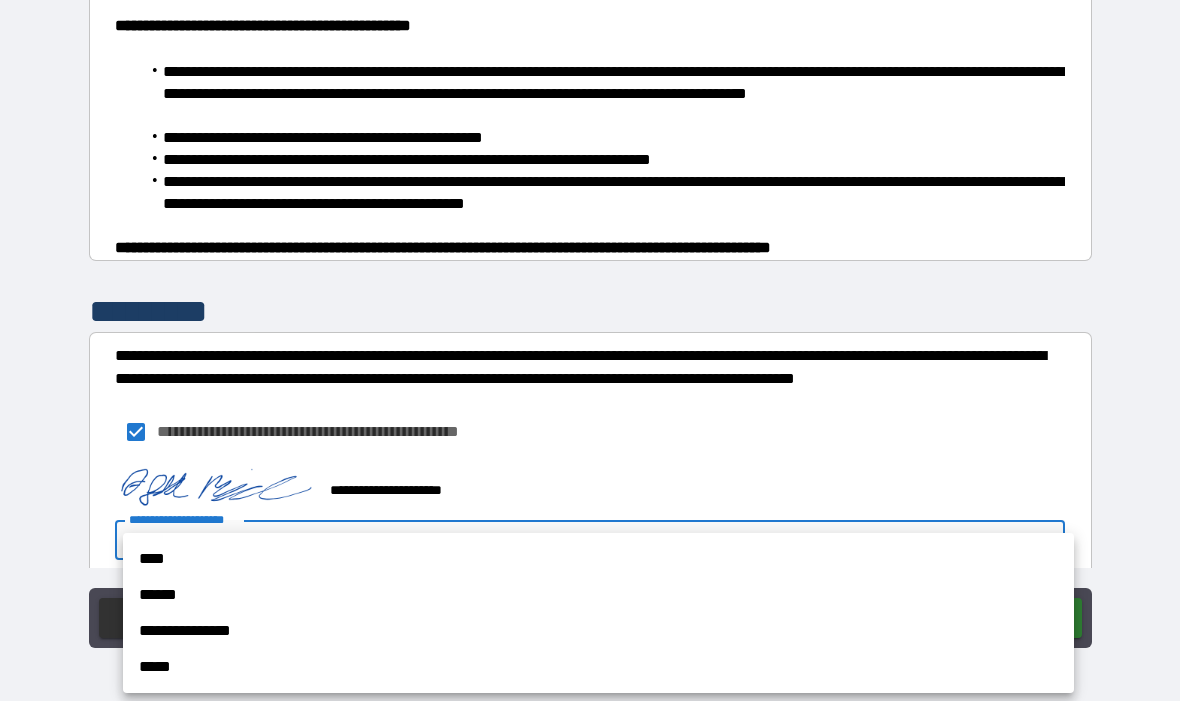 click on "****" at bounding box center [598, 560] 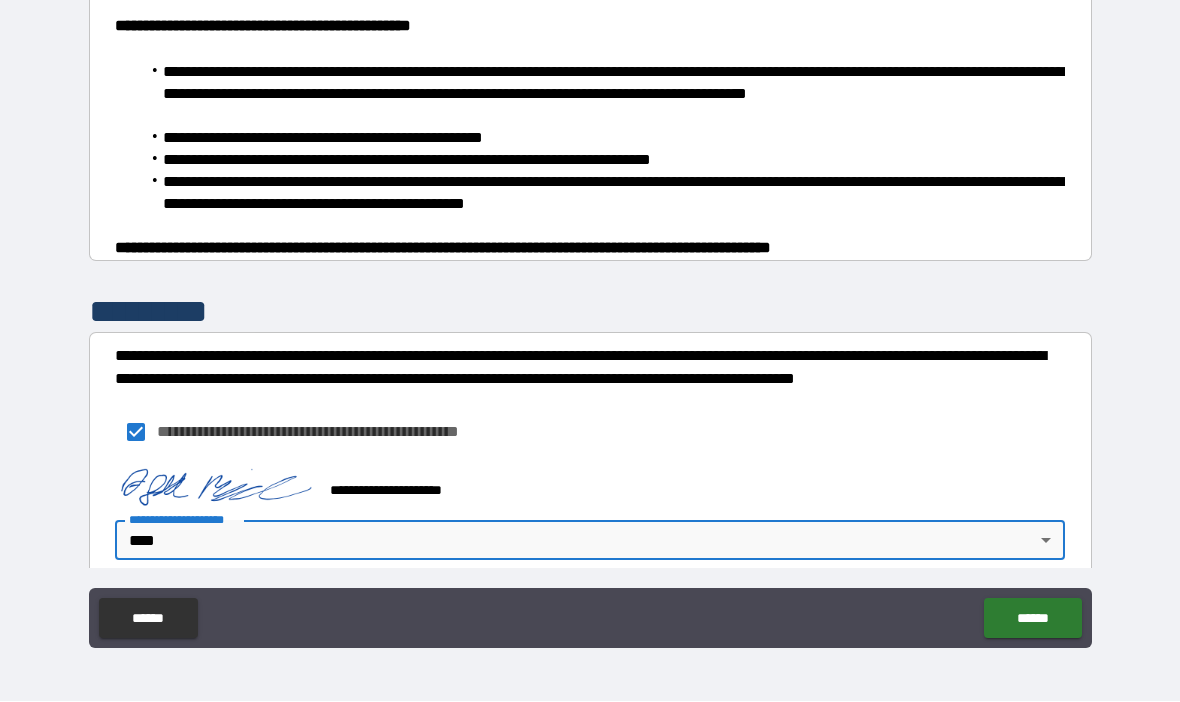 click on "******" at bounding box center (1032, 619) 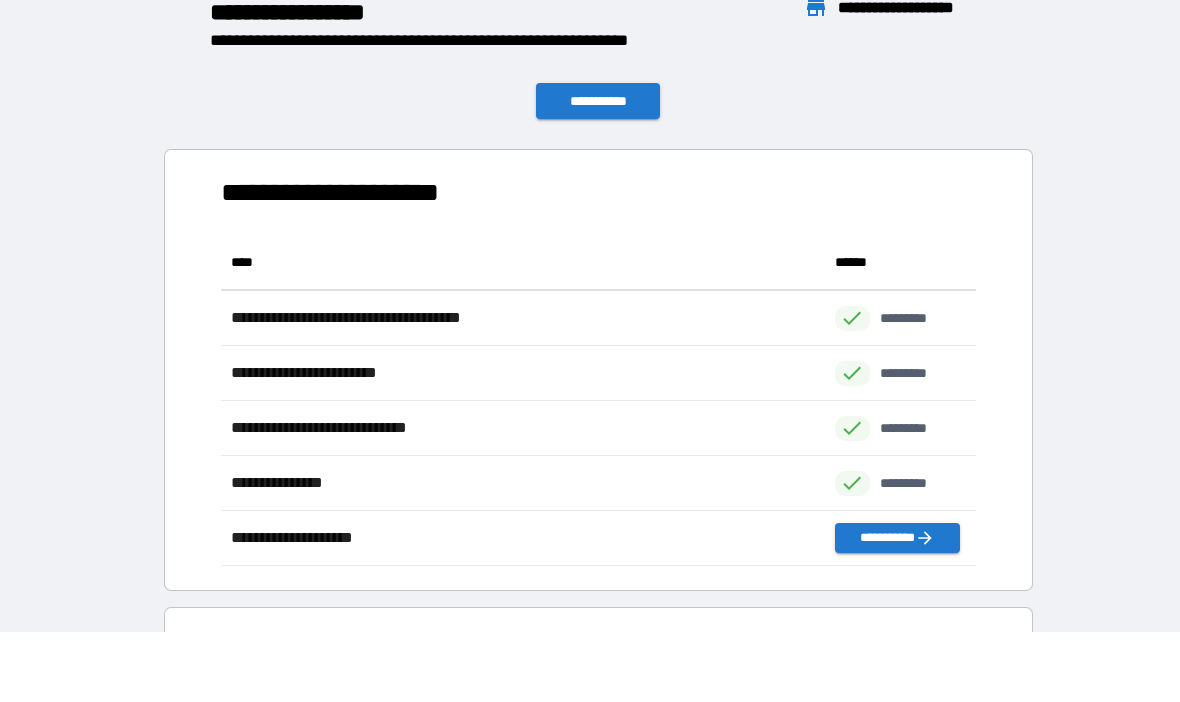 scroll, scrollTop: 1, scrollLeft: 1, axis: both 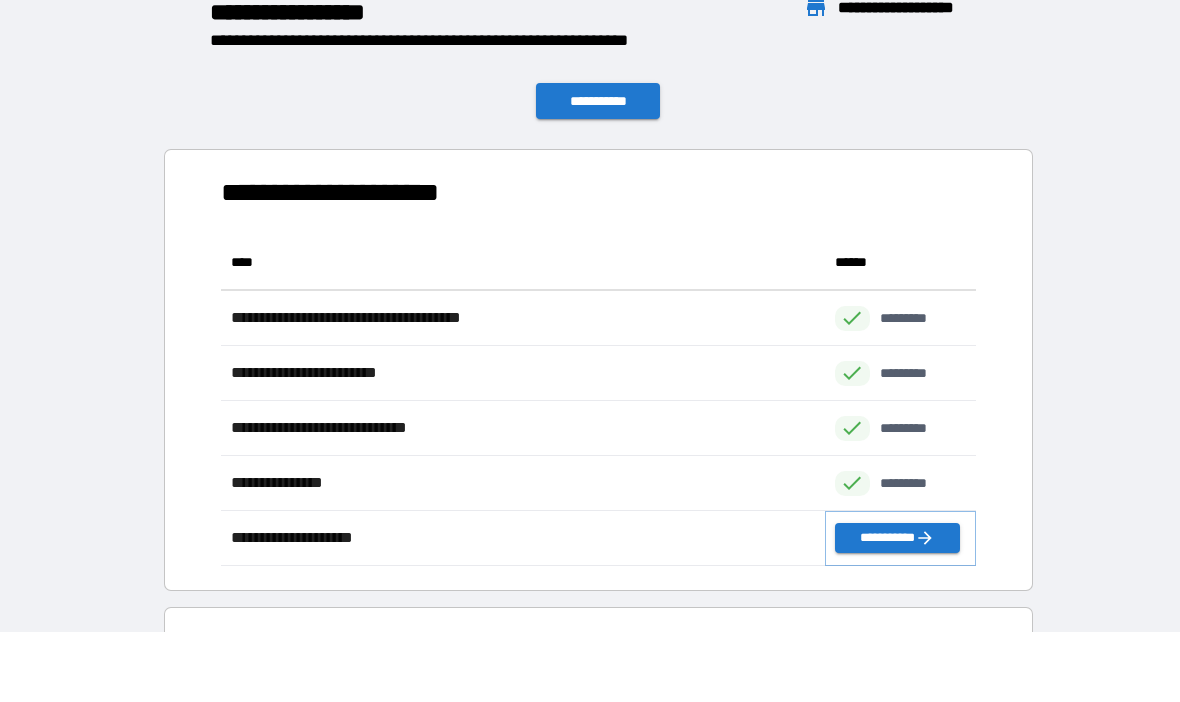 click on "**********" at bounding box center [897, 539] 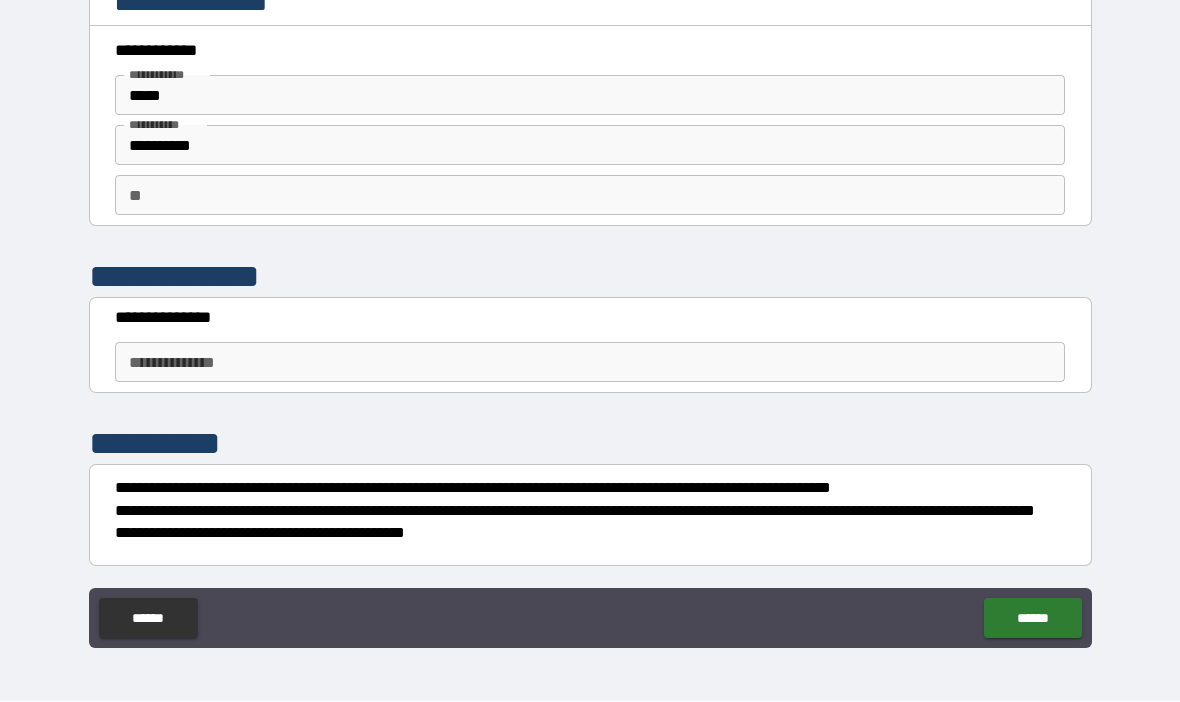 click on "**********" at bounding box center [590, 363] 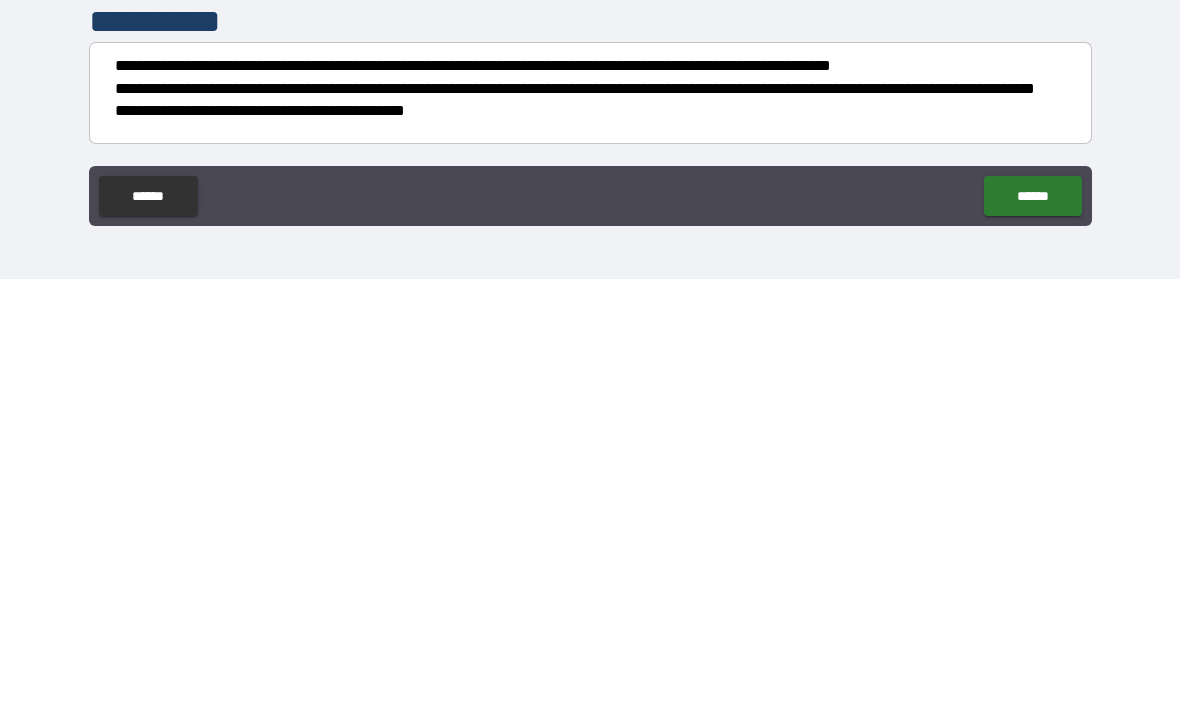 click on "******" at bounding box center (1032, 619) 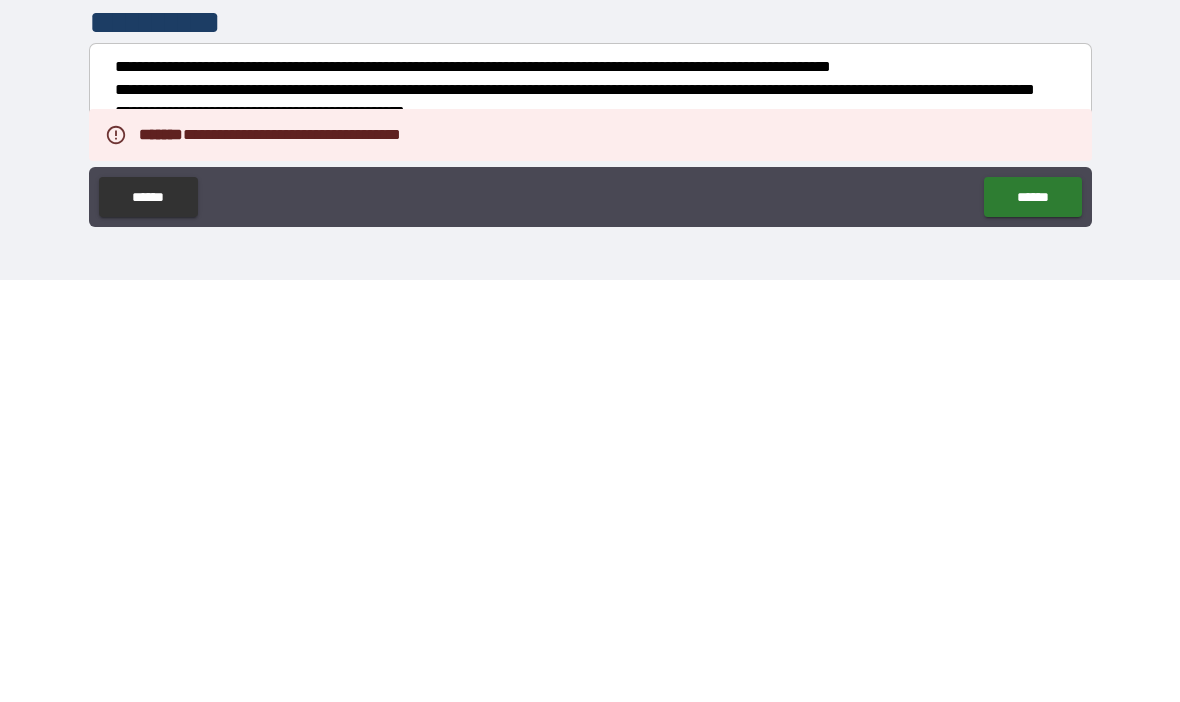 scroll, scrollTop: 69, scrollLeft: 0, axis: vertical 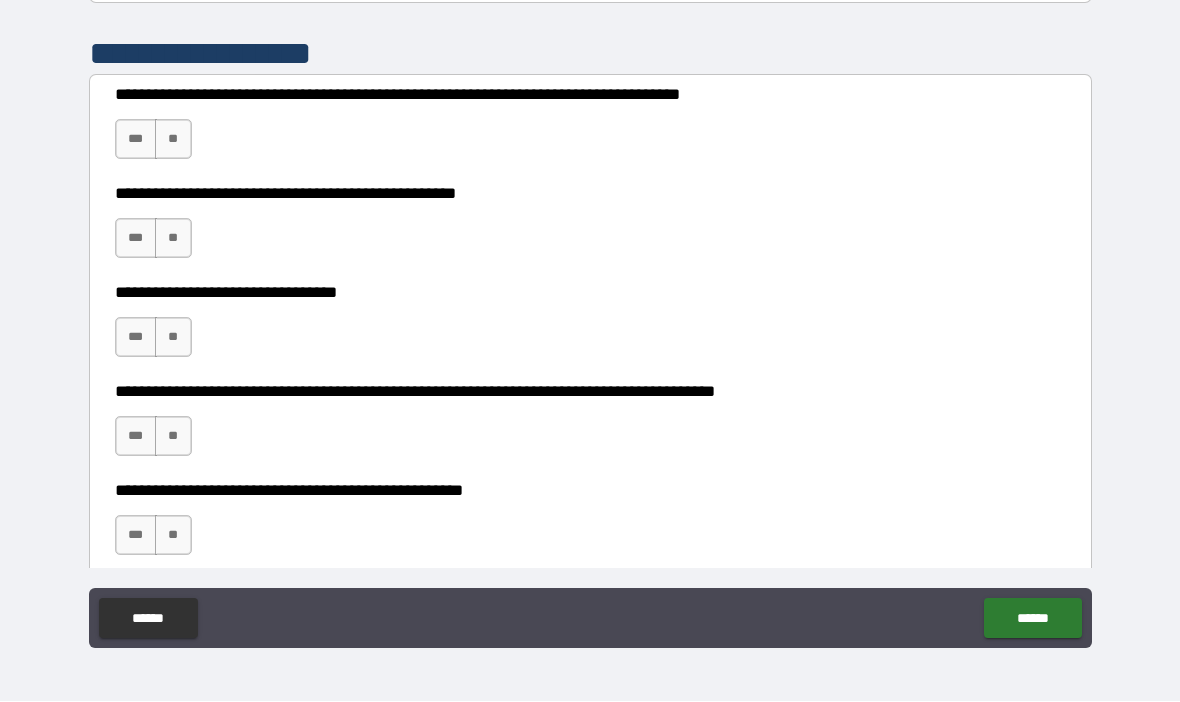 click on "***" at bounding box center (136, 140) 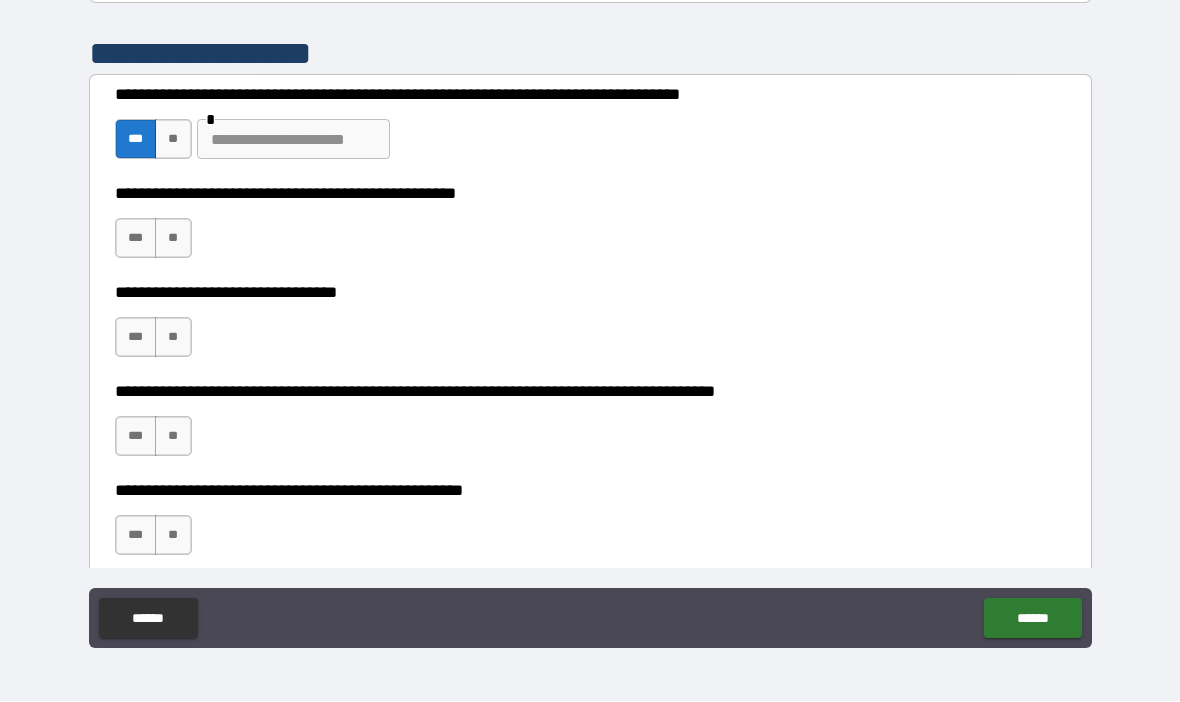 click at bounding box center [293, 140] 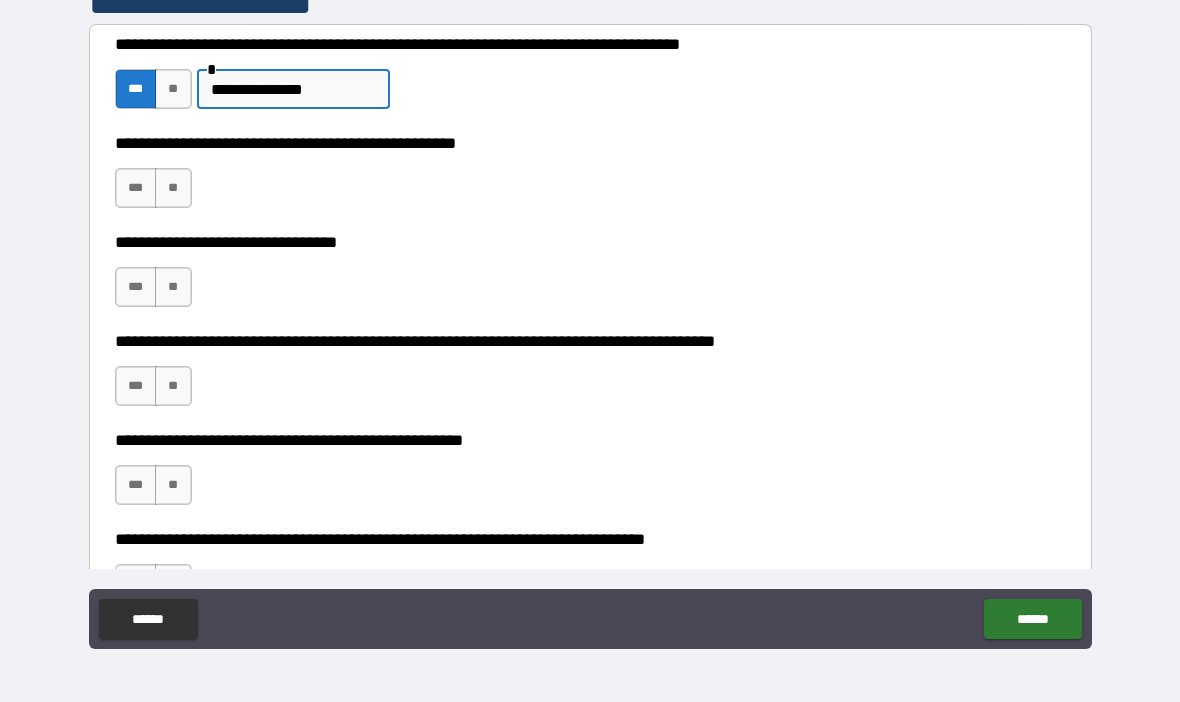 scroll, scrollTop: 620, scrollLeft: 0, axis: vertical 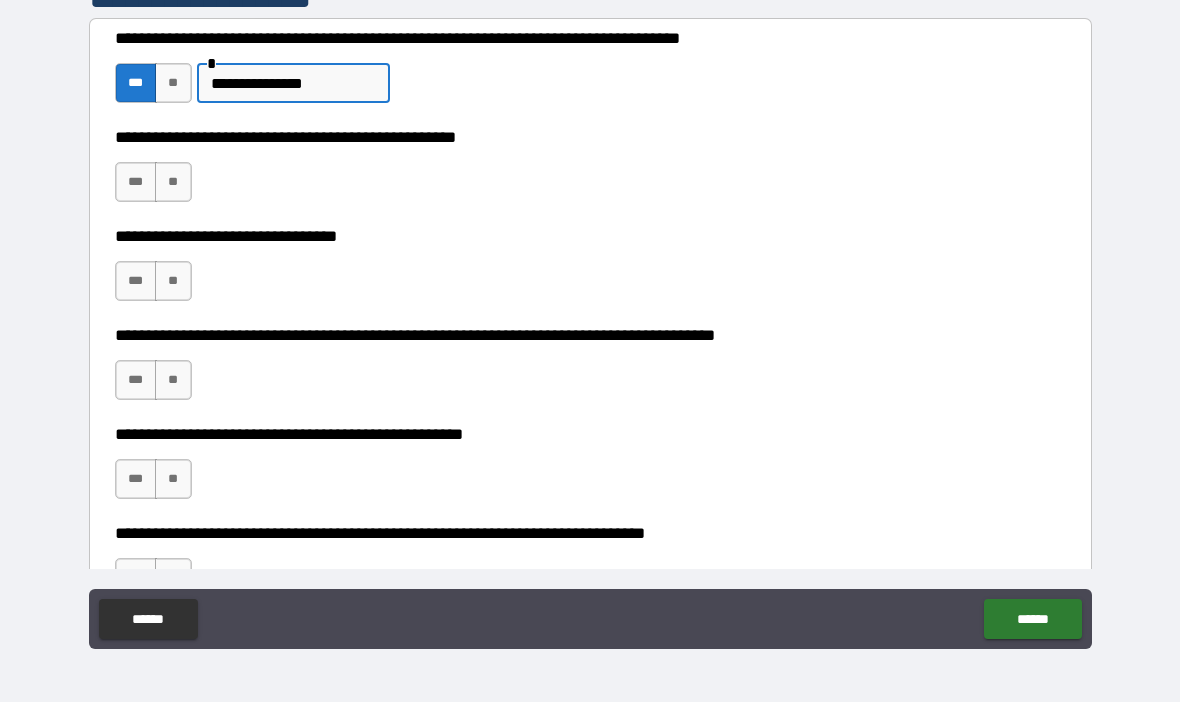 click on "**" at bounding box center [173, 182] 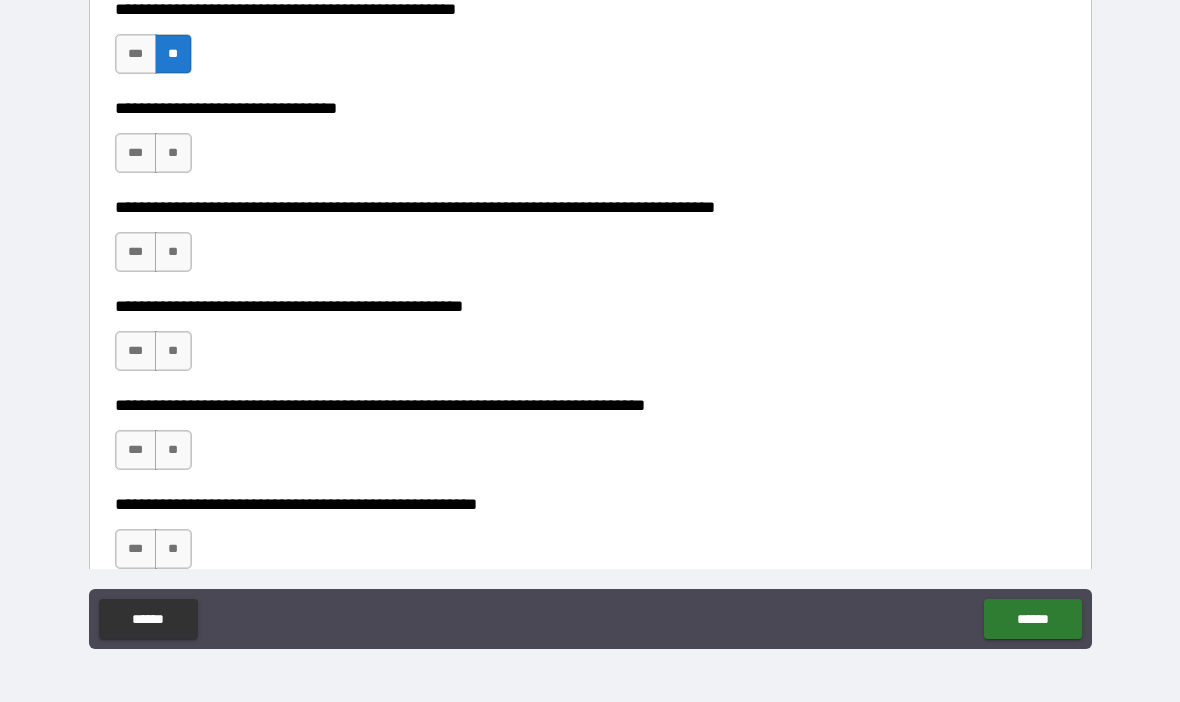 scroll, scrollTop: 753, scrollLeft: 0, axis: vertical 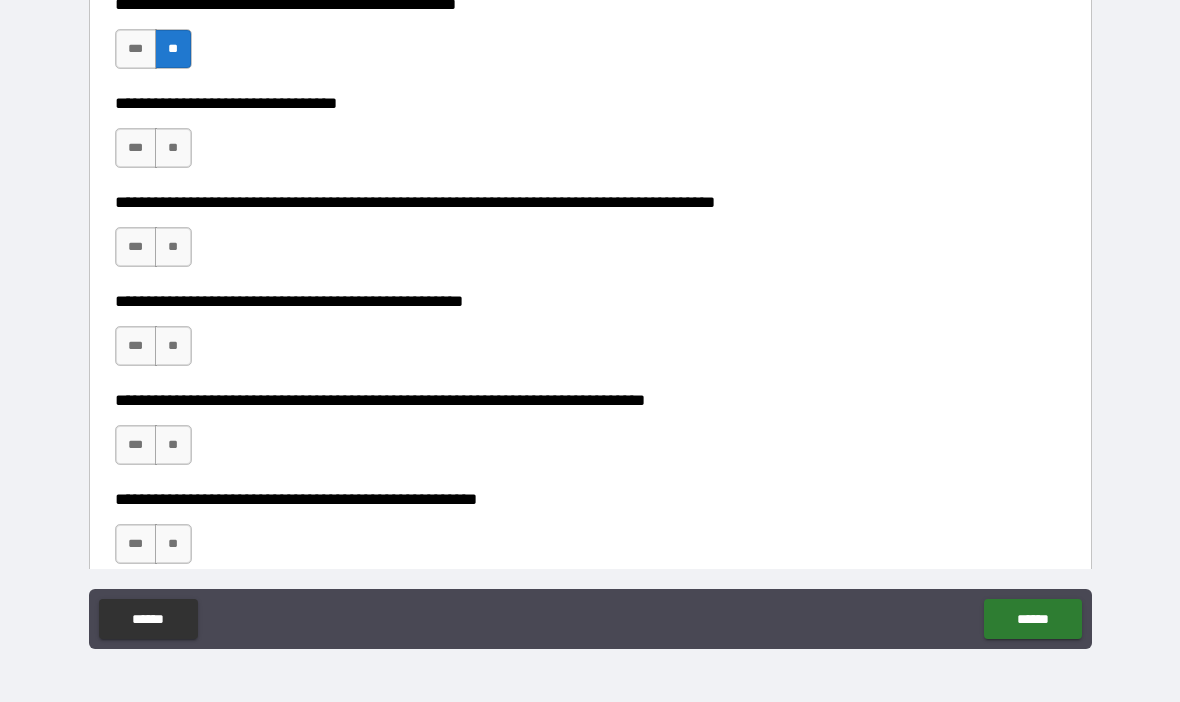 click on "**" at bounding box center [173, 148] 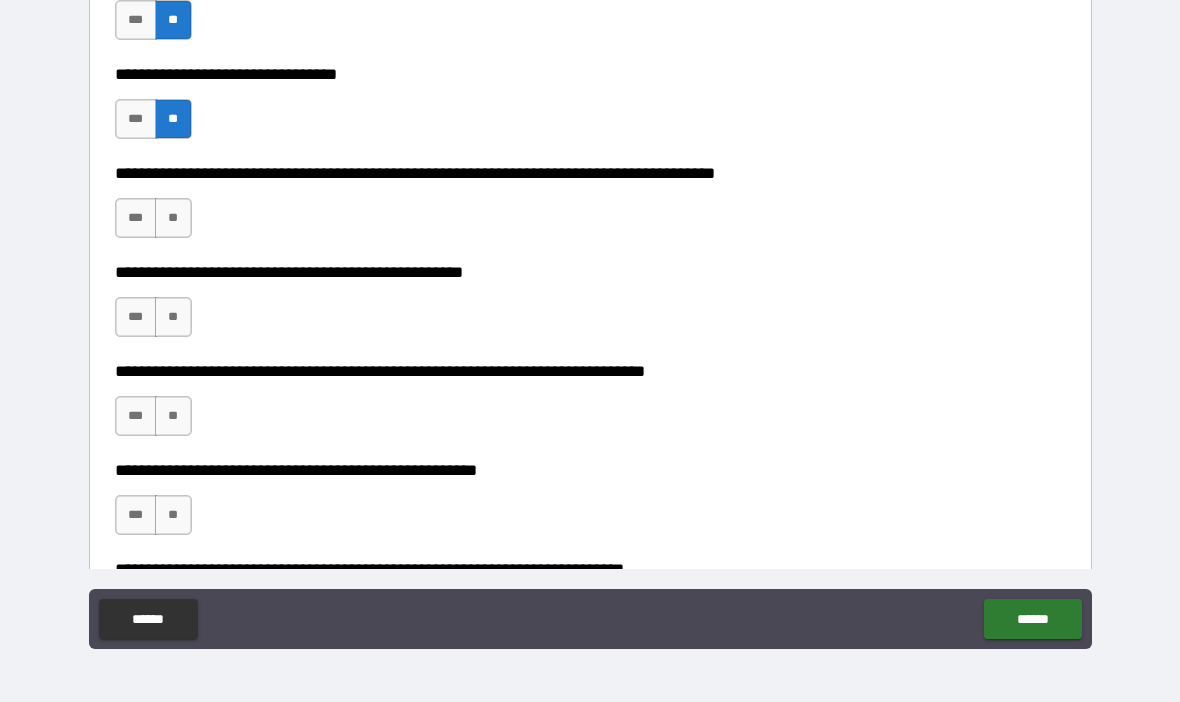 scroll, scrollTop: 807, scrollLeft: 0, axis: vertical 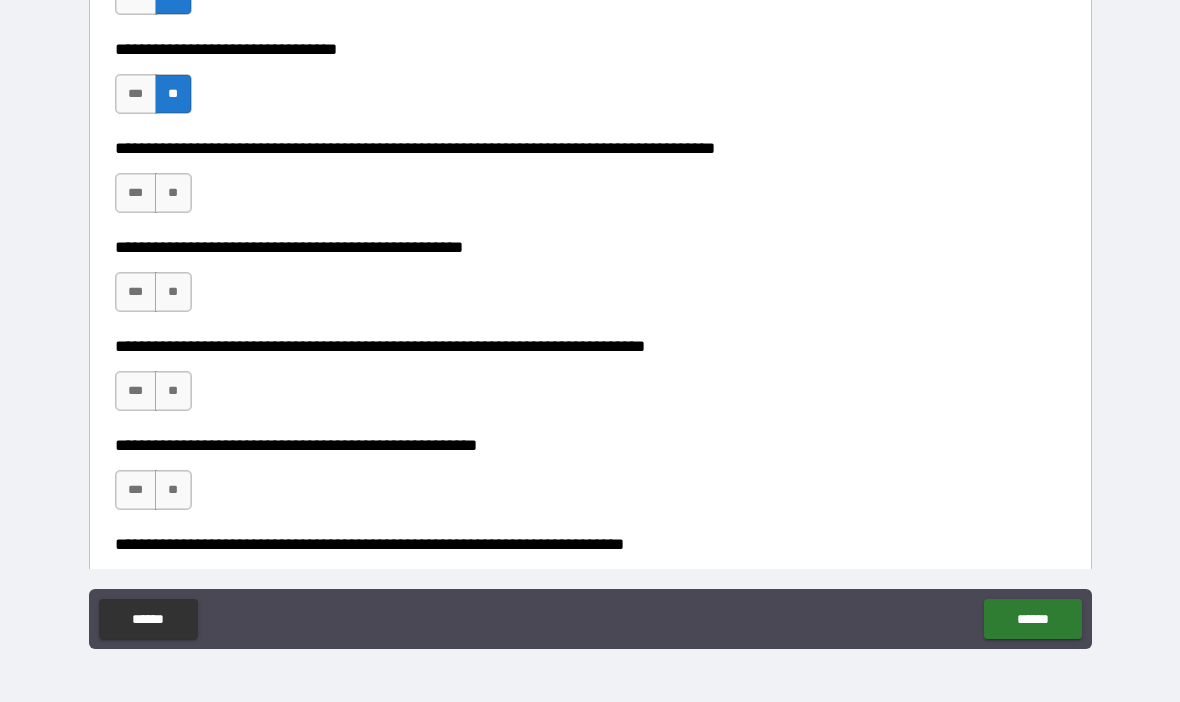 click on "**" at bounding box center (173, 193) 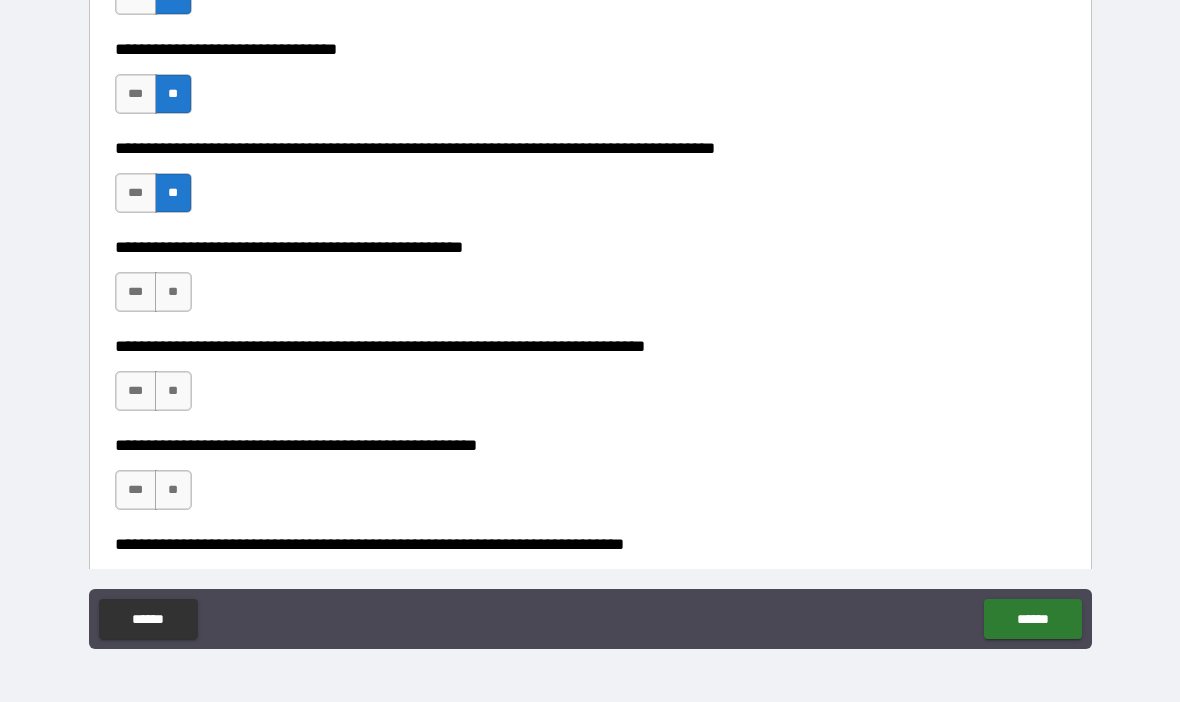 click on "**" at bounding box center [173, 292] 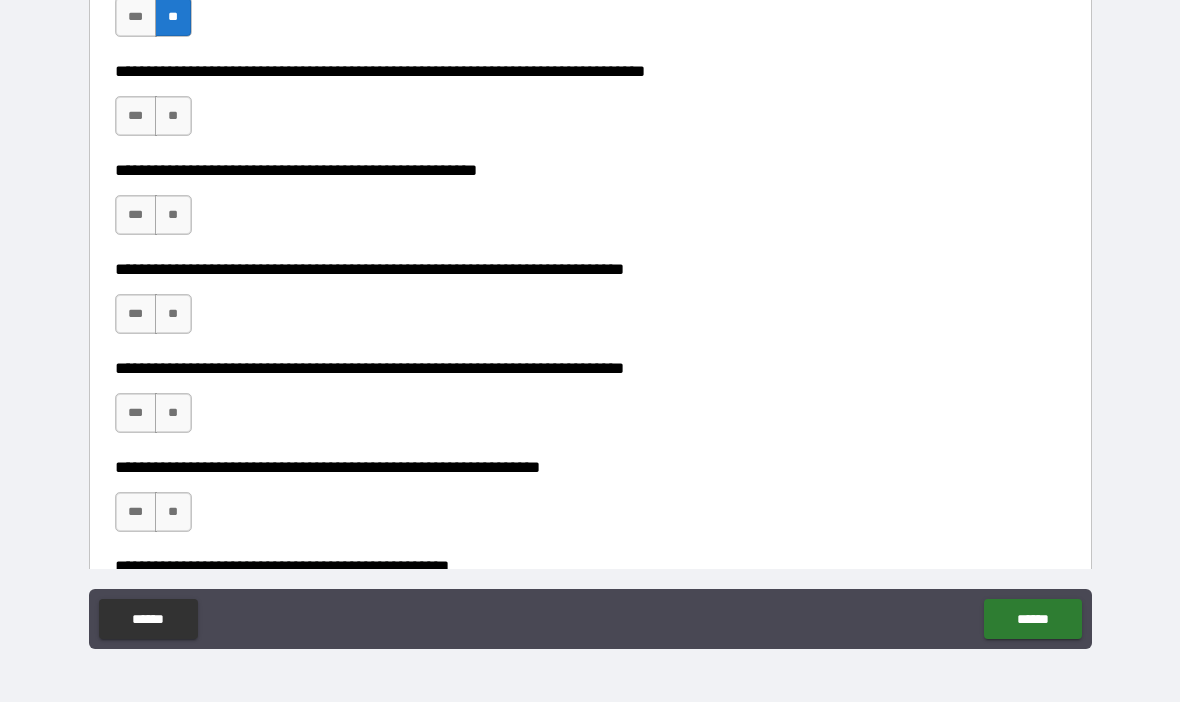 scroll, scrollTop: 1064, scrollLeft: 0, axis: vertical 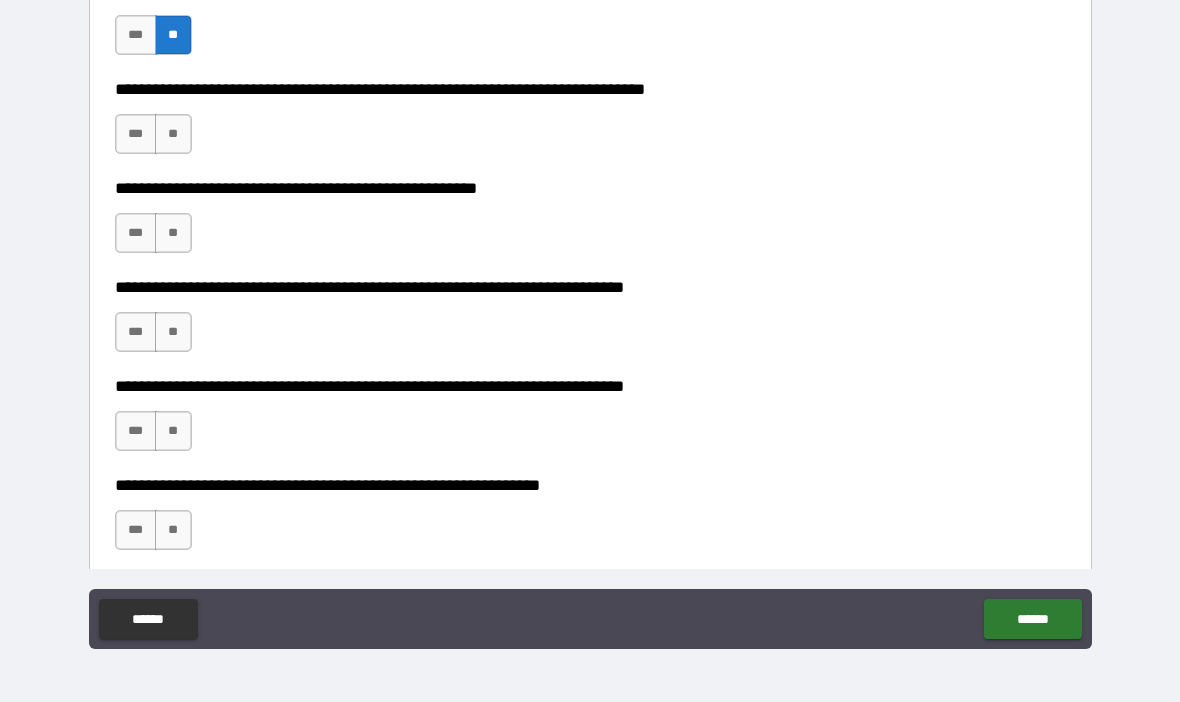 click on "**" at bounding box center (173, 134) 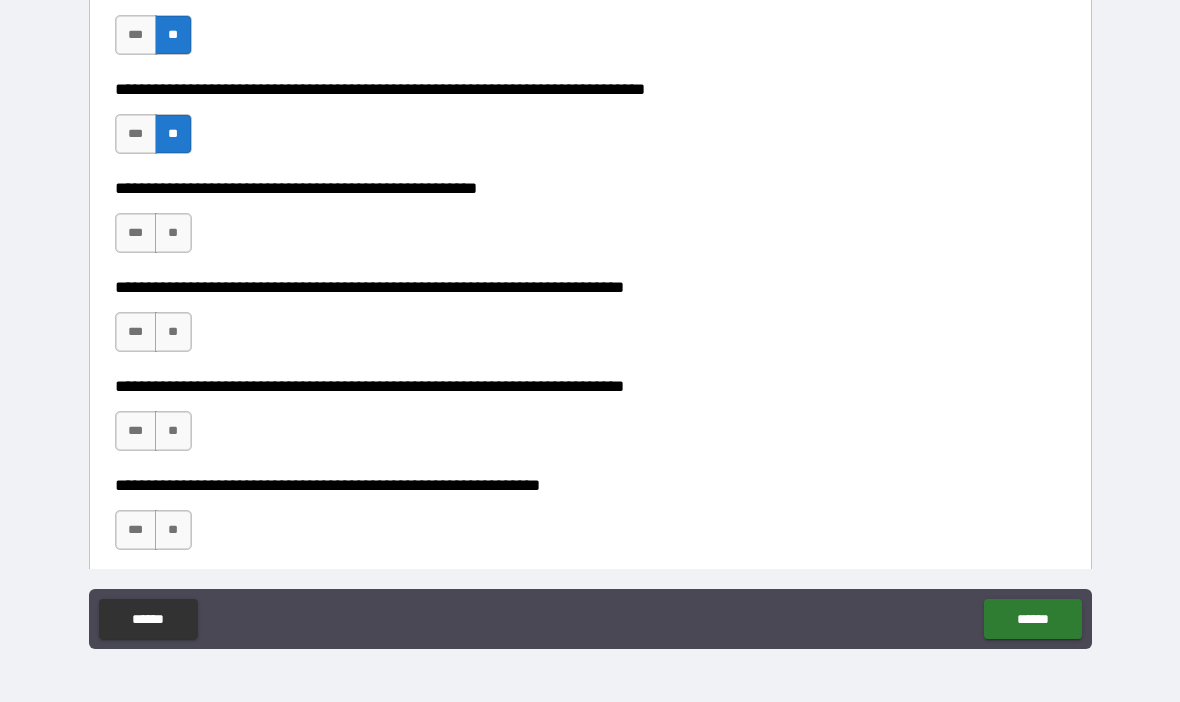 click on "**" at bounding box center (173, 233) 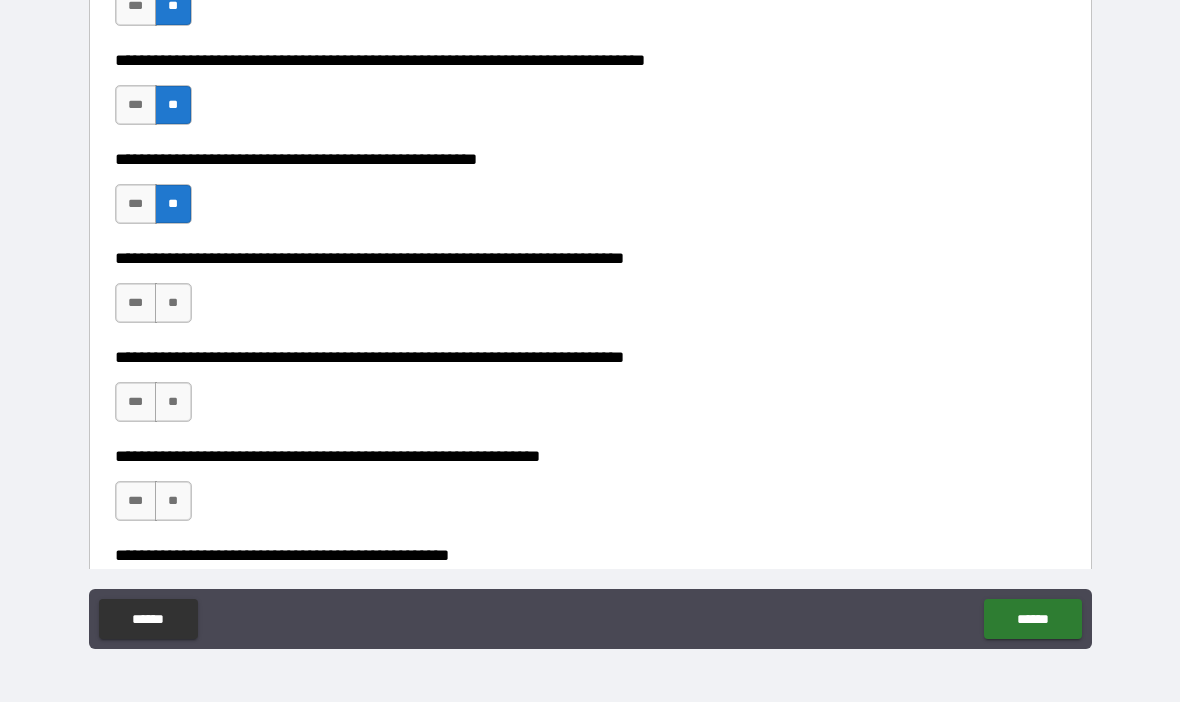 scroll, scrollTop: 1095, scrollLeft: 0, axis: vertical 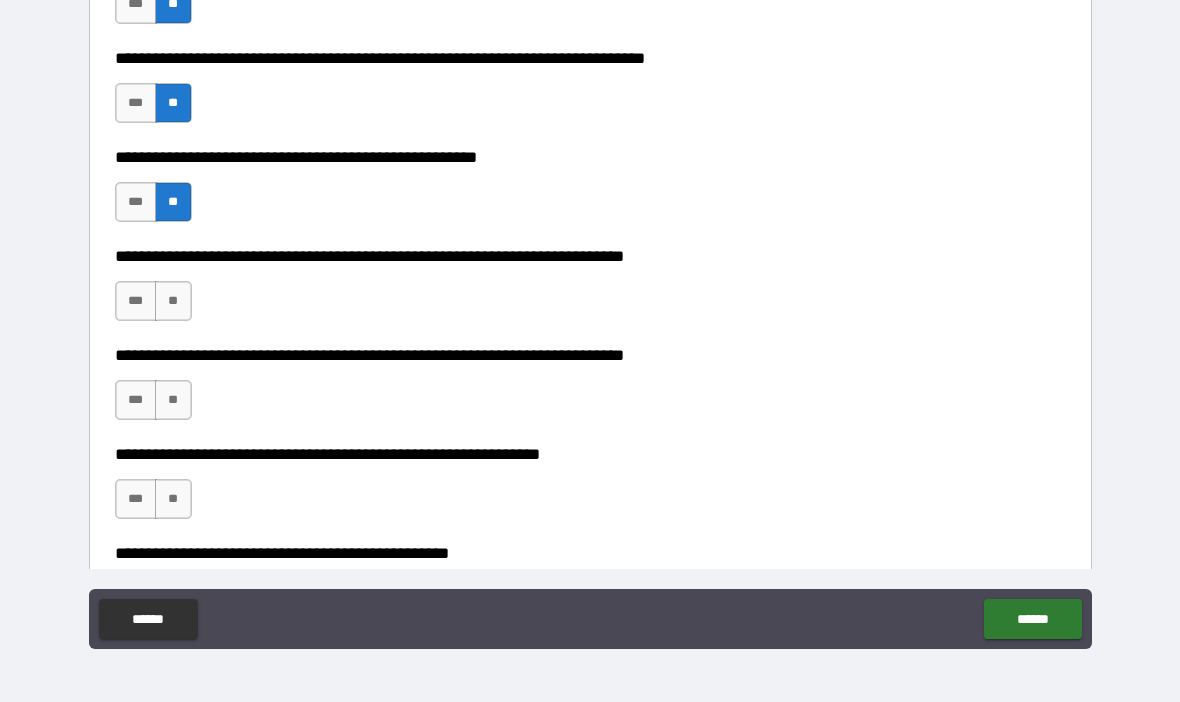 click on "**" at bounding box center [173, 301] 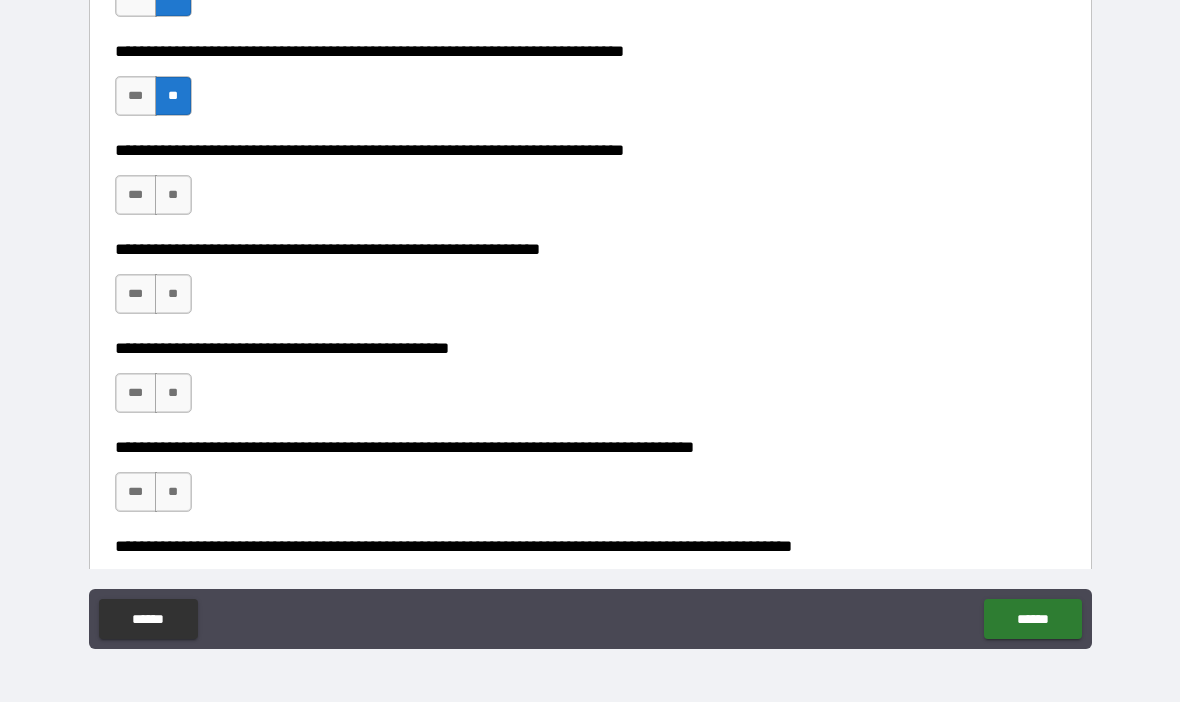 scroll, scrollTop: 1308, scrollLeft: 0, axis: vertical 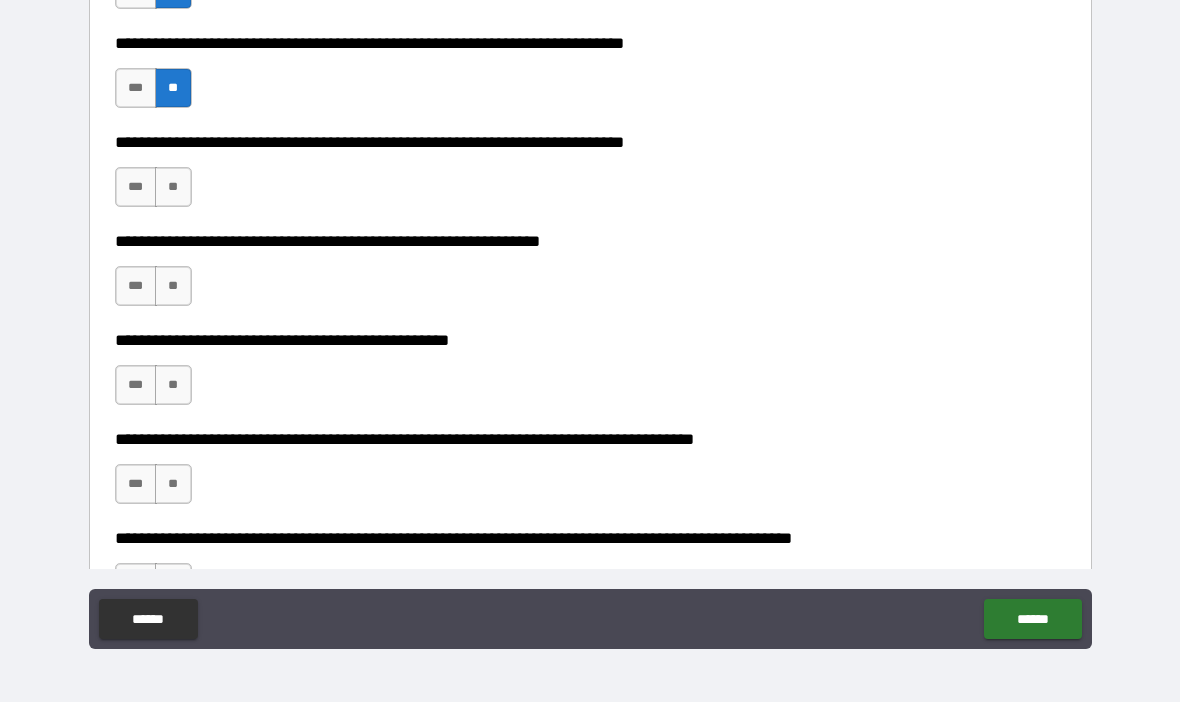 click on "**" at bounding box center [173, 187] 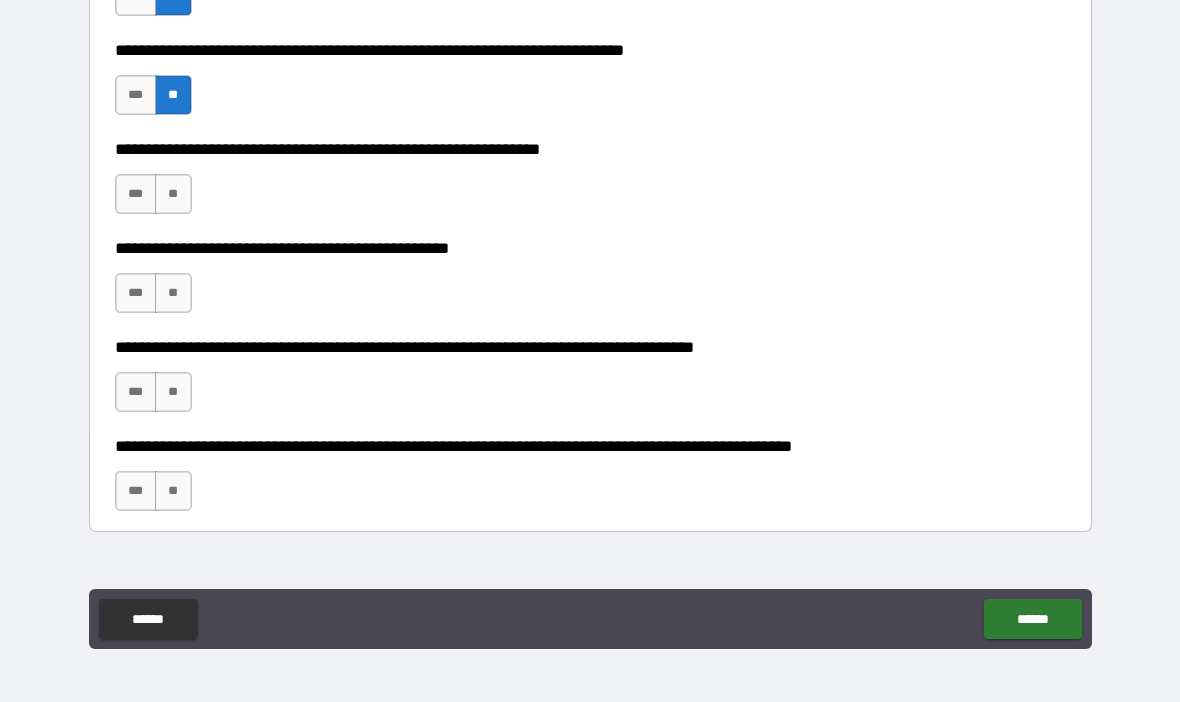 scroll, scrollTop: 1416, scrollLeft: 0, axis: vertical 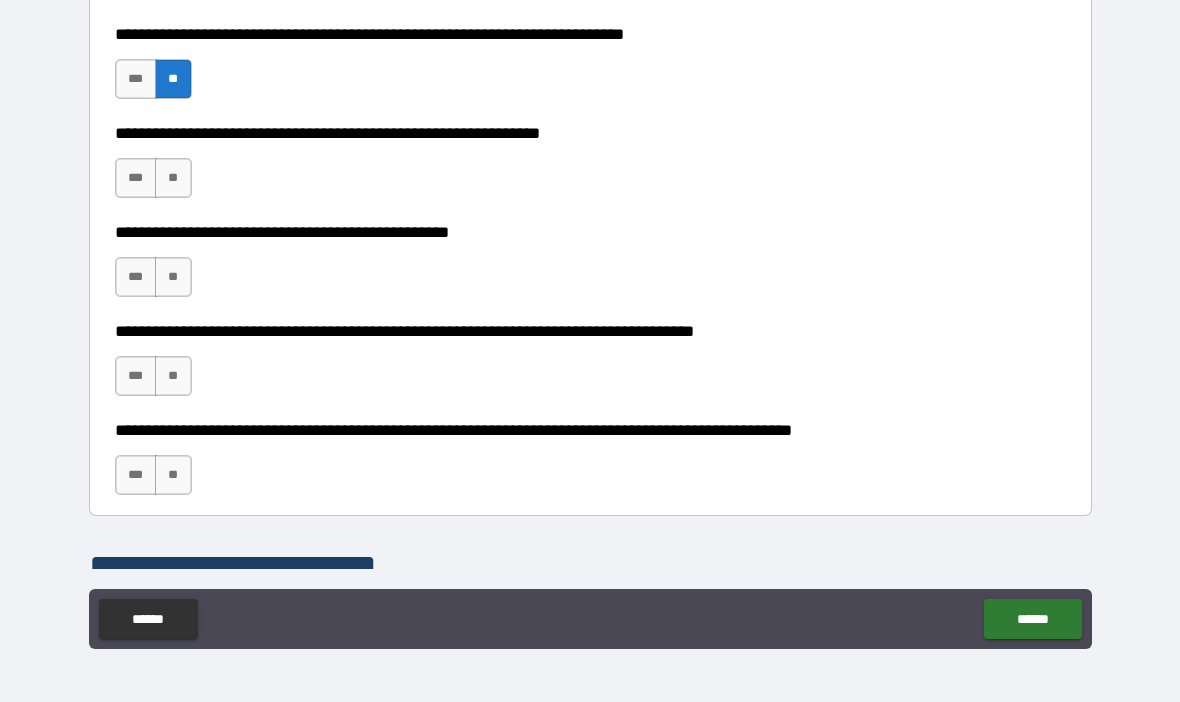 click on "***" at bounding box center [136, 178] 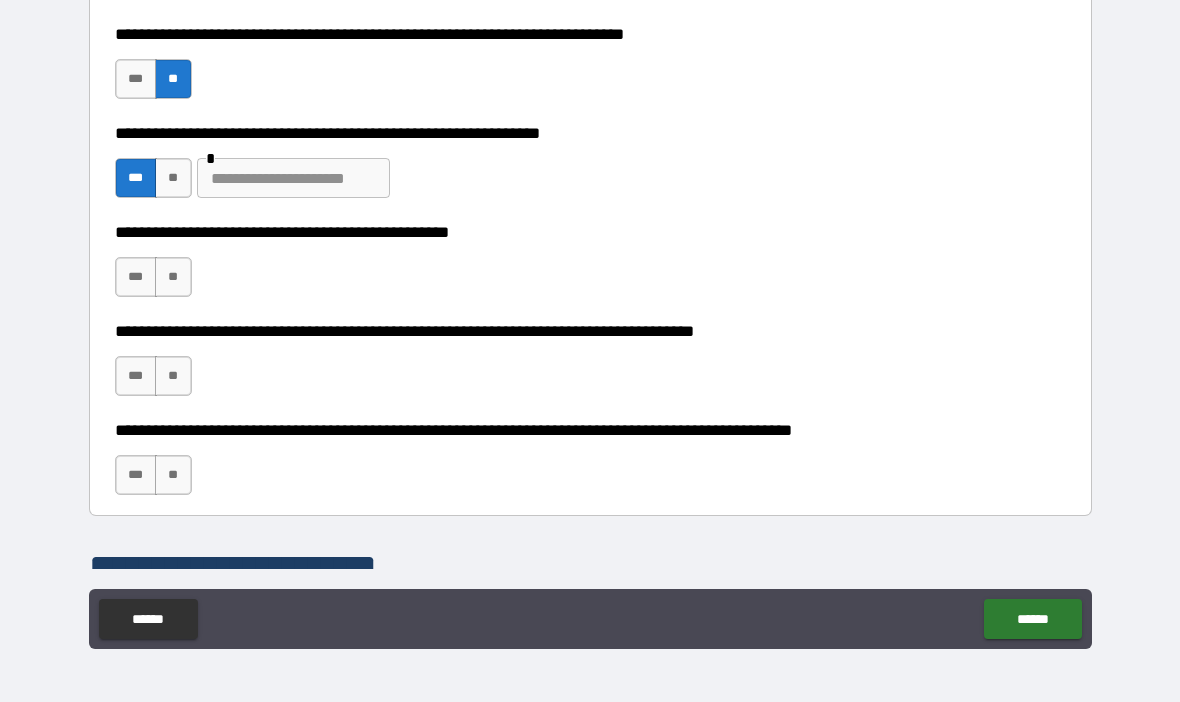 click at bounding box center (293, 178) 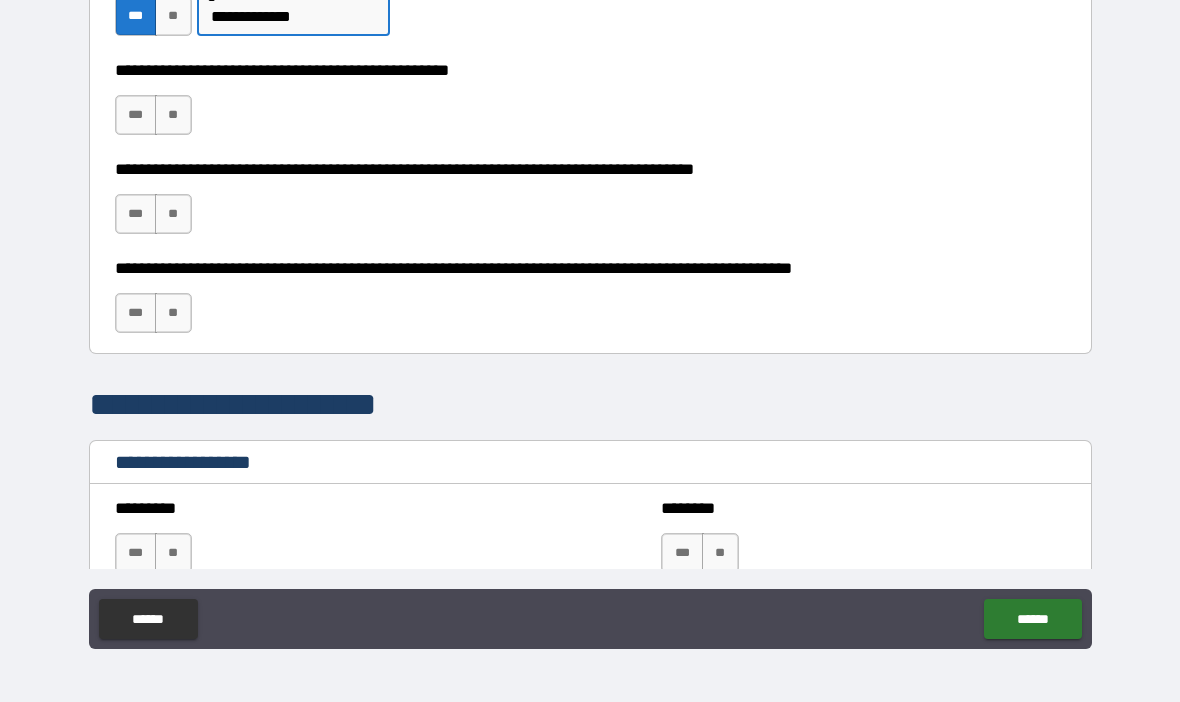 scroll, scrollTop: 1555, scrollLeft: 0, axis: vertical 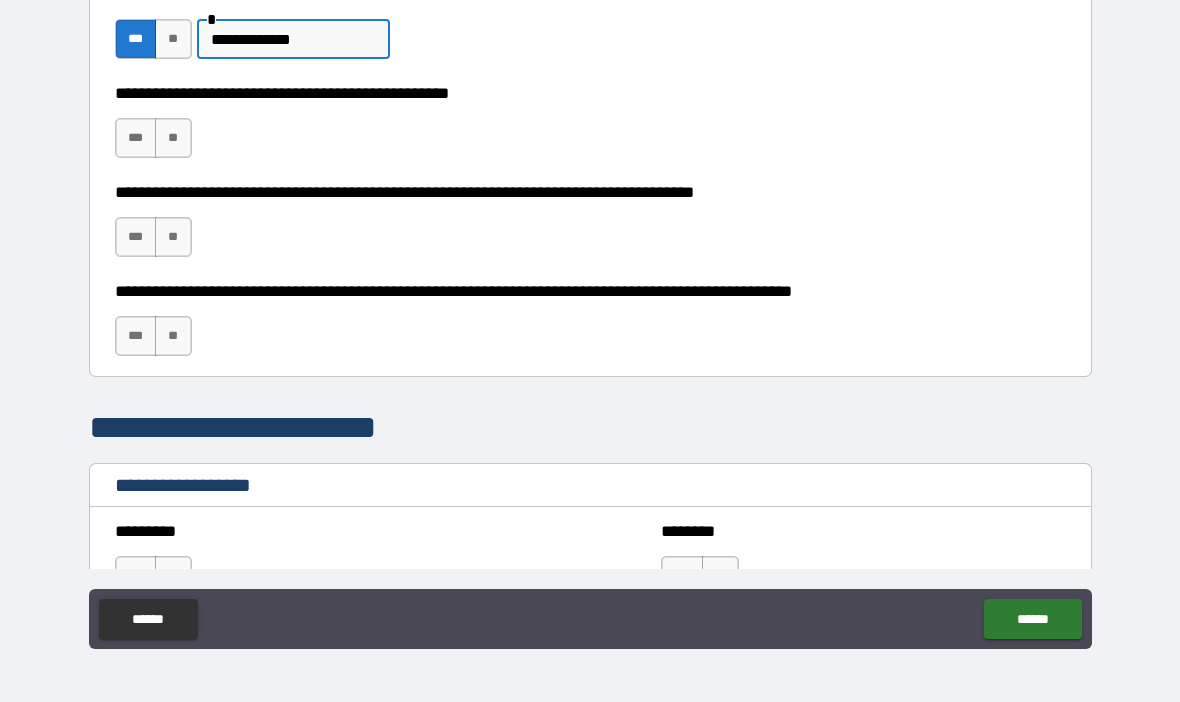 click on "**" at bounding box center [173, 138] 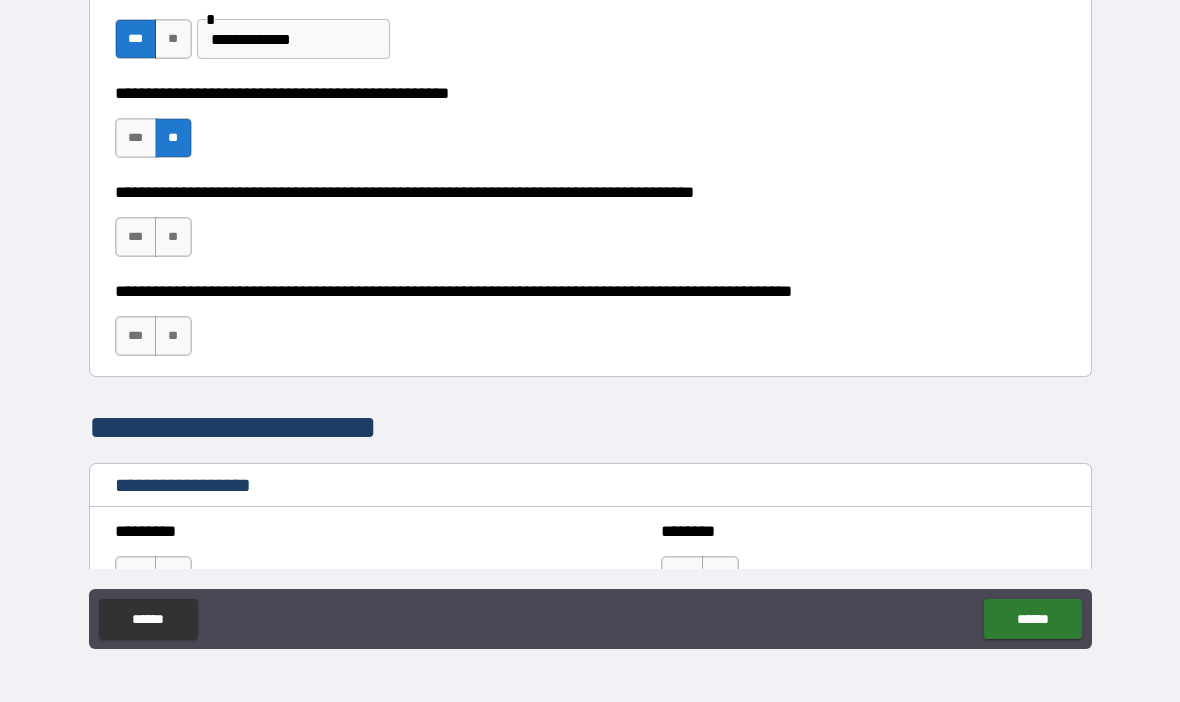 click on "***" at bounding box center (136, 237) 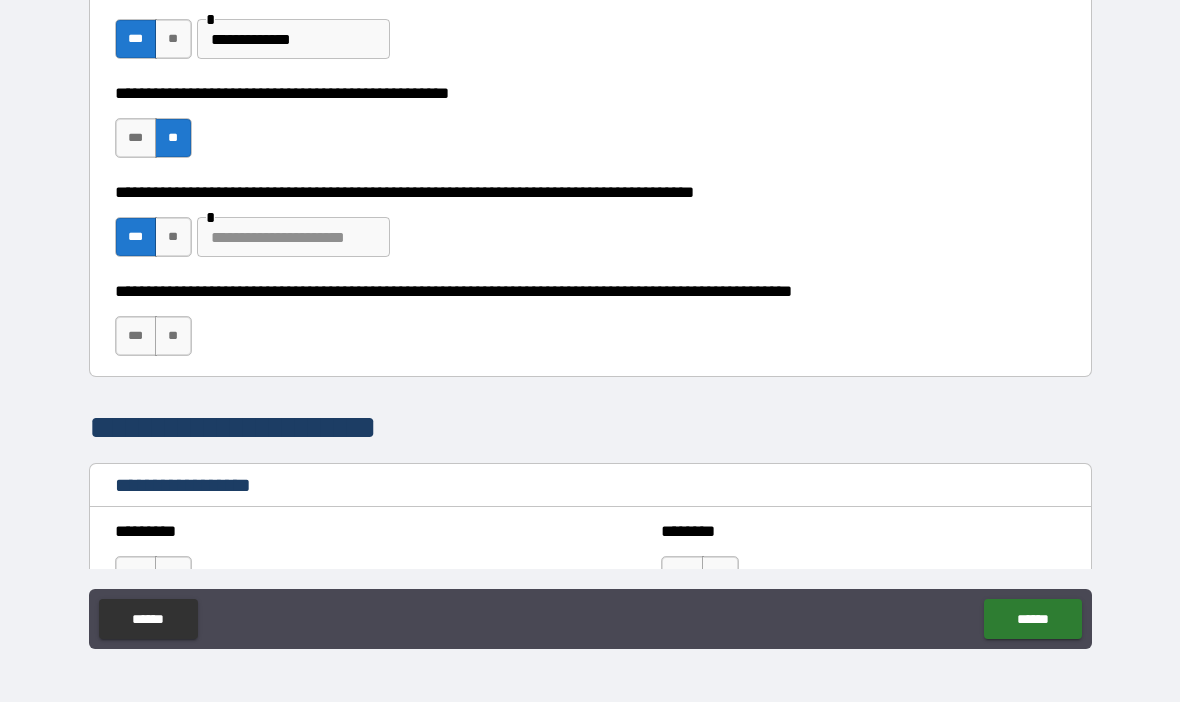 click at bounding box center (293, 237) 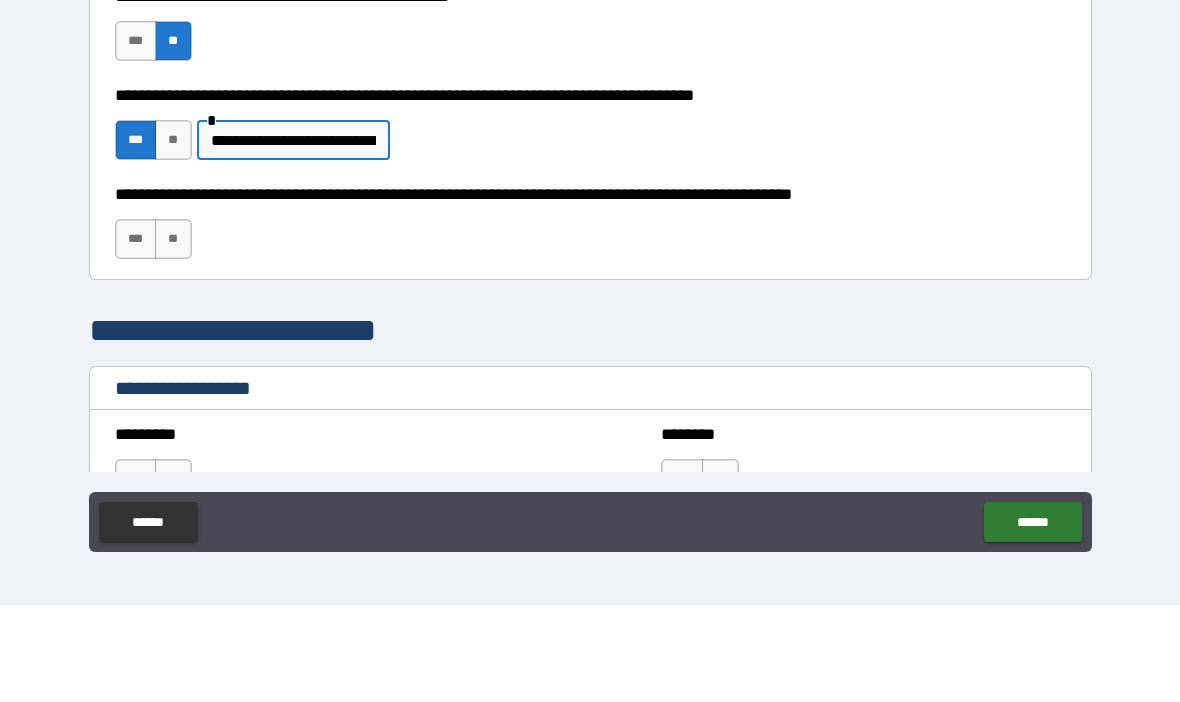 click on "**********" at bounding box center (293, 237) 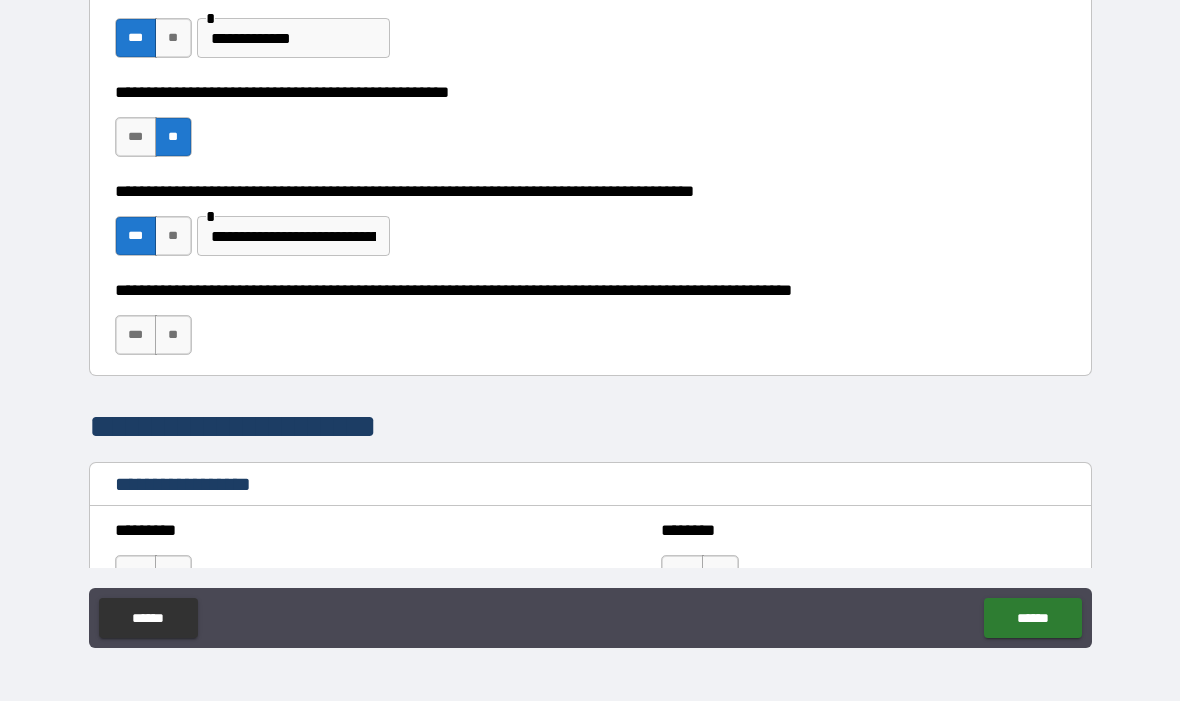click on "**********" at bounding box center (293, 237) 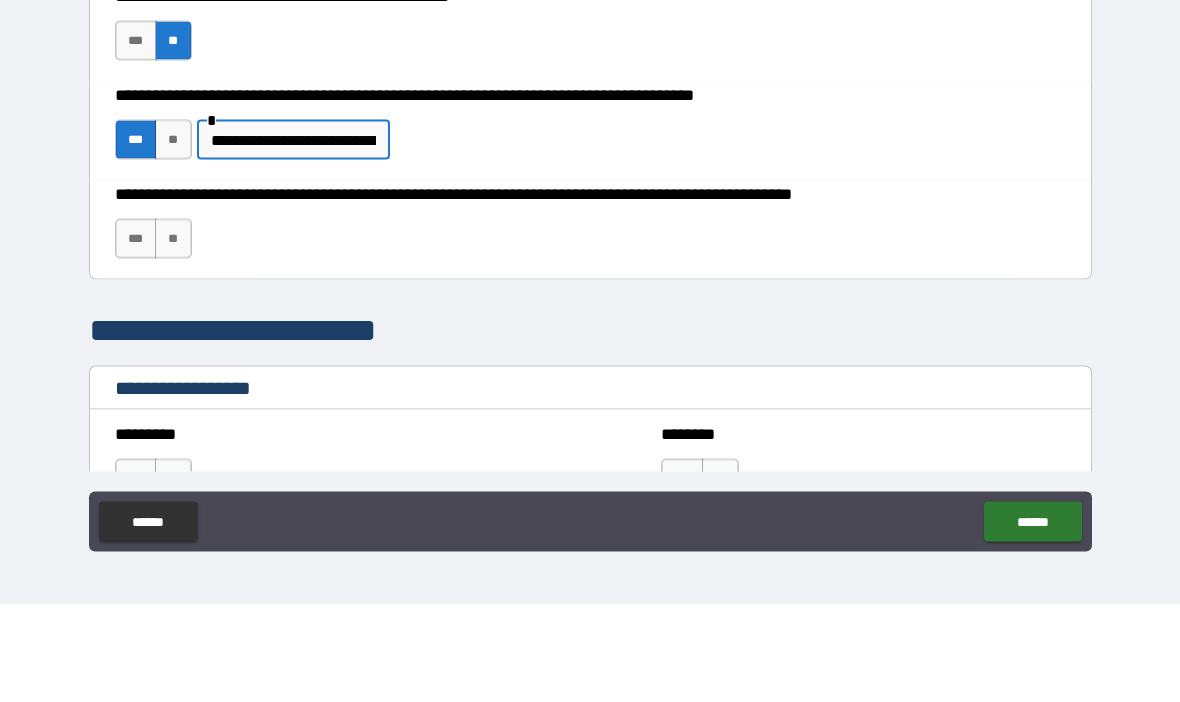 click on "**********" at bounding box center [293, 237] 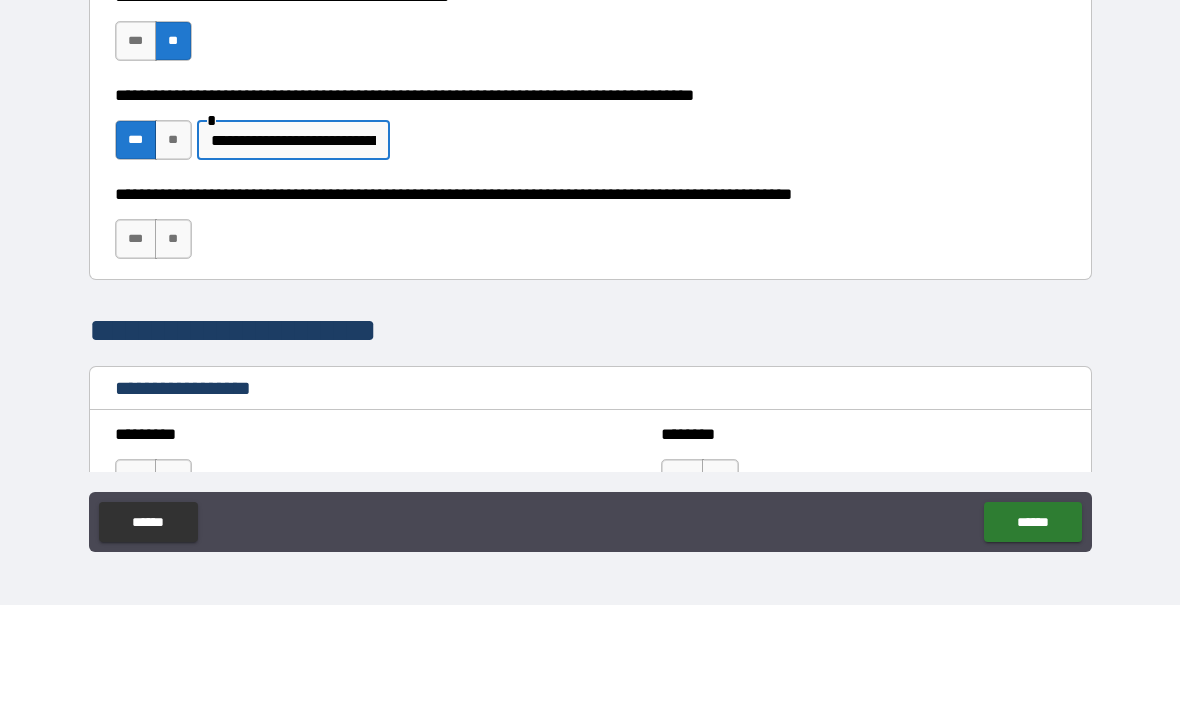 click on "*** **" at bounding box center (156, 341) 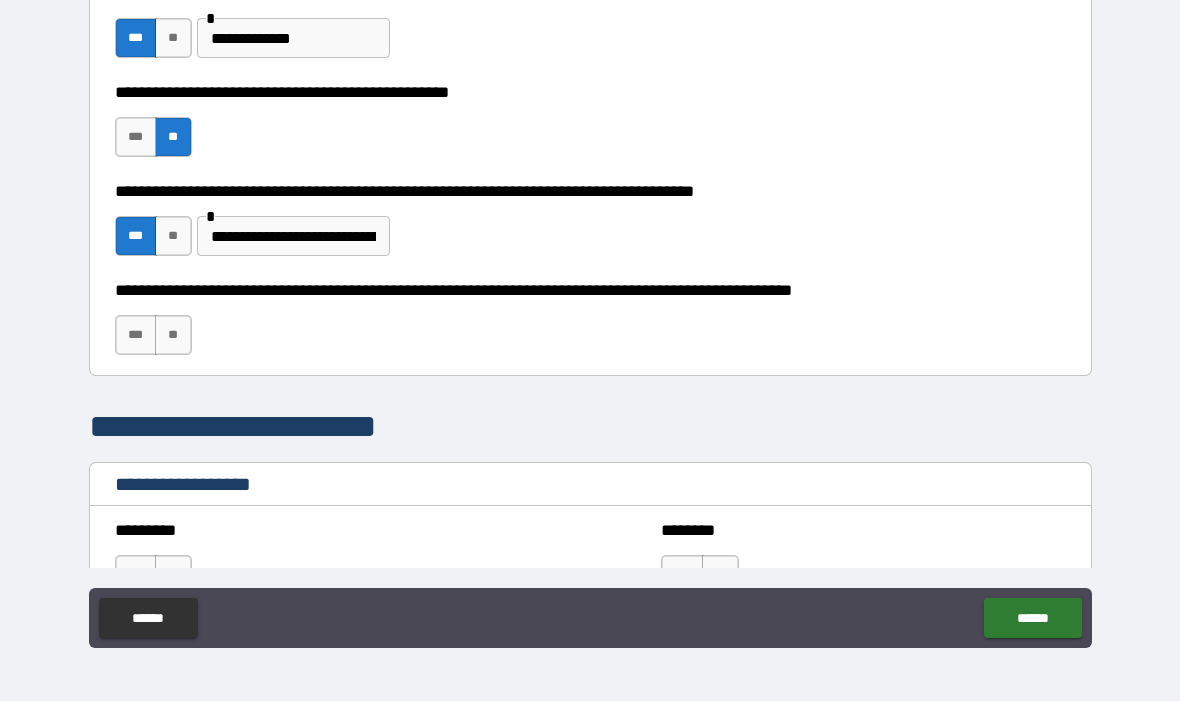 click on "**" at bounding box center [173, 336] 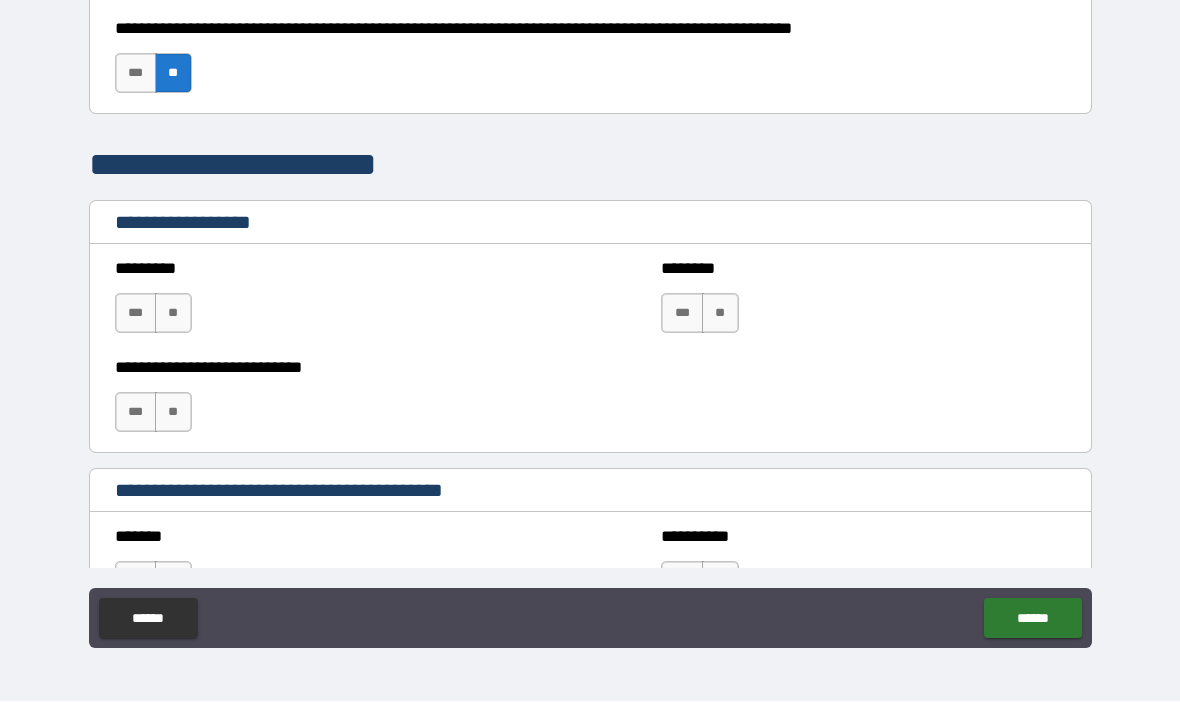 scroll, scrollTop: 1818, scrollLeft: 0, axis: vertical 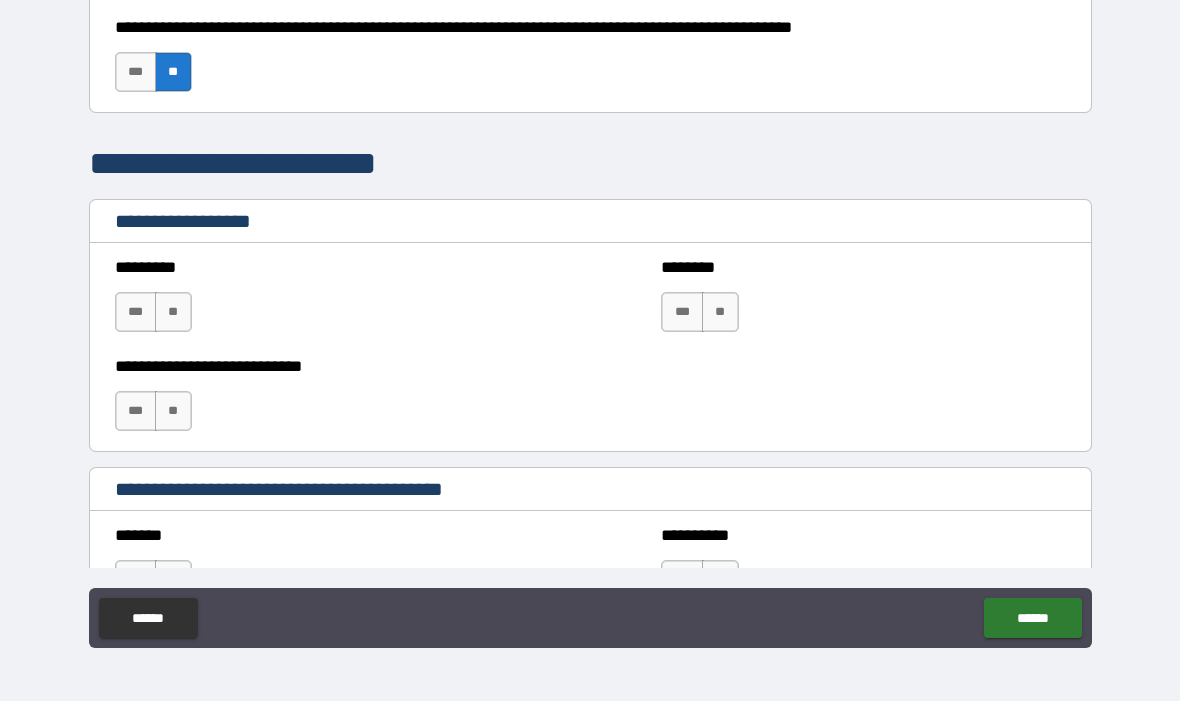 click on "**" at bounding box center (173, 313) 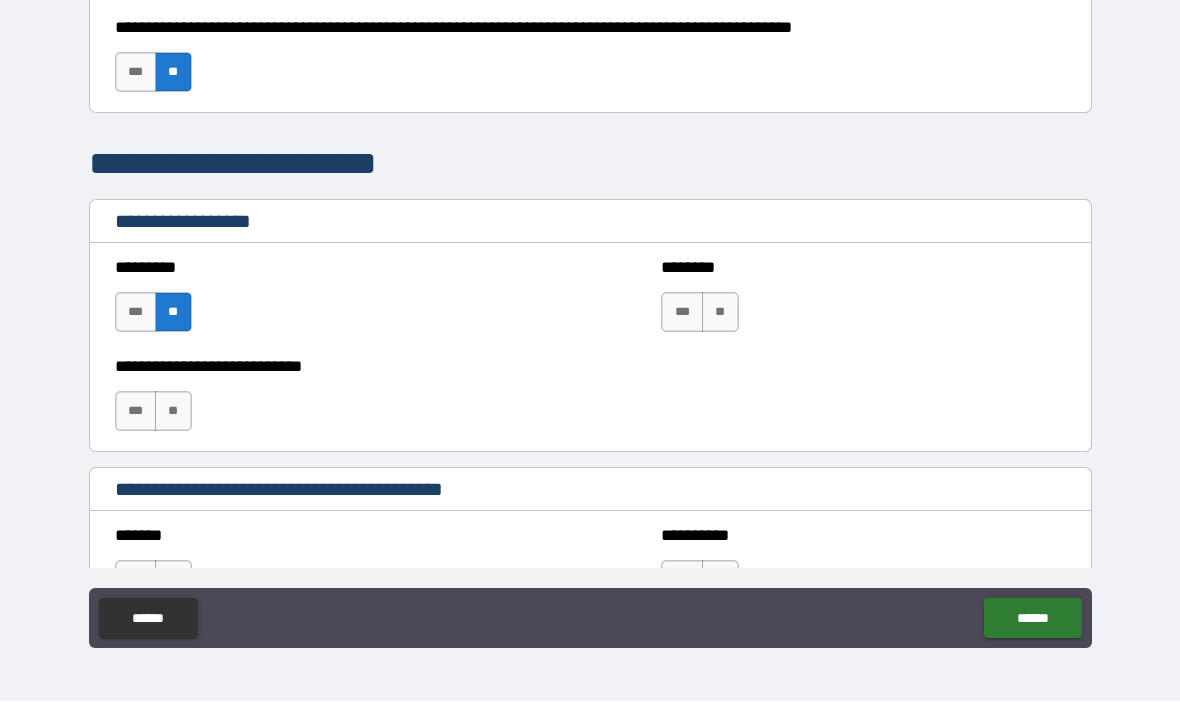 click on "**" at bounding box center [720, 313] 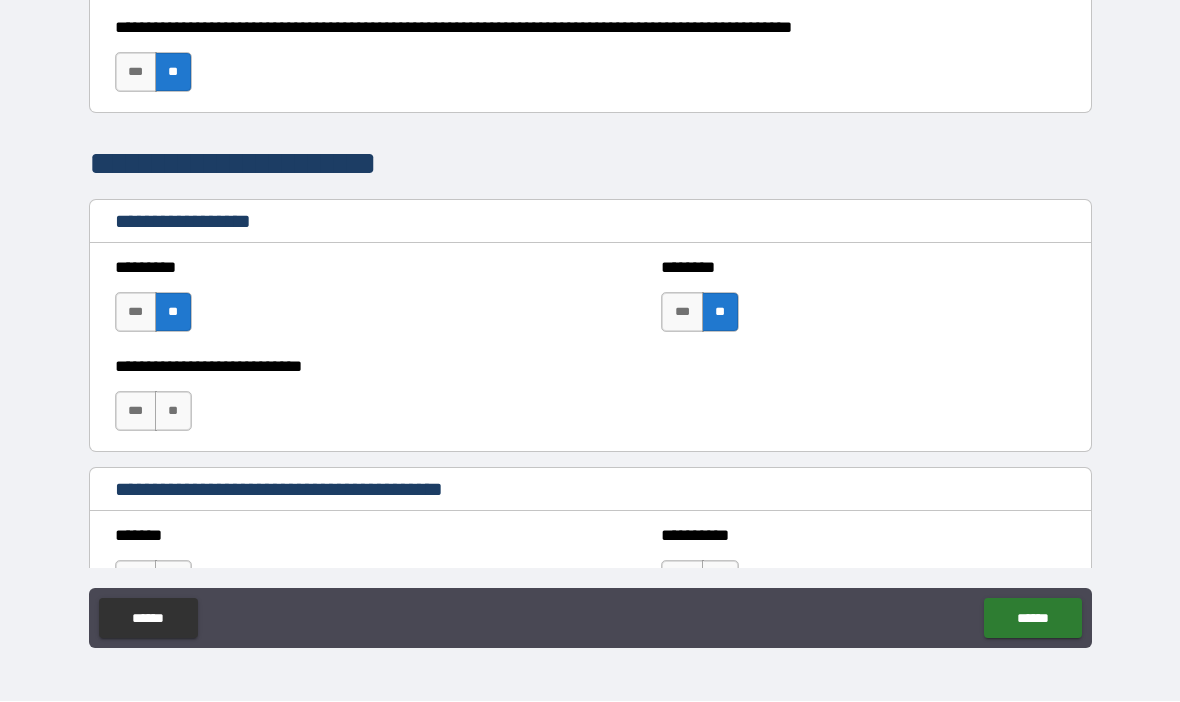click on "**" at bounding box center (173, 412) 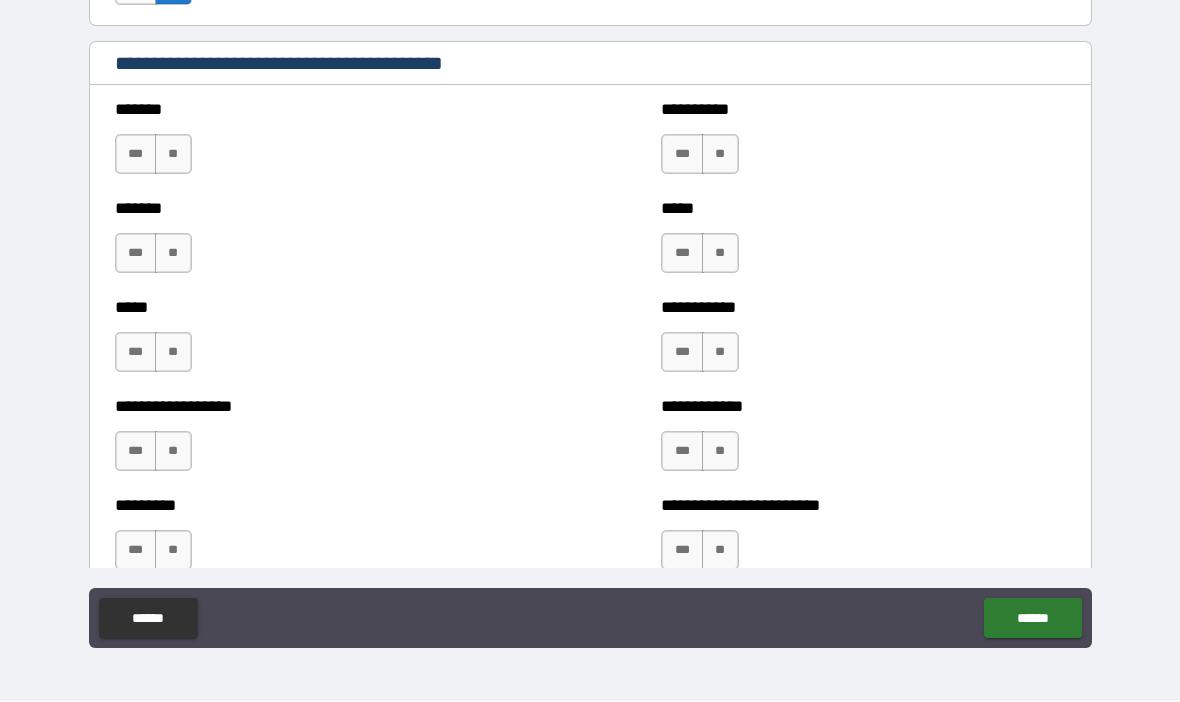 scroll, scrollTop: 2246, scrollLeft: 0, axis: vertical 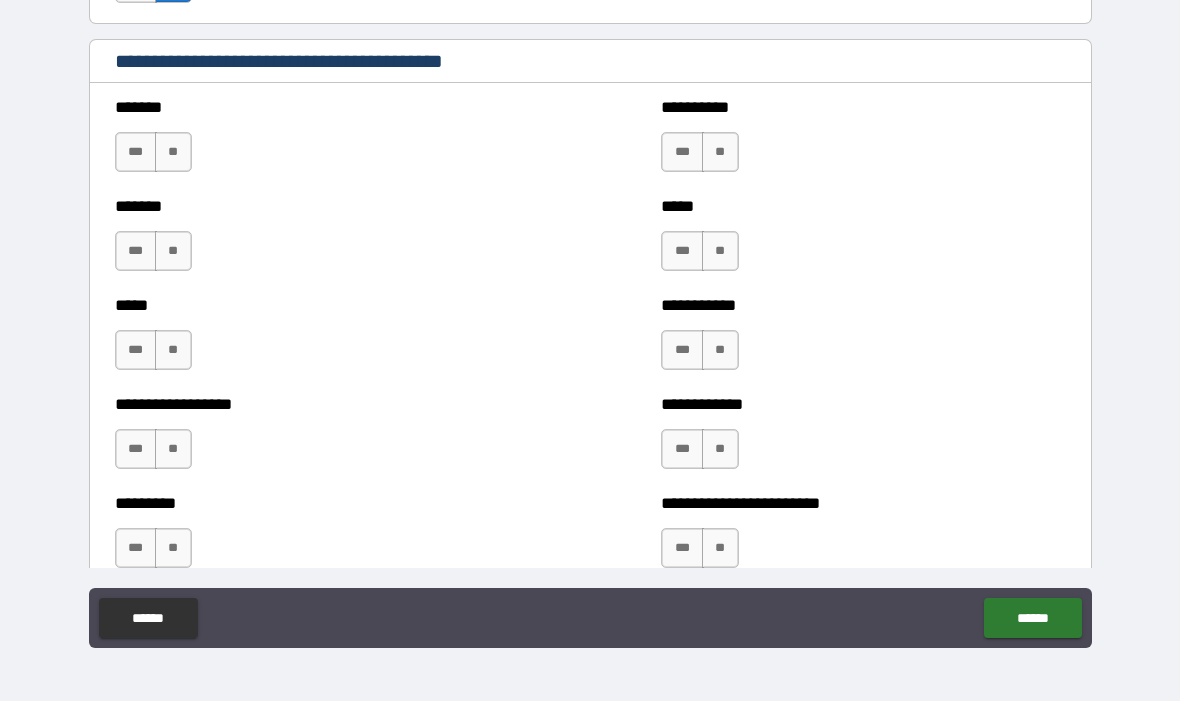 click on "**" at bounding box center (173, 153) 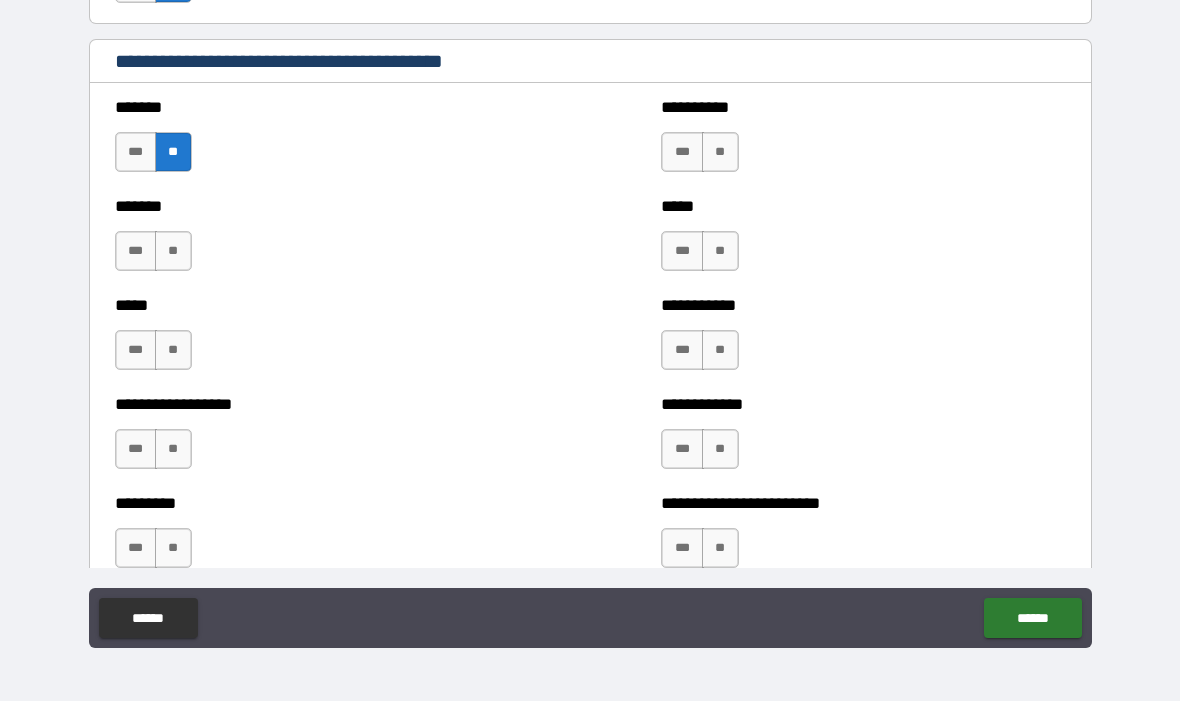 click on "**" at bounding box center [173, 252] 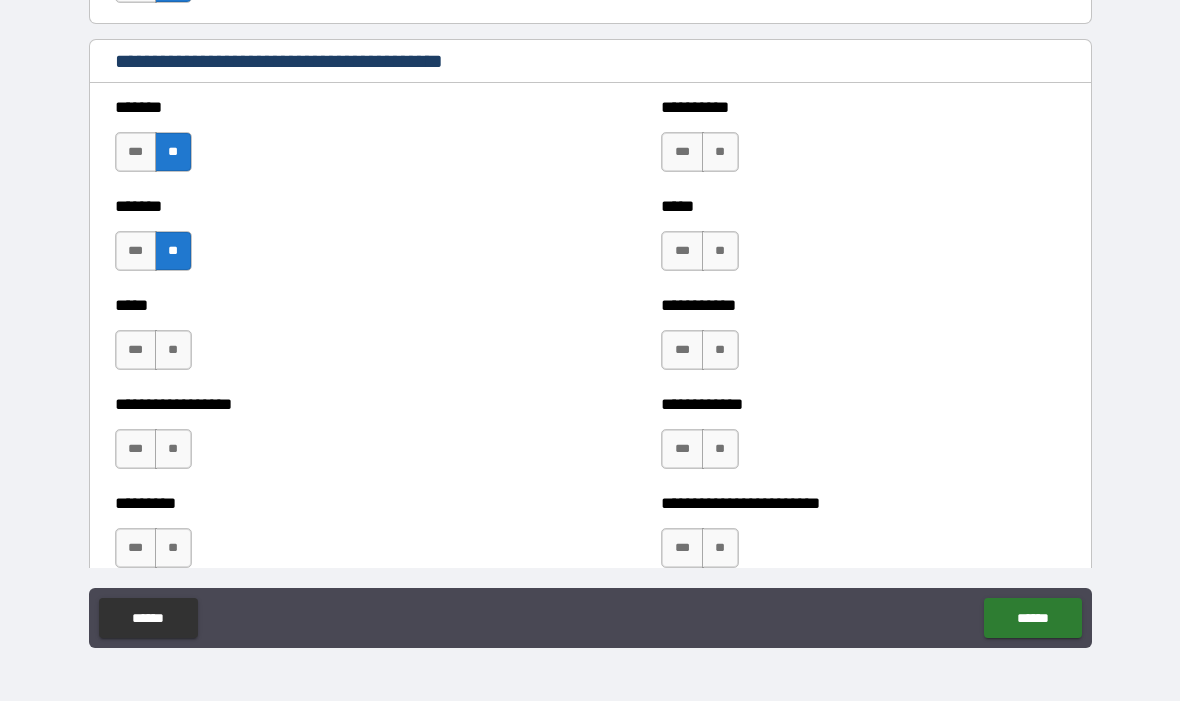 click on "**" at bounding box center [173, 351] 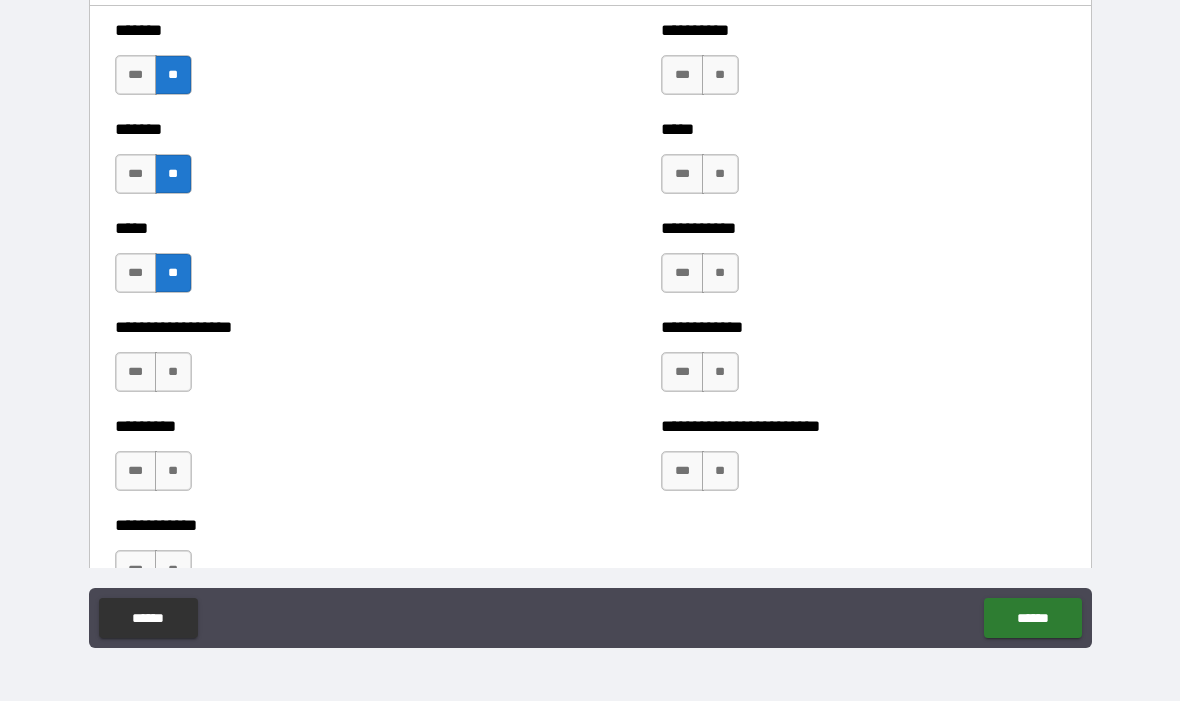 scroll, scrollTop: 2325, scrollLeft: 0, axis: vertical 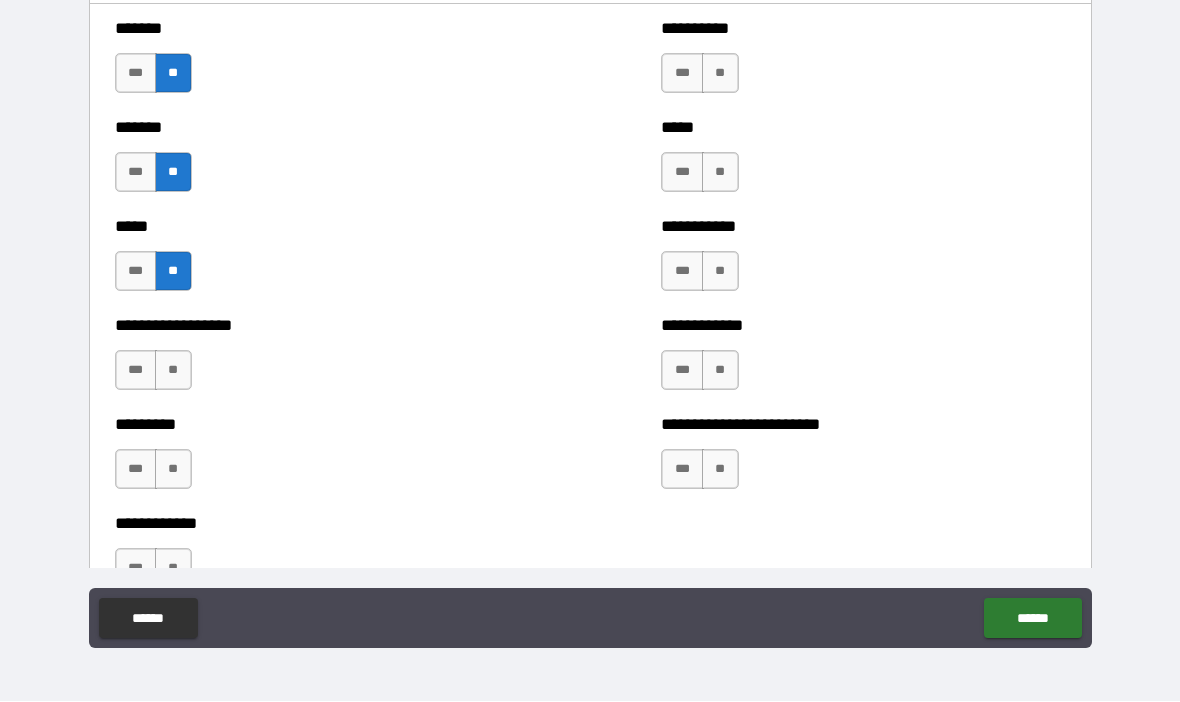 click on "**" at bounding box center (173, 371) 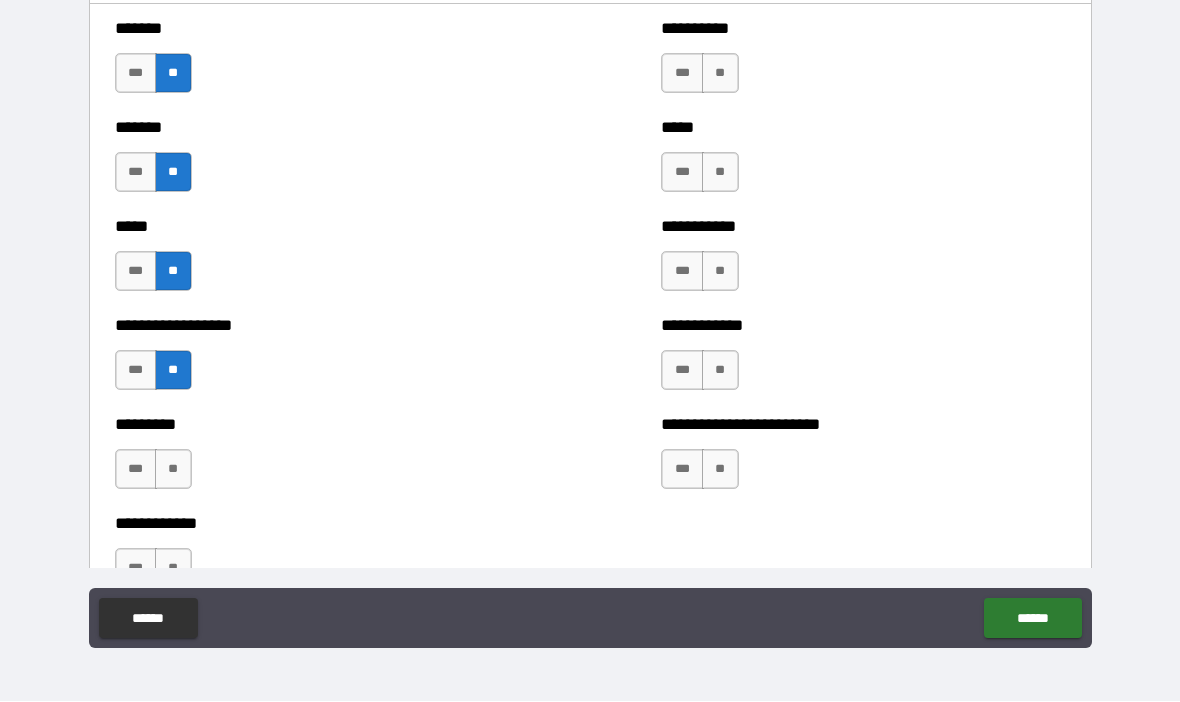 click on "**" at bounding box center (173, 470) 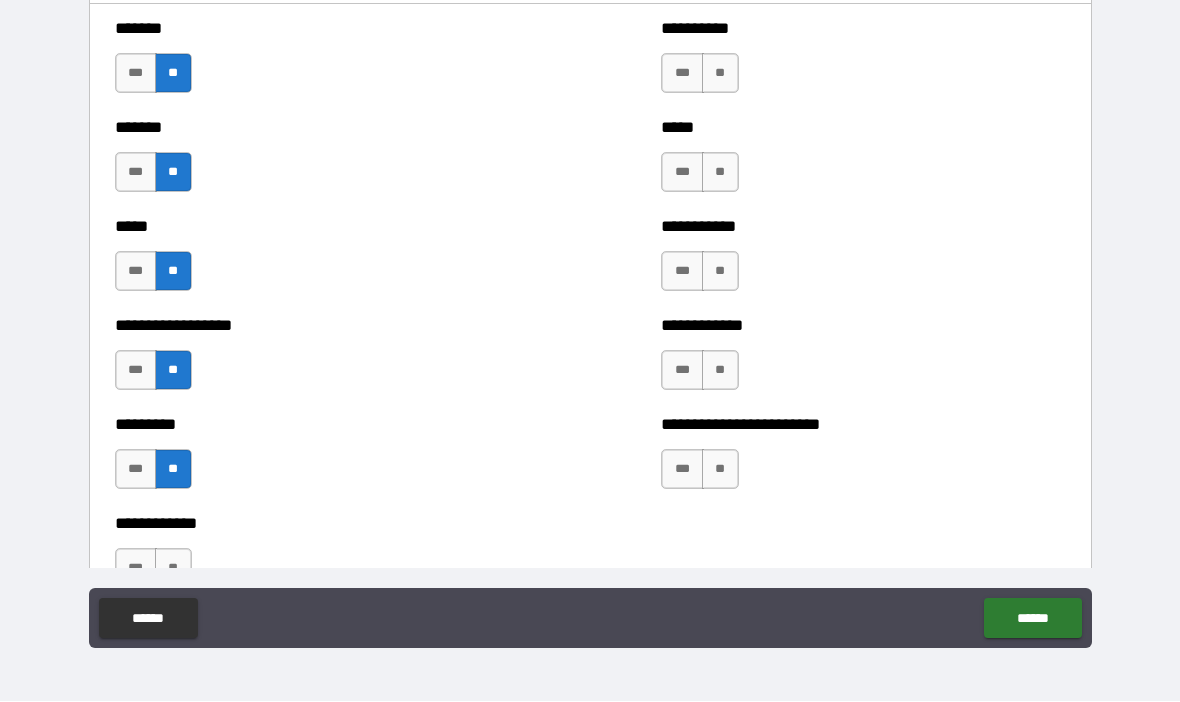 click on "**" at bounding box center (720, 74) 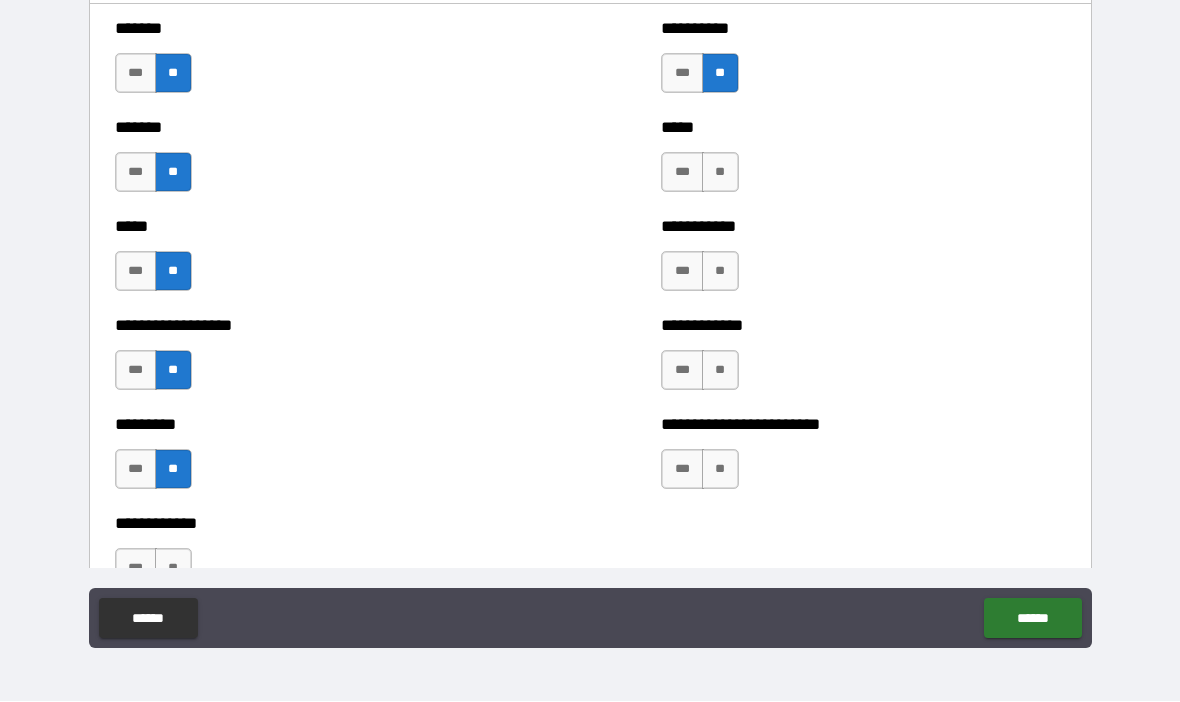 click on "**" at bounding box center [720, 173] 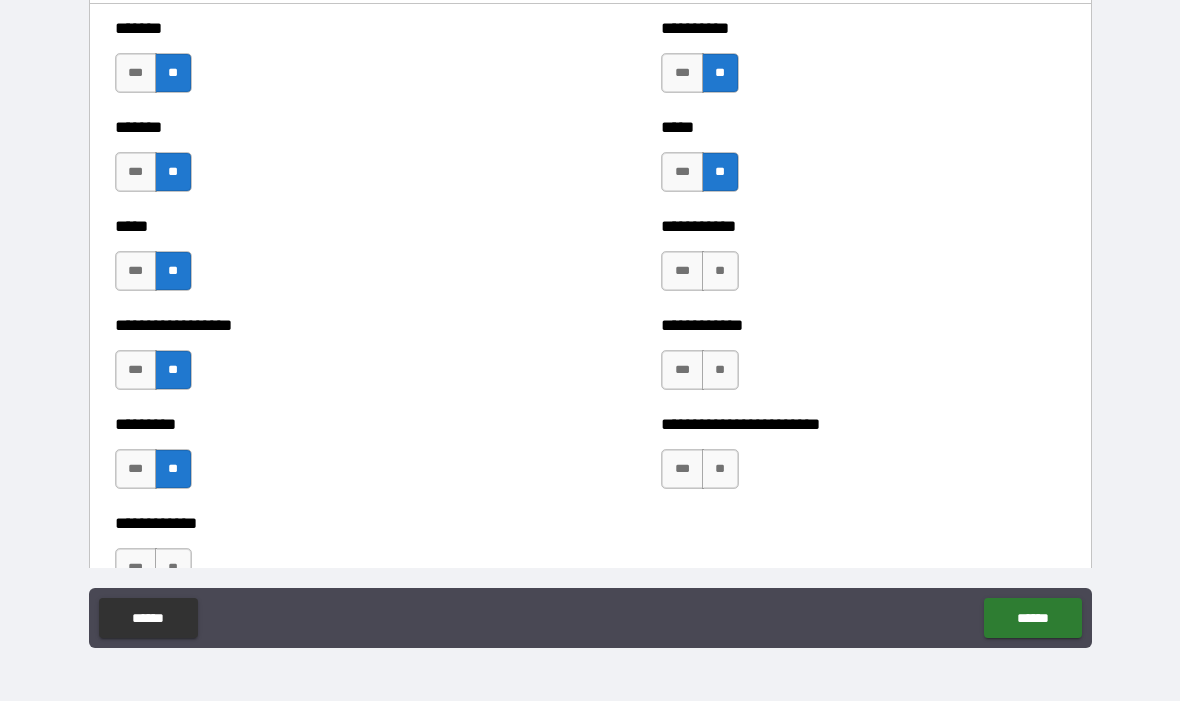 click on "**" at bounding box center [720, 272] 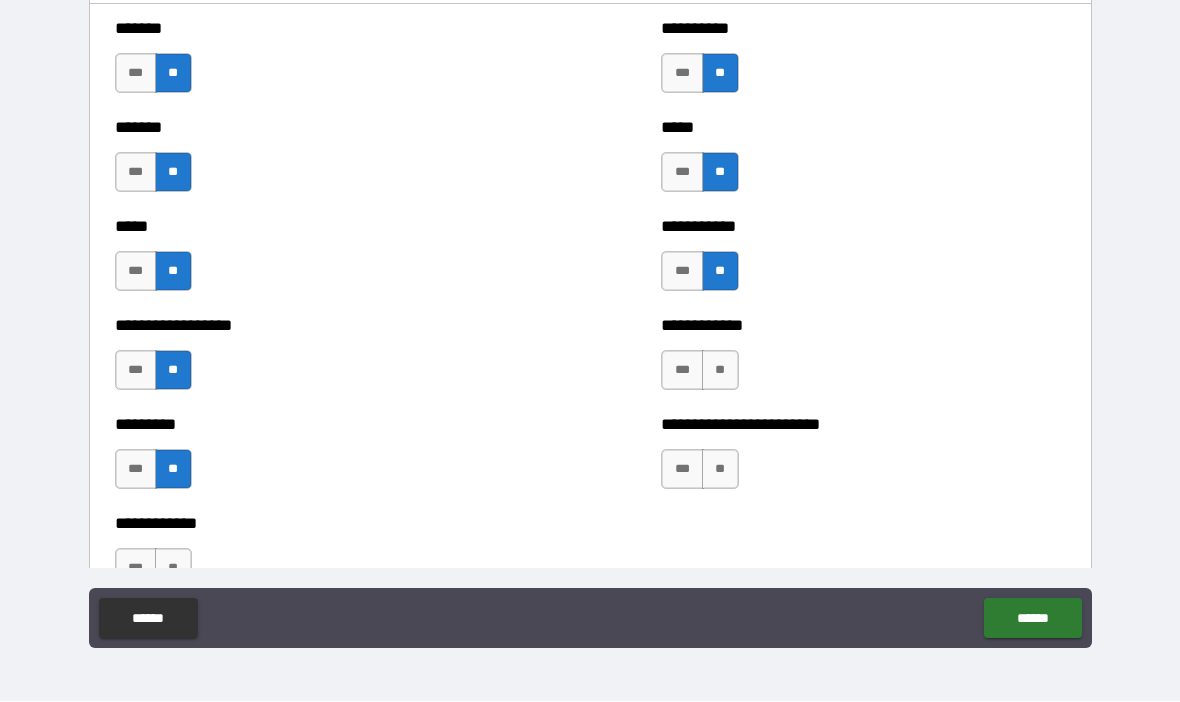 click on "**" at bounding box center [720, 371] 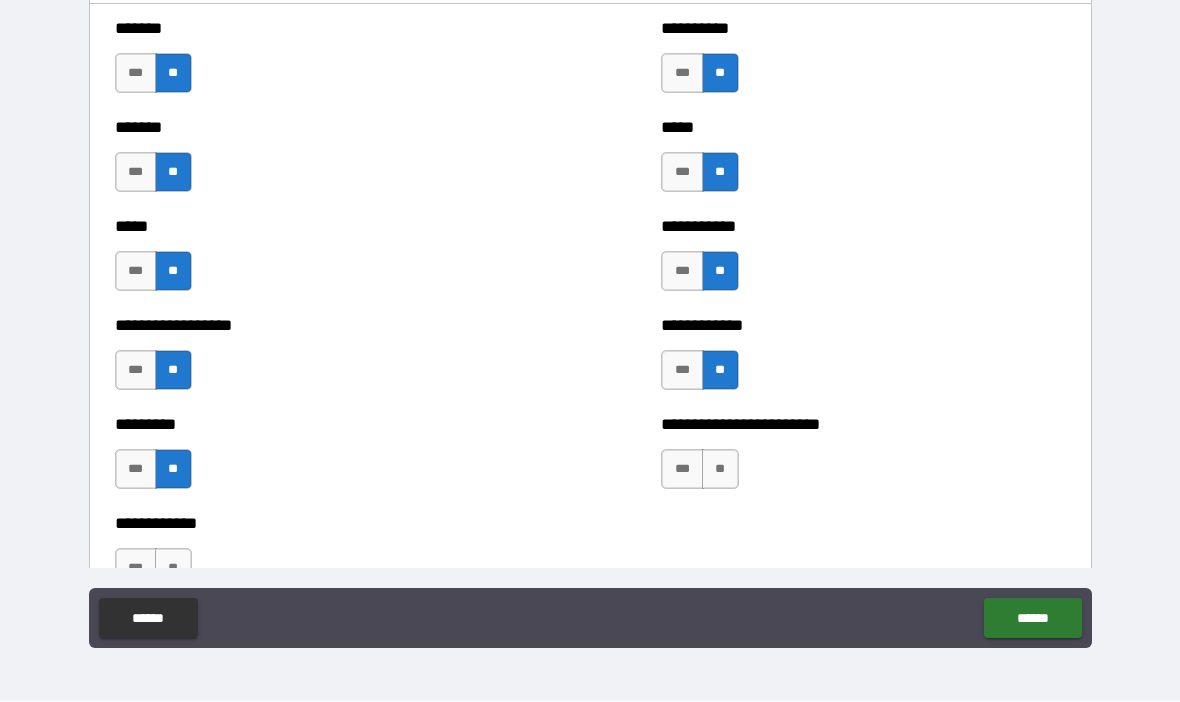 click on "**" at bounding box center [720, 470] 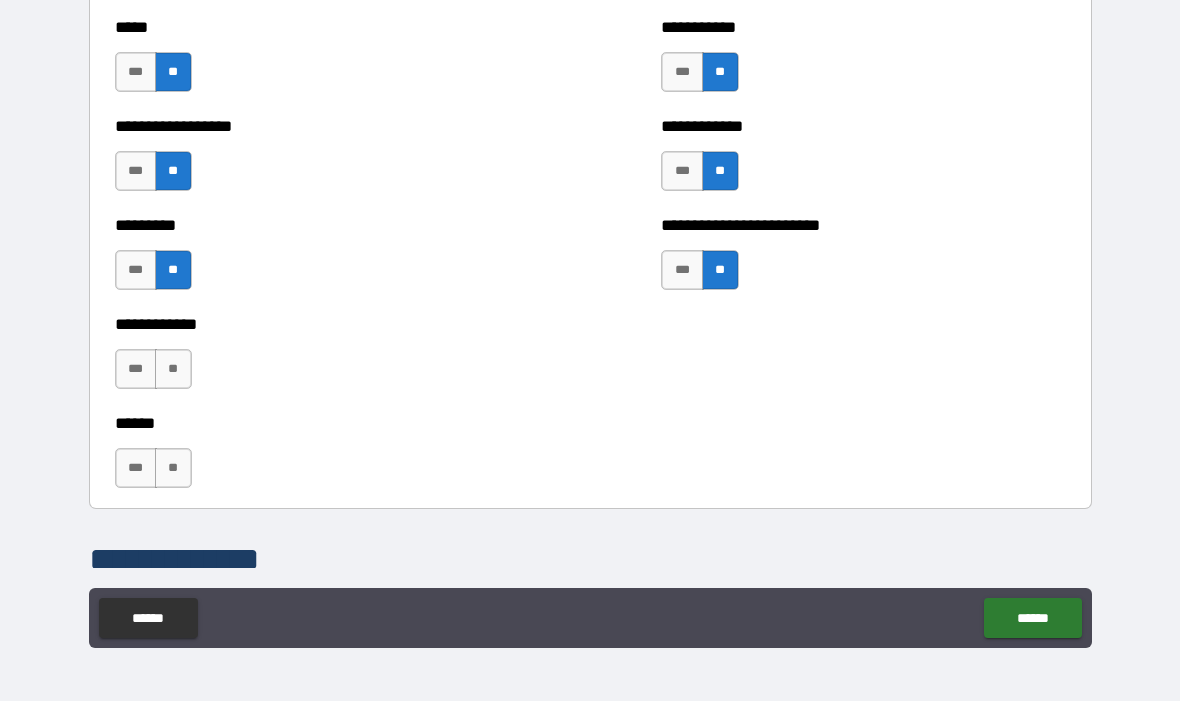 scroll, scrollTop: 2550, scrollLeft: 0, axis: vertical 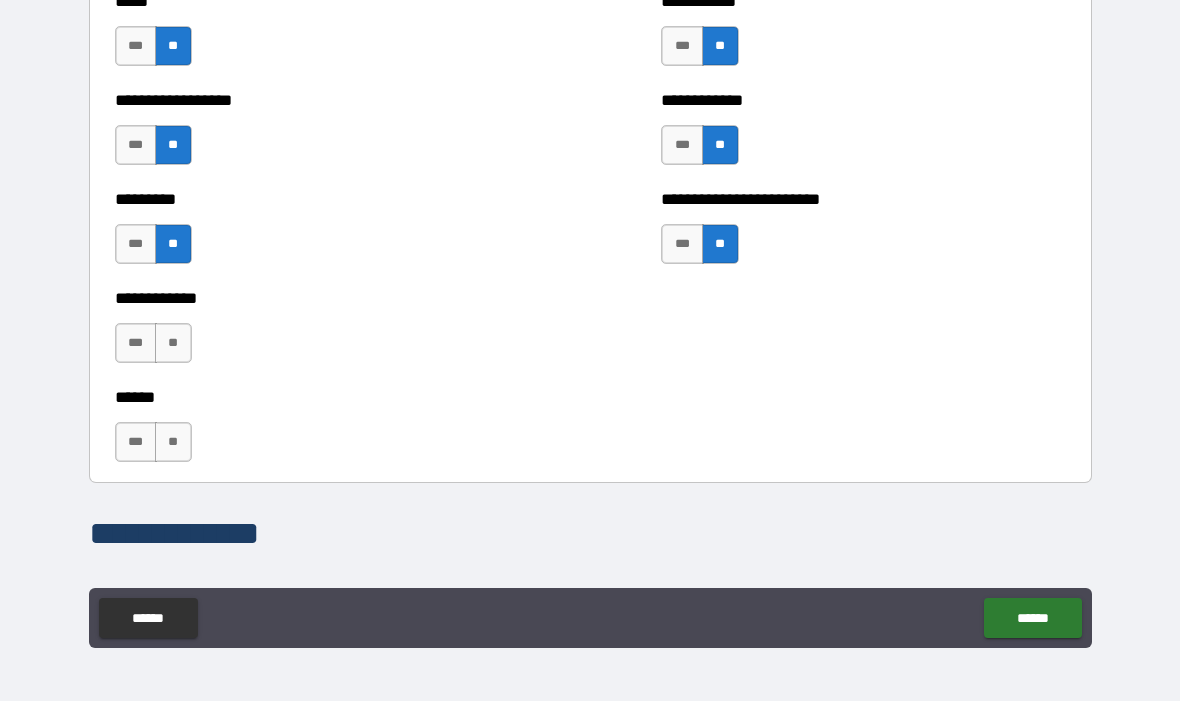 click on "**" at bounding box center [173, 344] 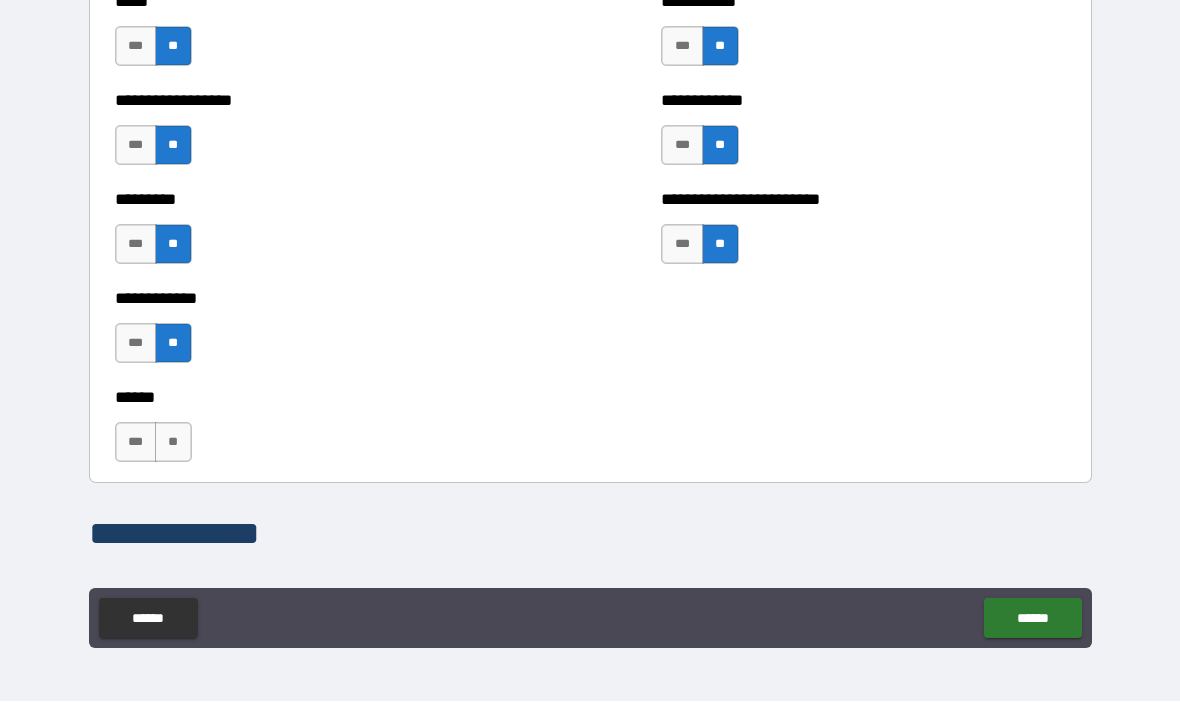 click on "***" at bounding box center [136, 443] 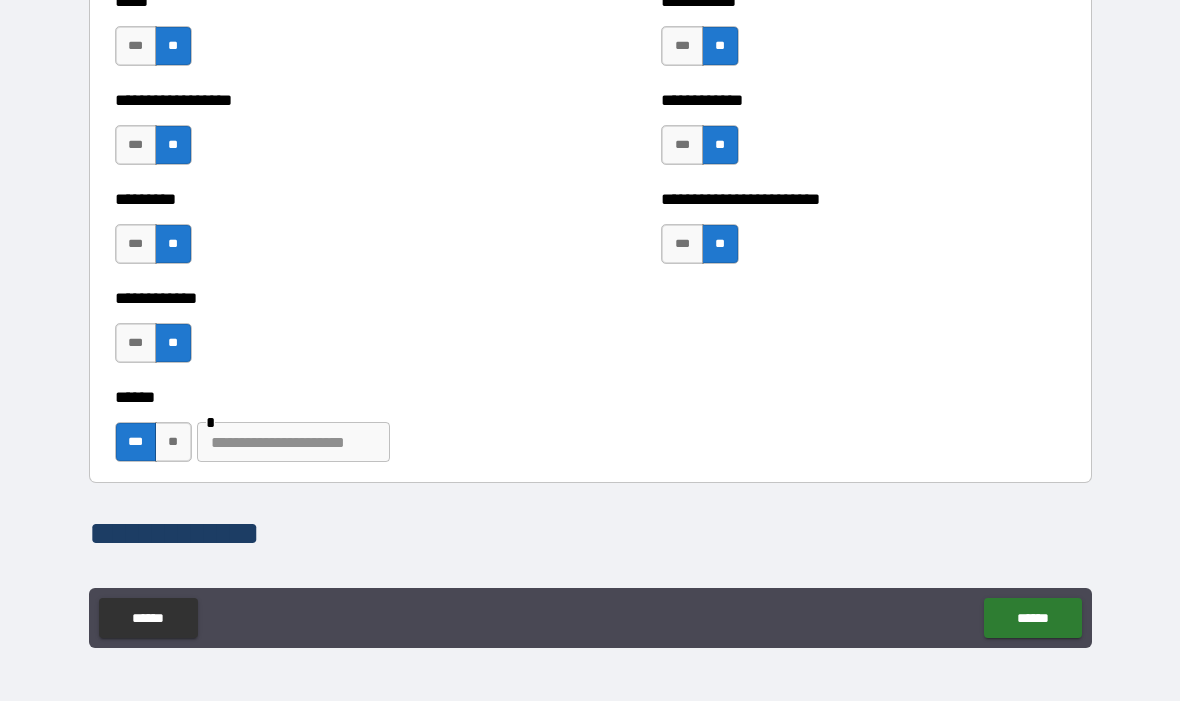 click at bounding box center (293, 443) 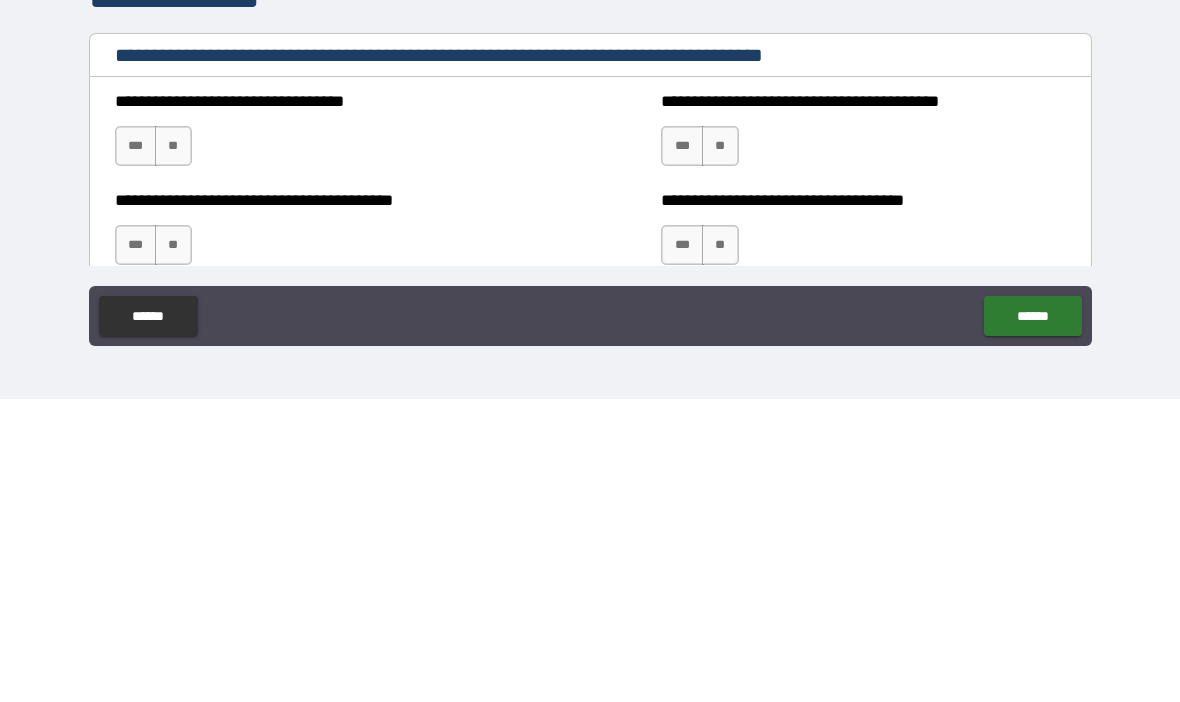 scroll, scrollTop: 2794, scrollLeft: 0, axis: vertical 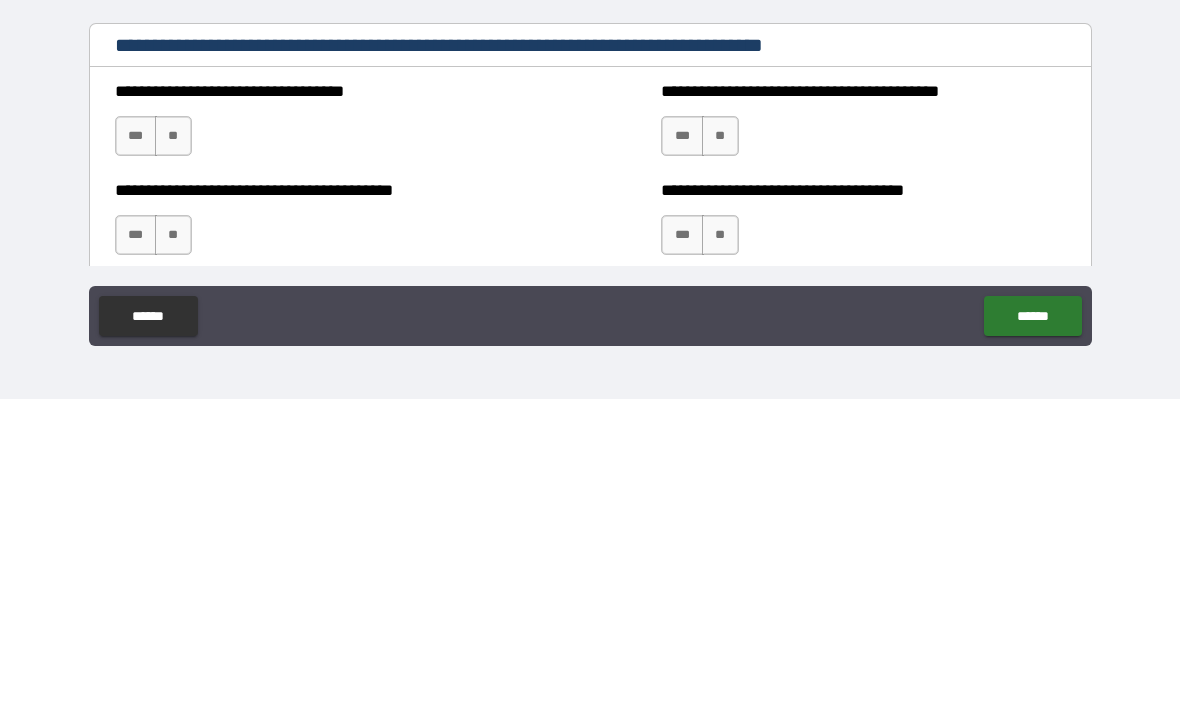 click on "**" at bounding box center (173, 439) 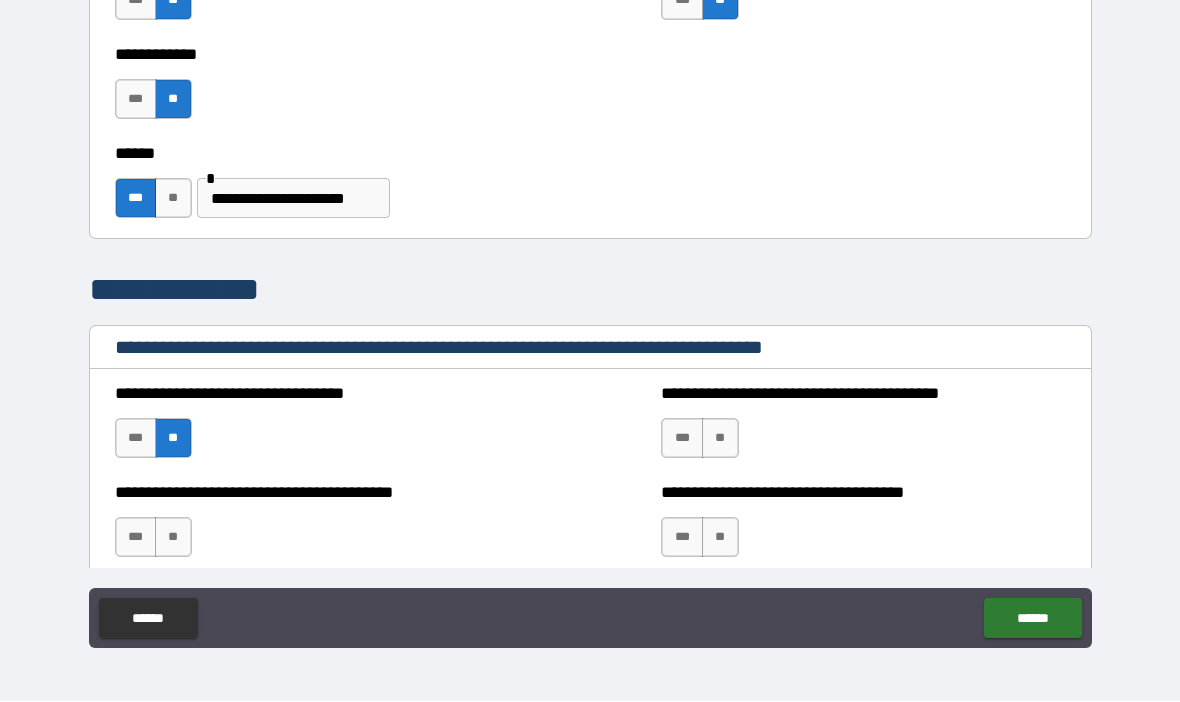 click on "**" at bounding box center (720, 439) 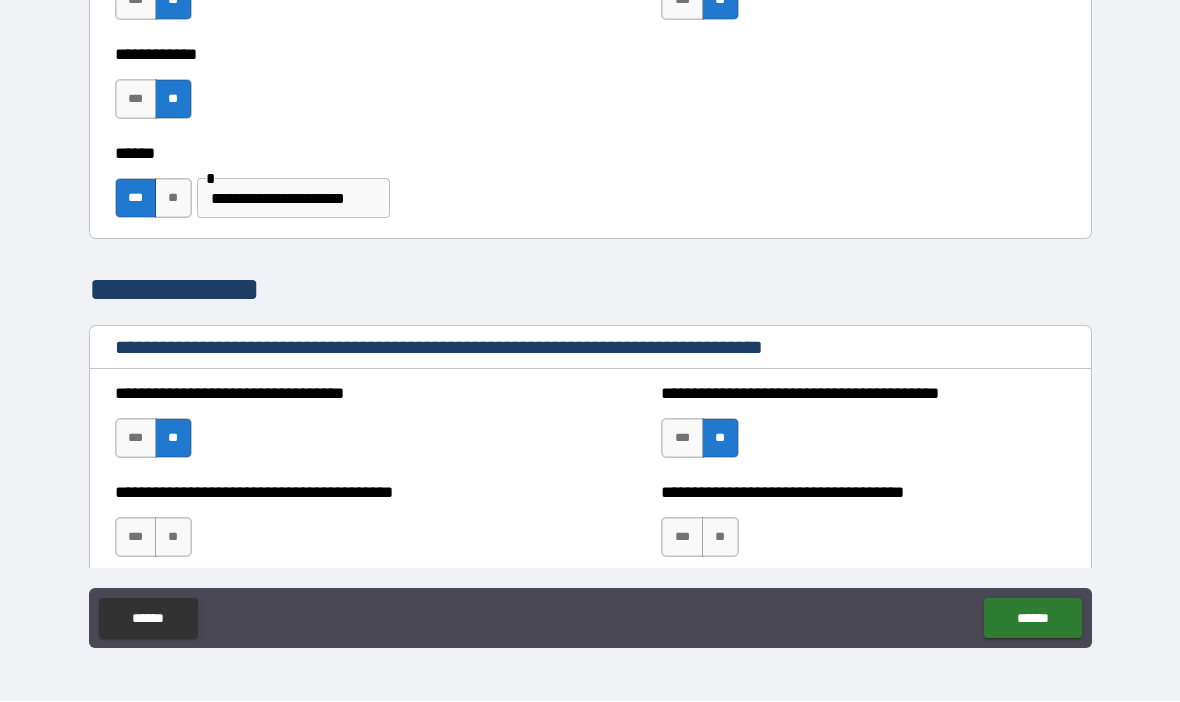 click on "**" at bounding box center (720, 538) 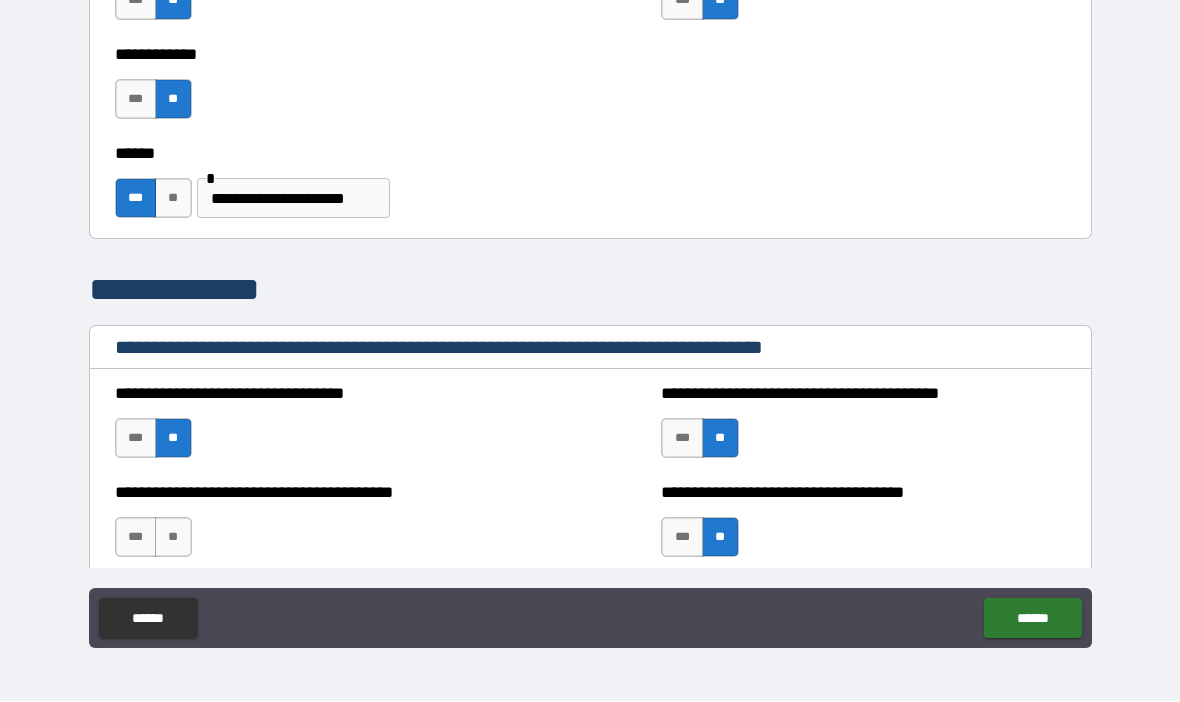 click on "***" at bounding box center (136, 538) 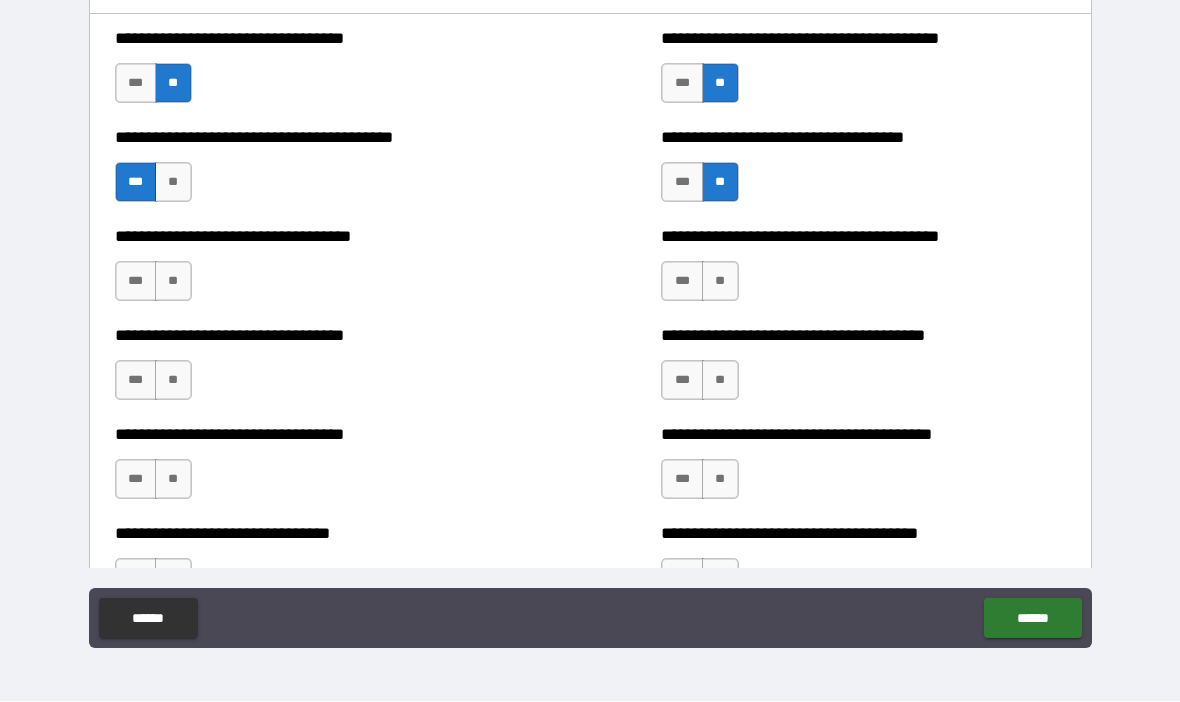 scroll, scrollTop: 3218, scrollLeft: 0, axis: vertical 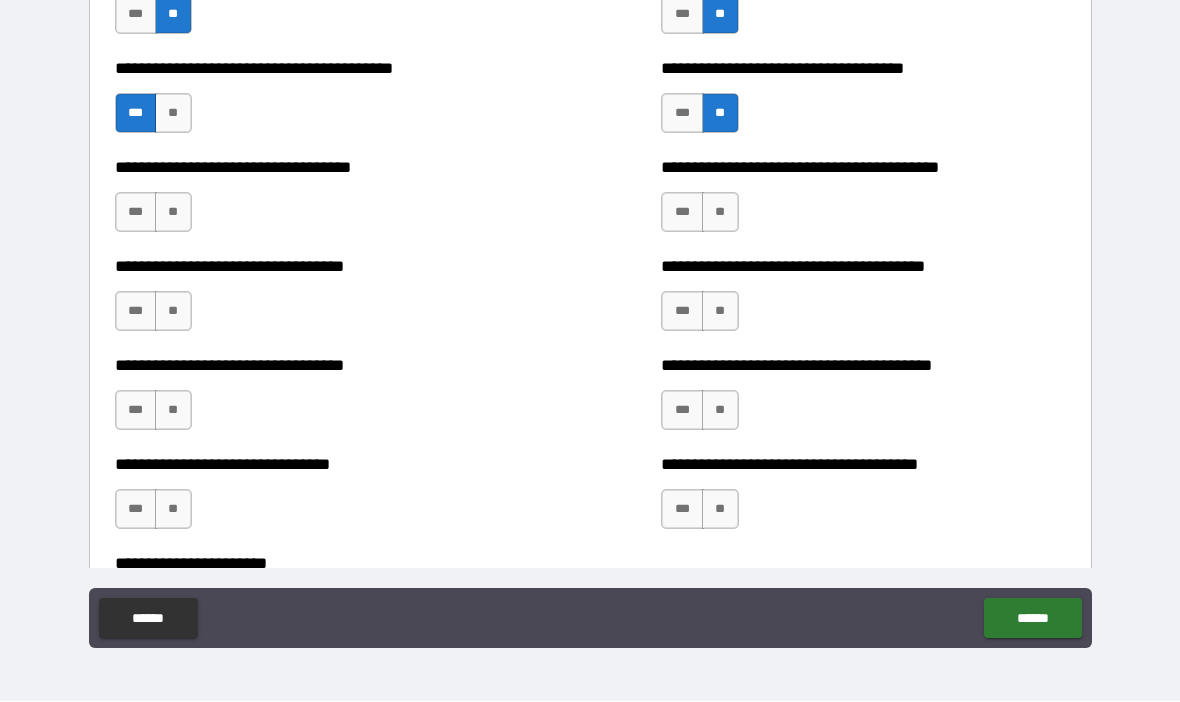 click on "***" at bounding box center (136, 213) 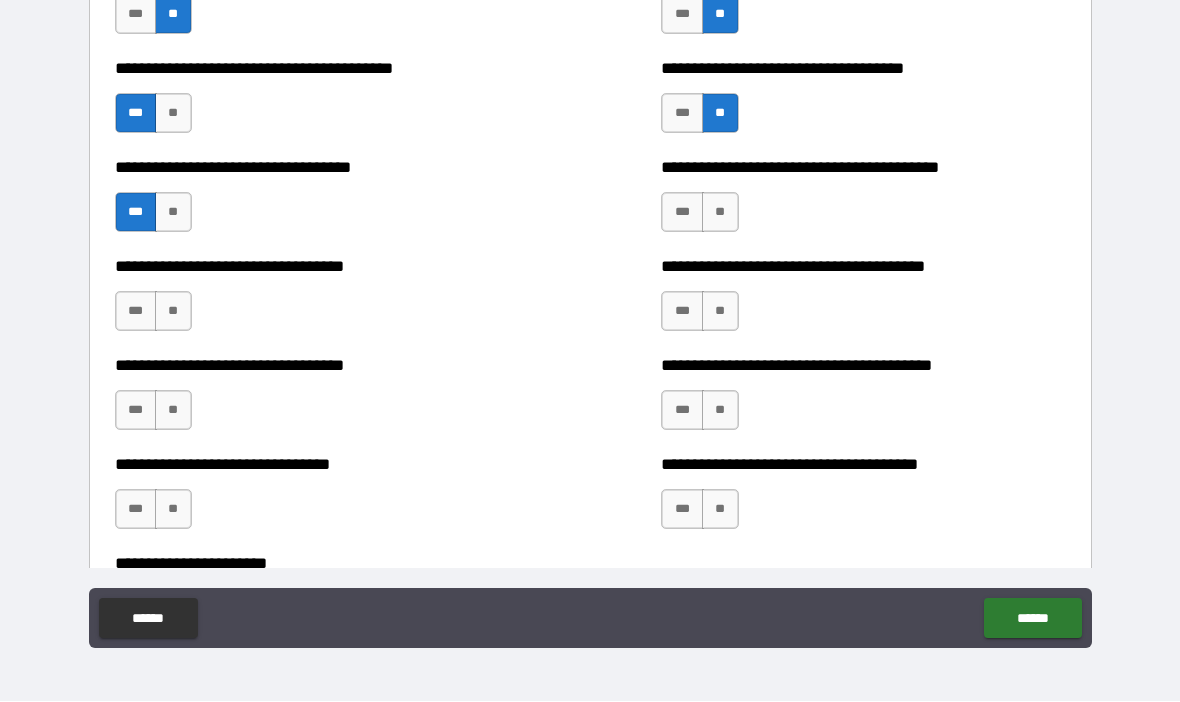 click on "**" at bounding box center (173, 312) 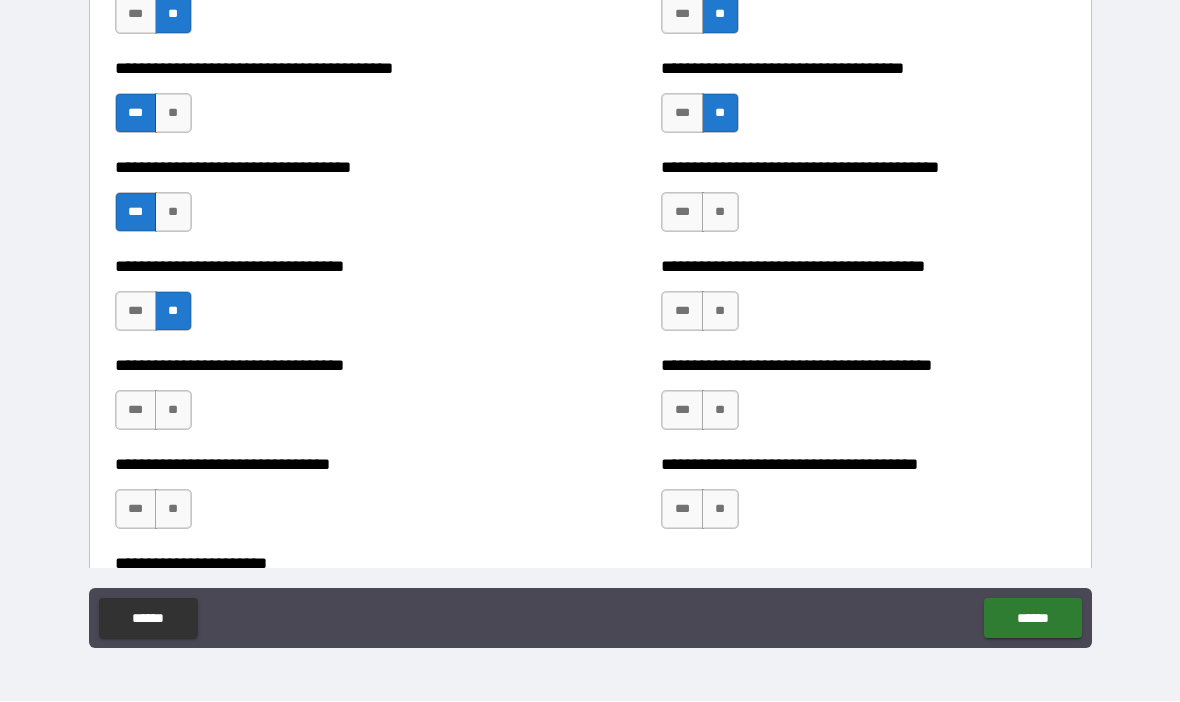 click on "**" at bounding box center (720, 213) 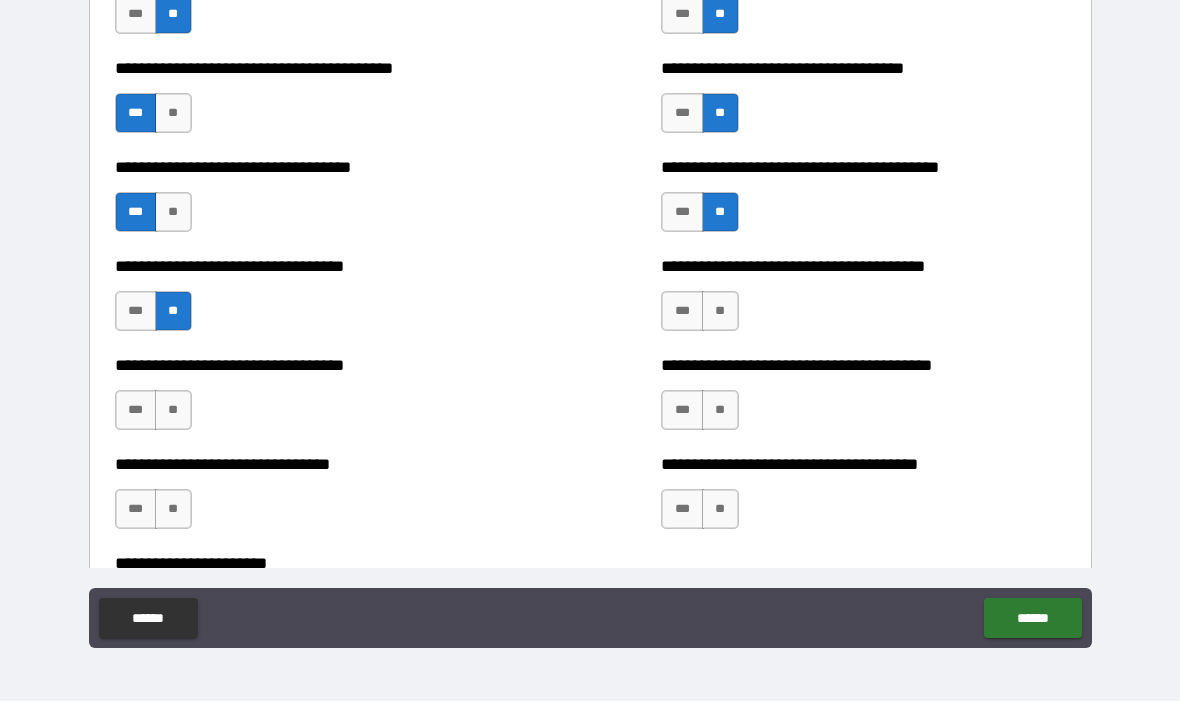 click on "***" at bounding box center [682, 312] 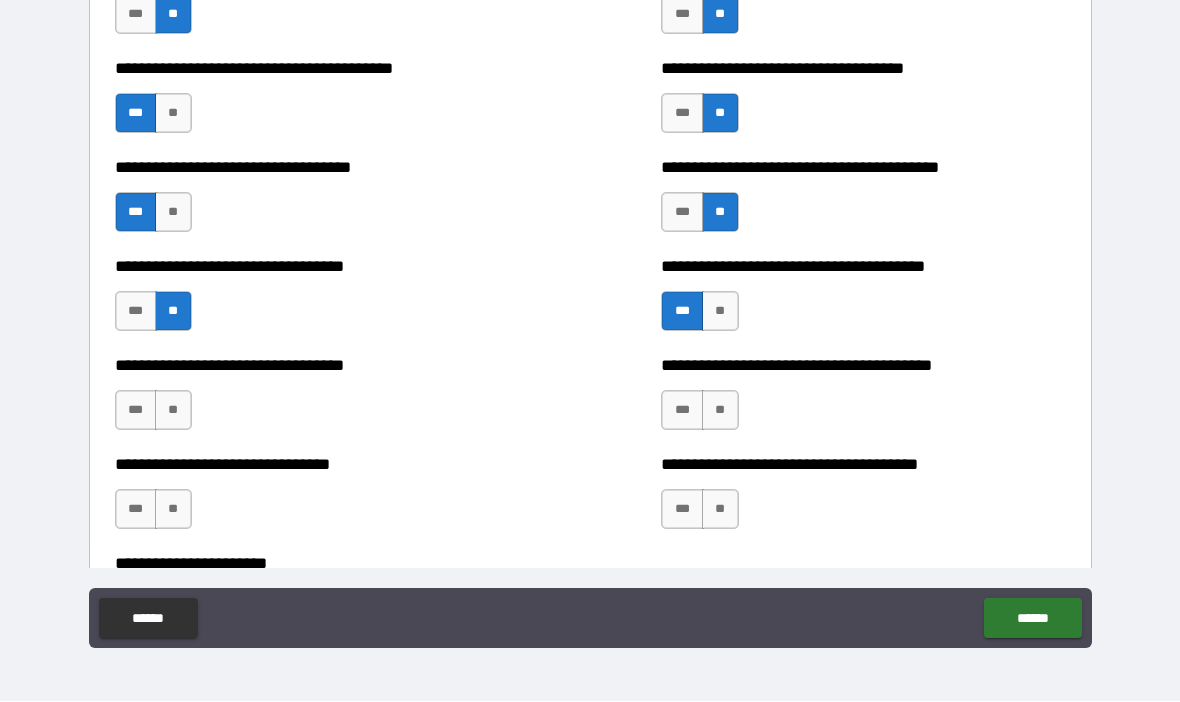 click on "**" at bounding box center (173, 411) 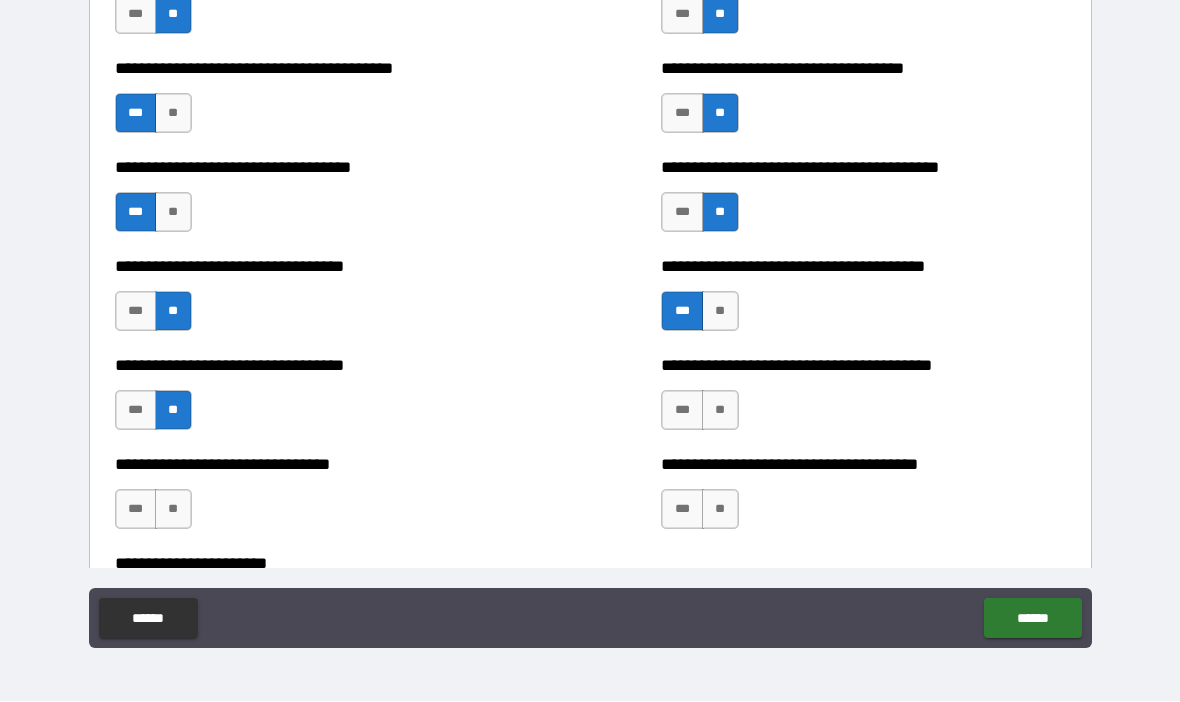 click on "**" at bounding box center (720, 411) 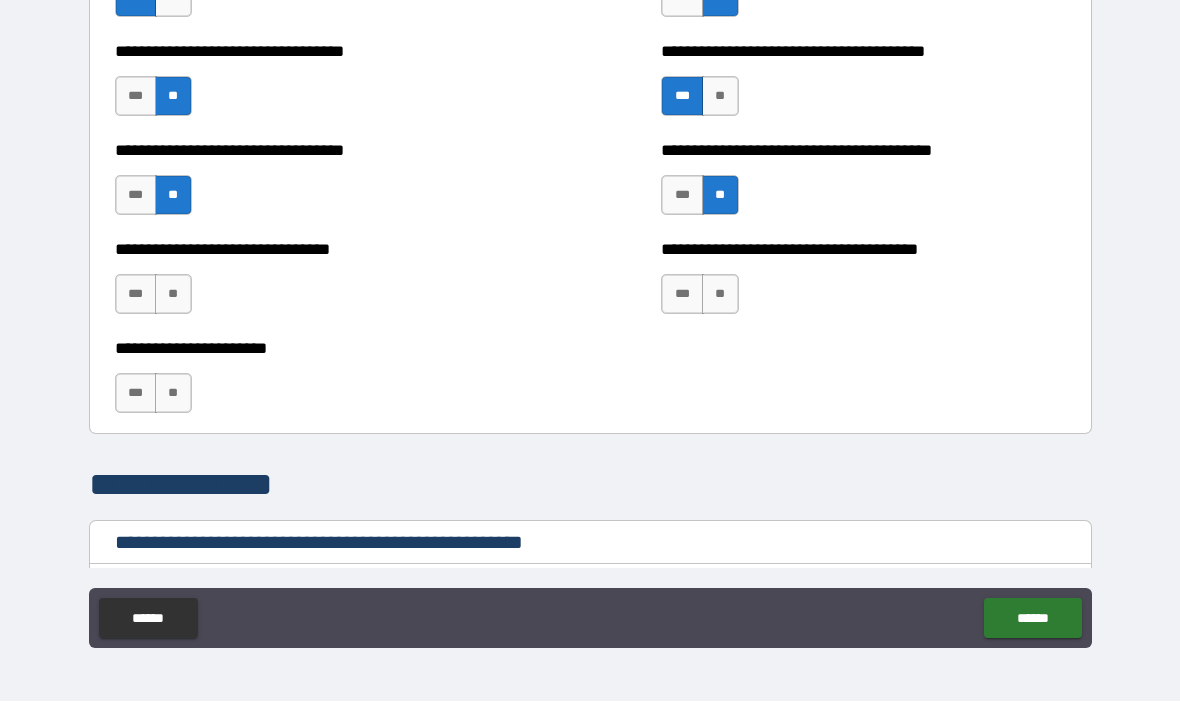 scroll, scrollTop: 3440, scrollLeft: 0, axis: vertical 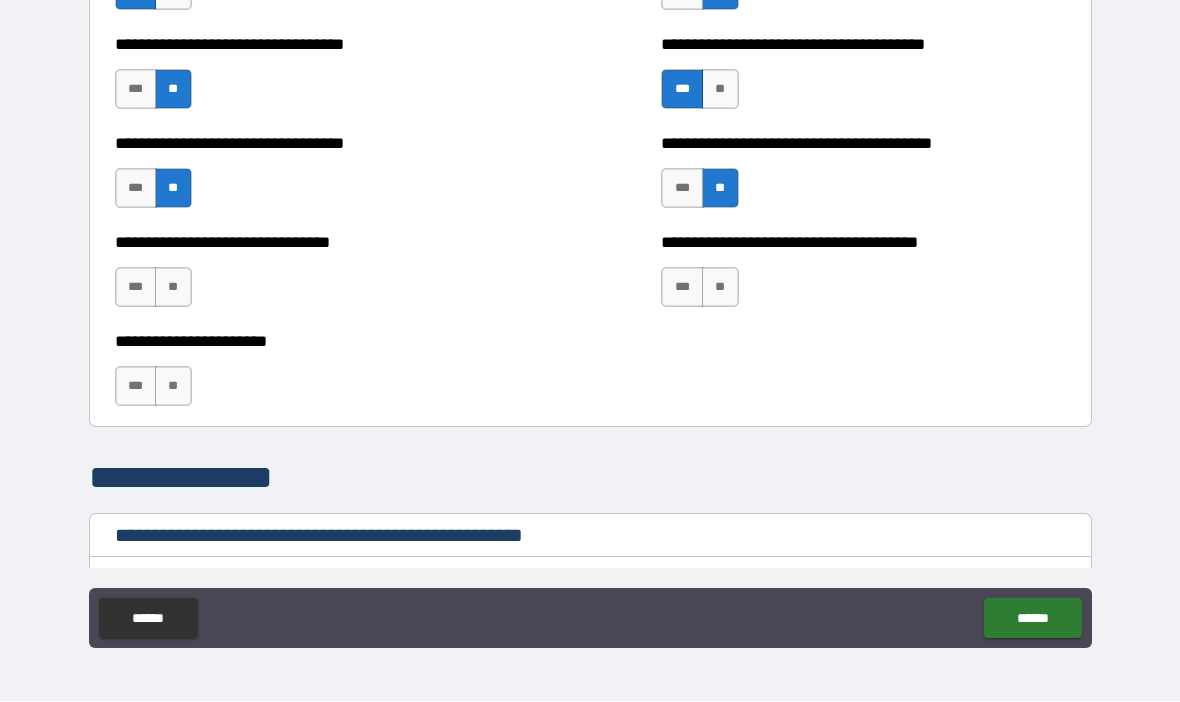 click on "**" at bounding box center (173, 288) 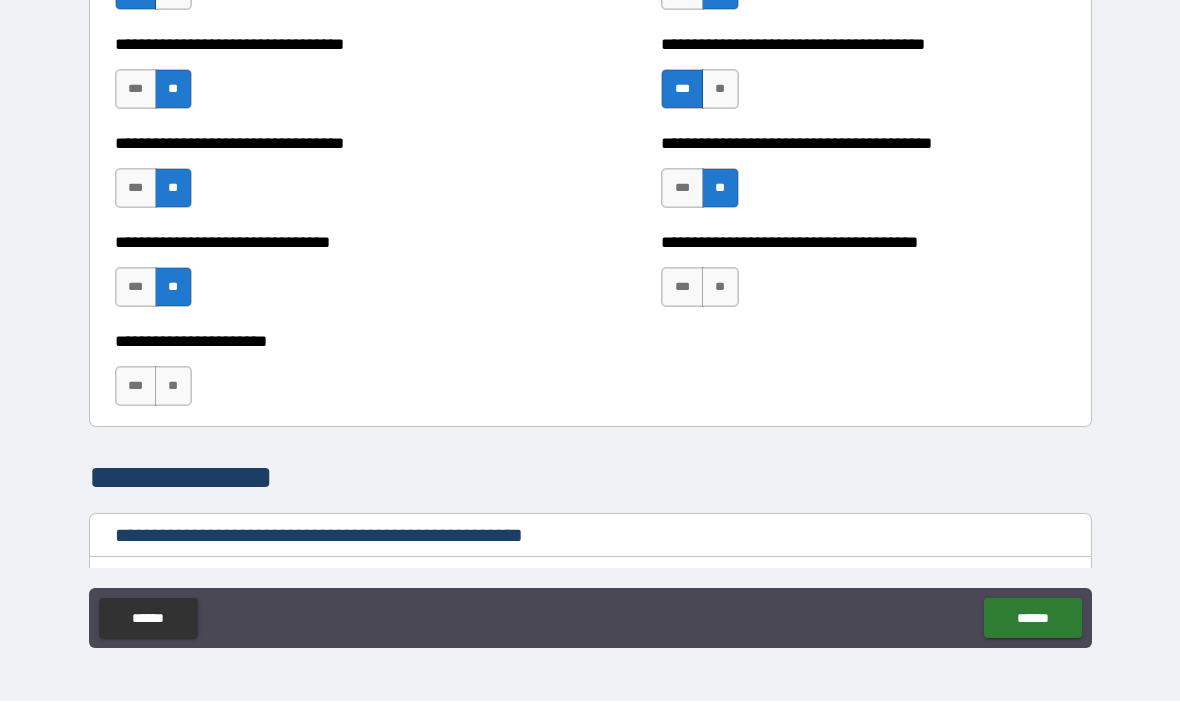 click on "**" at bounding box center (720, 288) 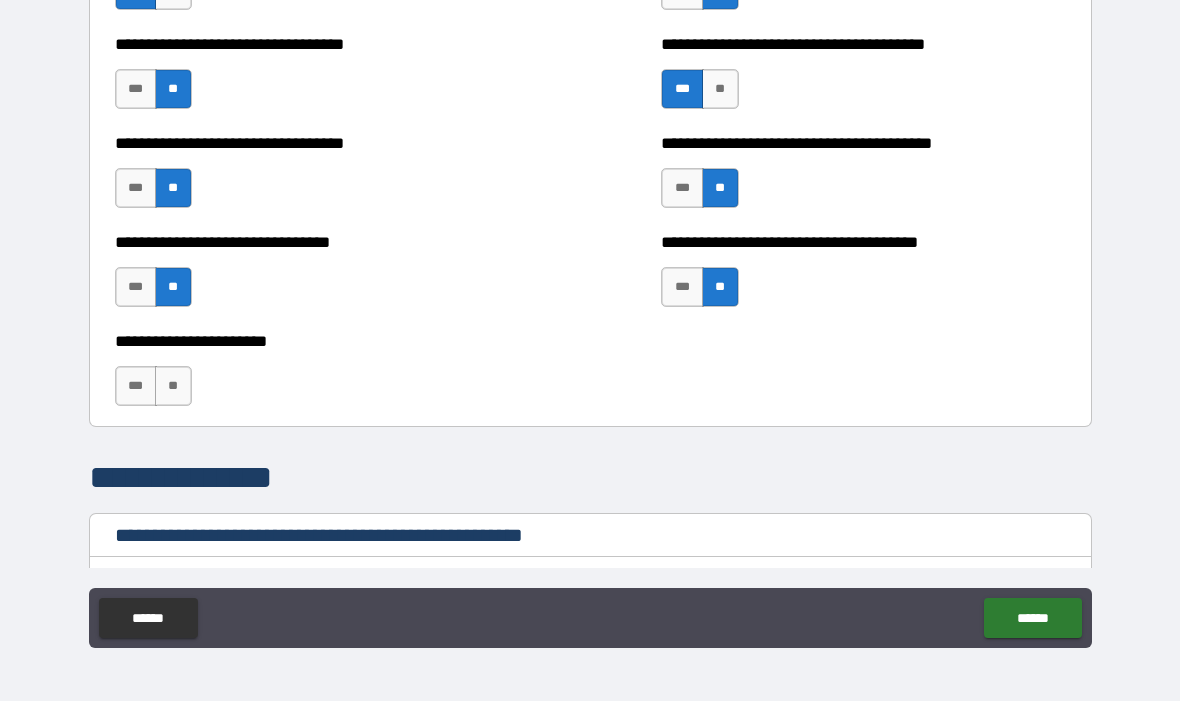 click on "**" at bounding box center (173, 387) 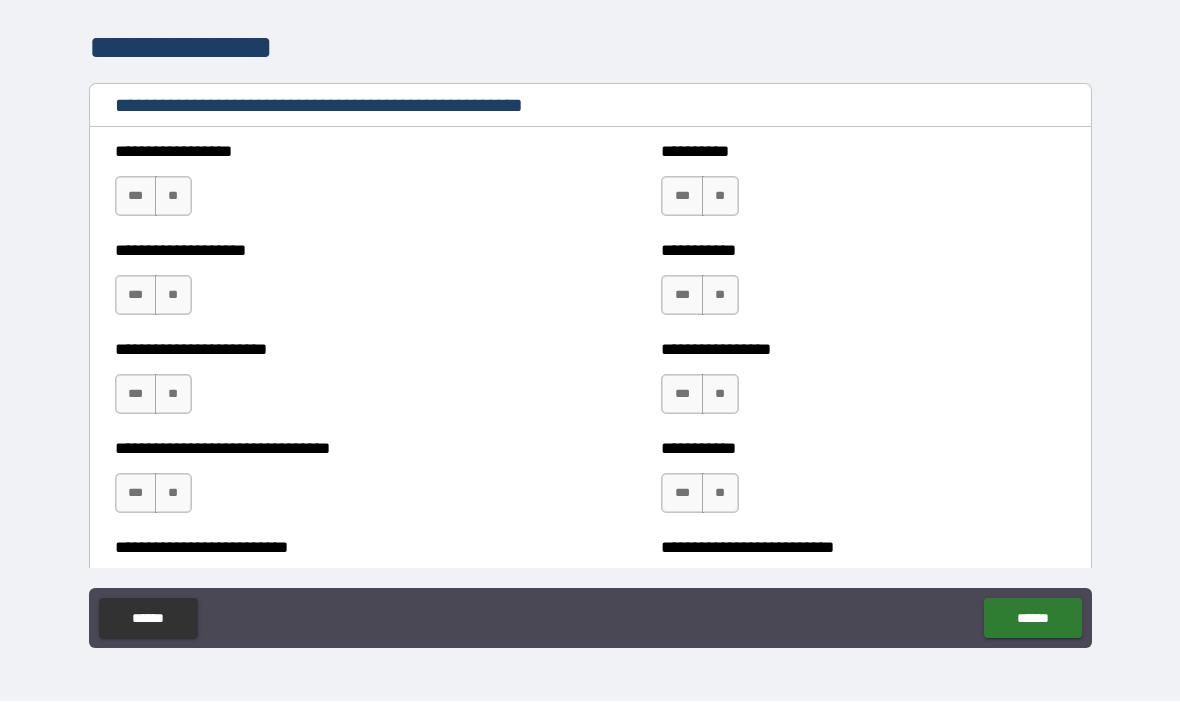 scroll, scrollTop: 3876, scrollLeft: 0, axis: vertical 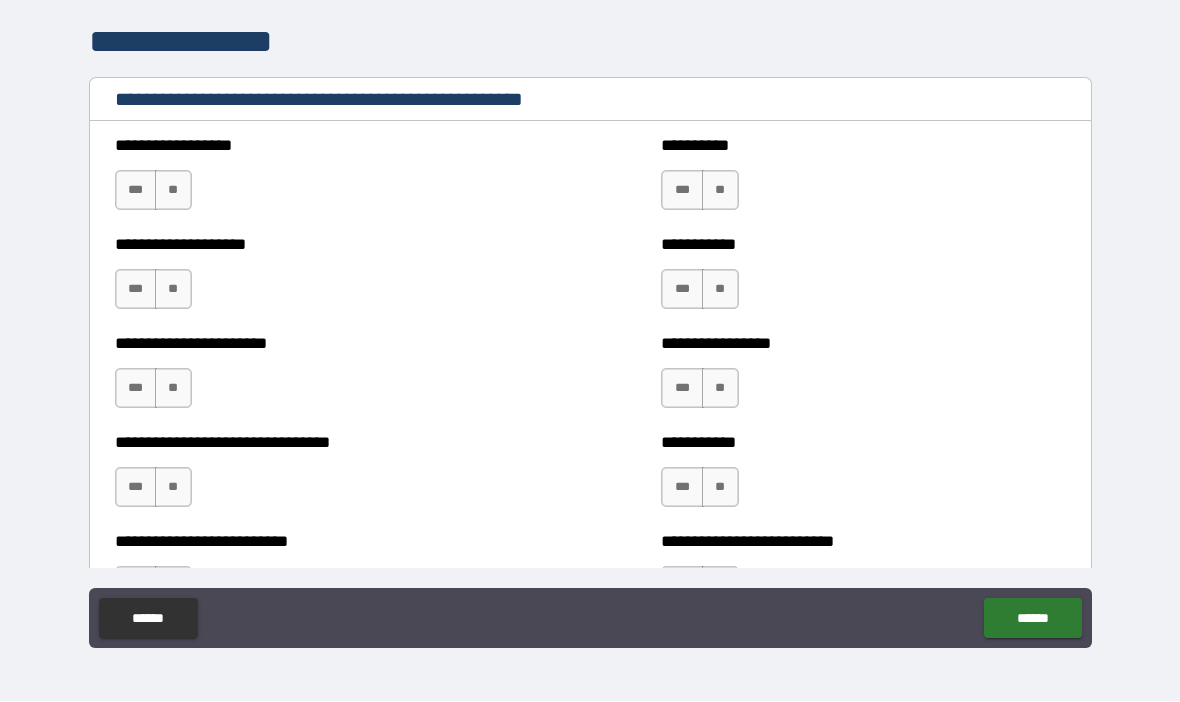 click on "**" at bounding box center [173, 191] 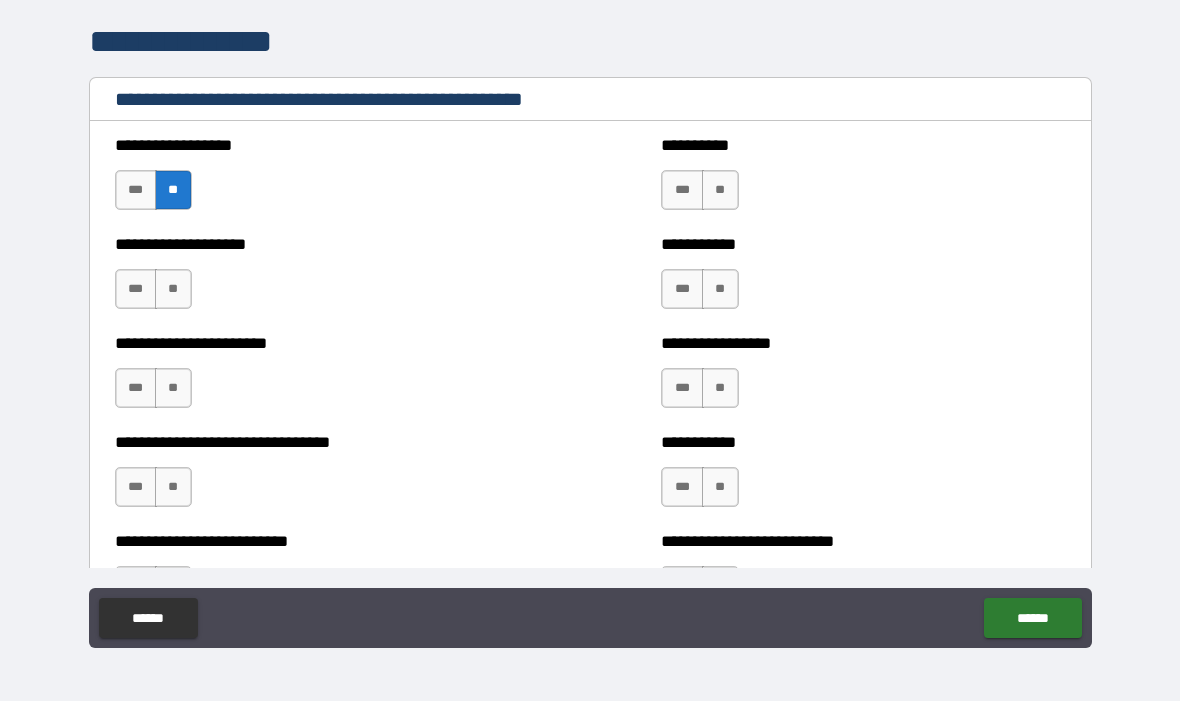 click on "***" at bounding box center (682, 191) 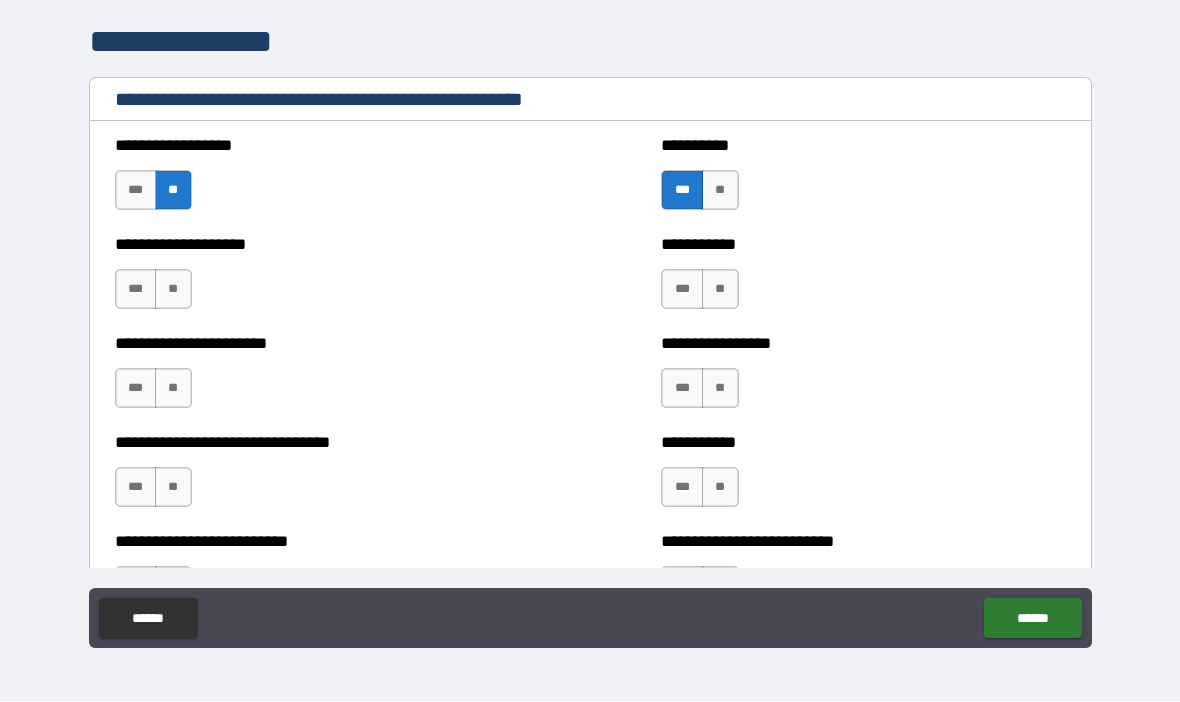 click on "**" at bounding box center (720, 290) 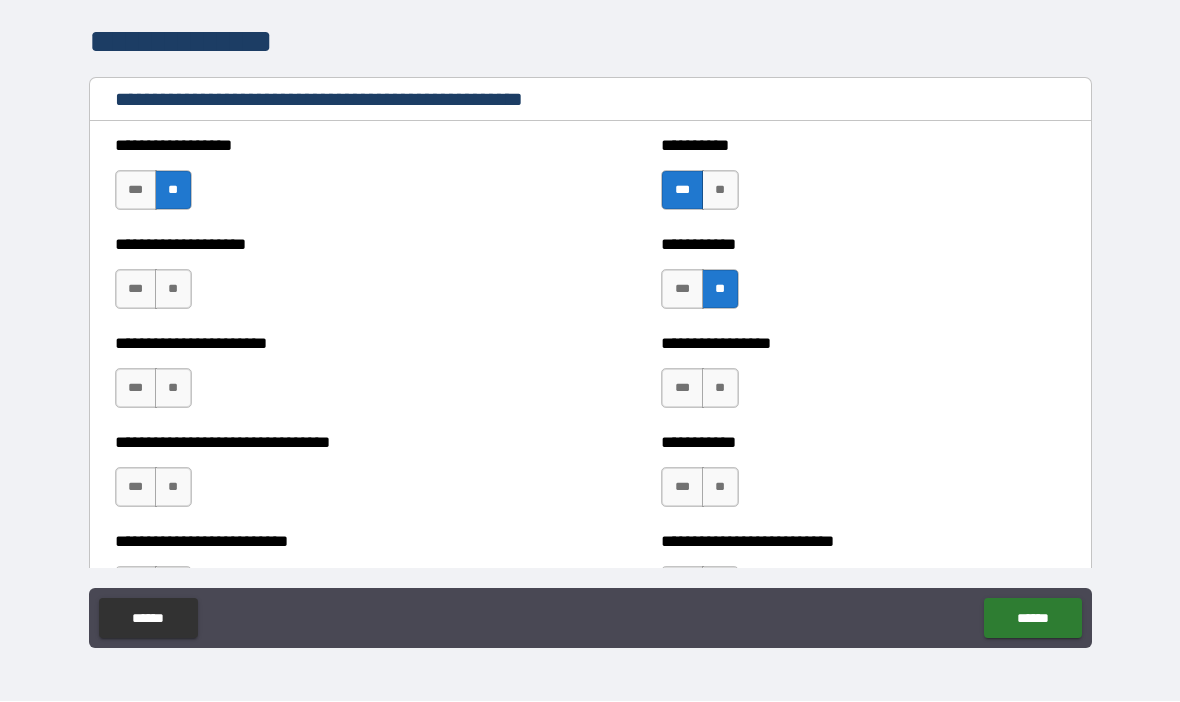 click on "**" at bounding box center [173, 290] 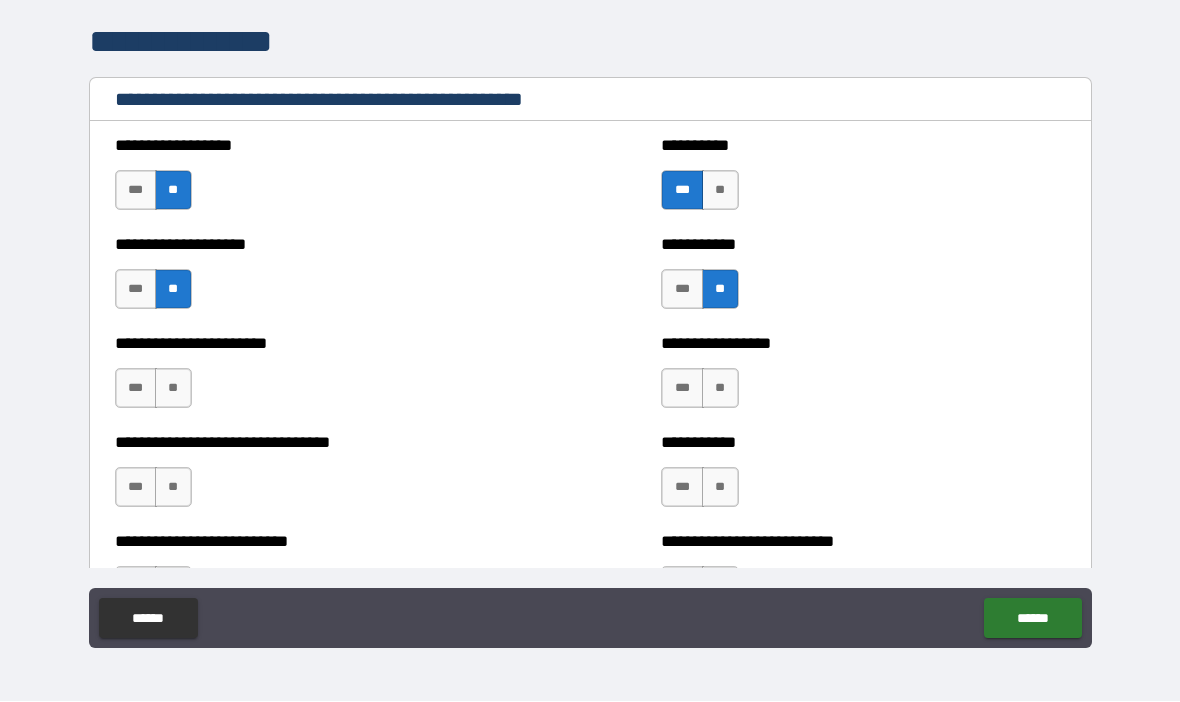 click on "**" at bounding box center (173, 389) 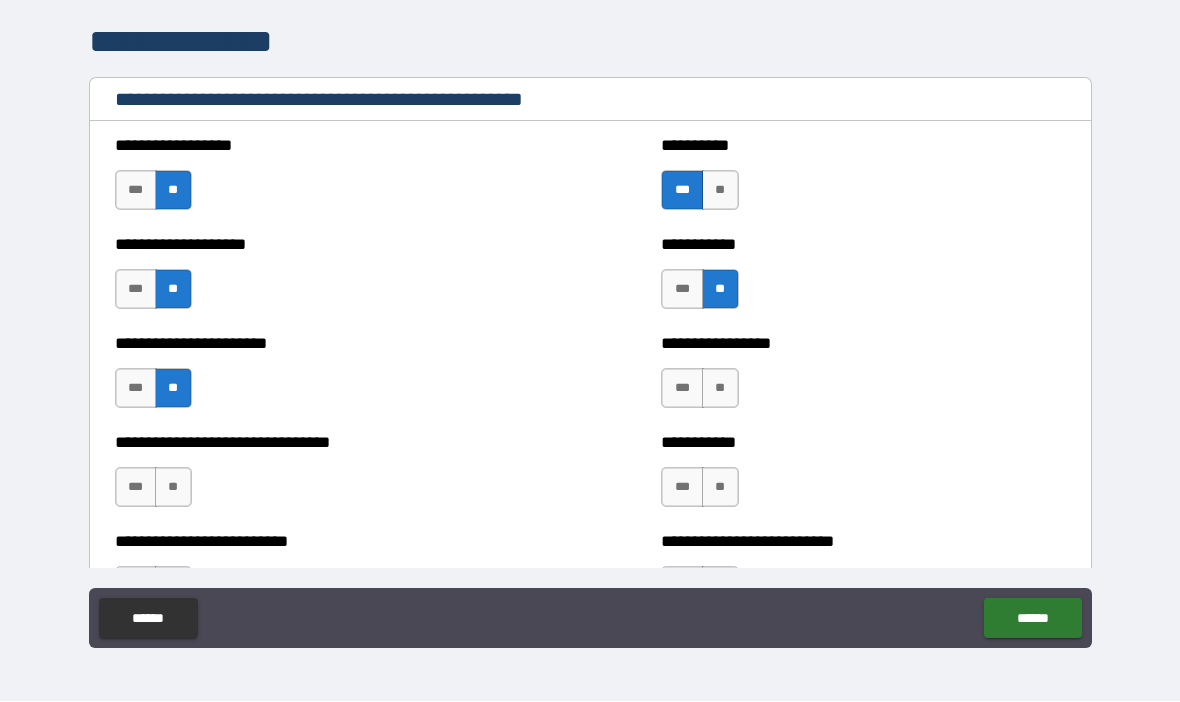 click on "**" at bounding box center (720, 389) 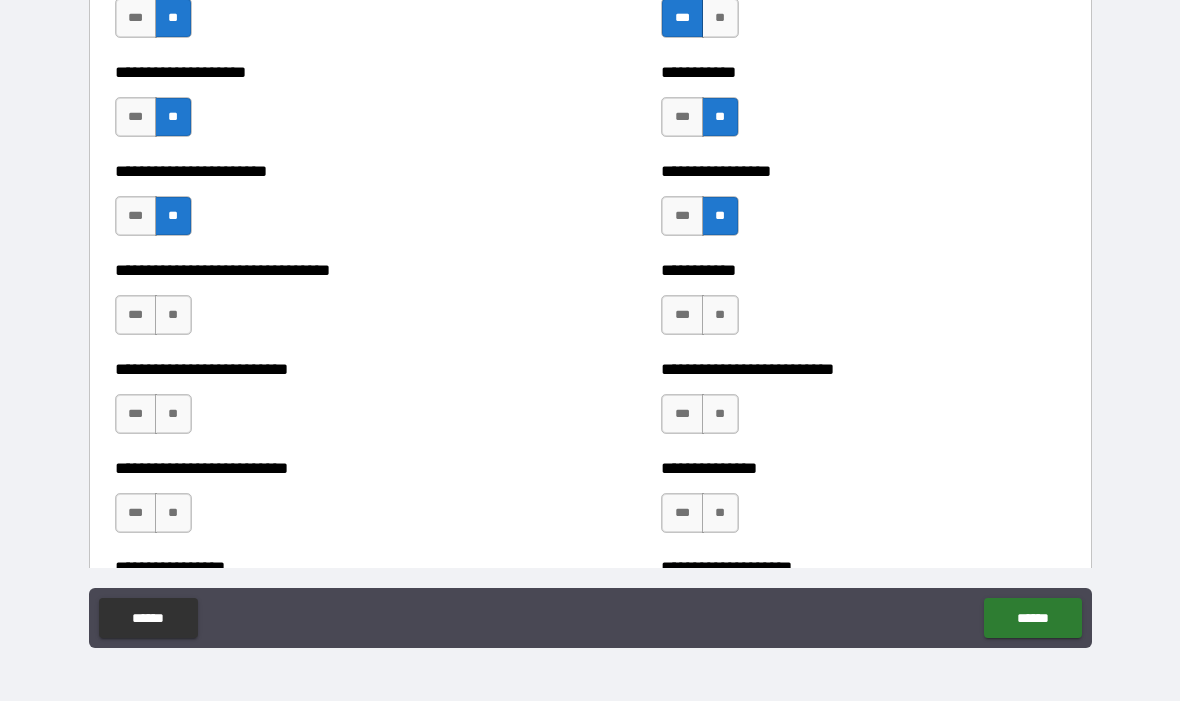 scroll, scrollTop: 4106, scrollLeft: 0, axis: vertical 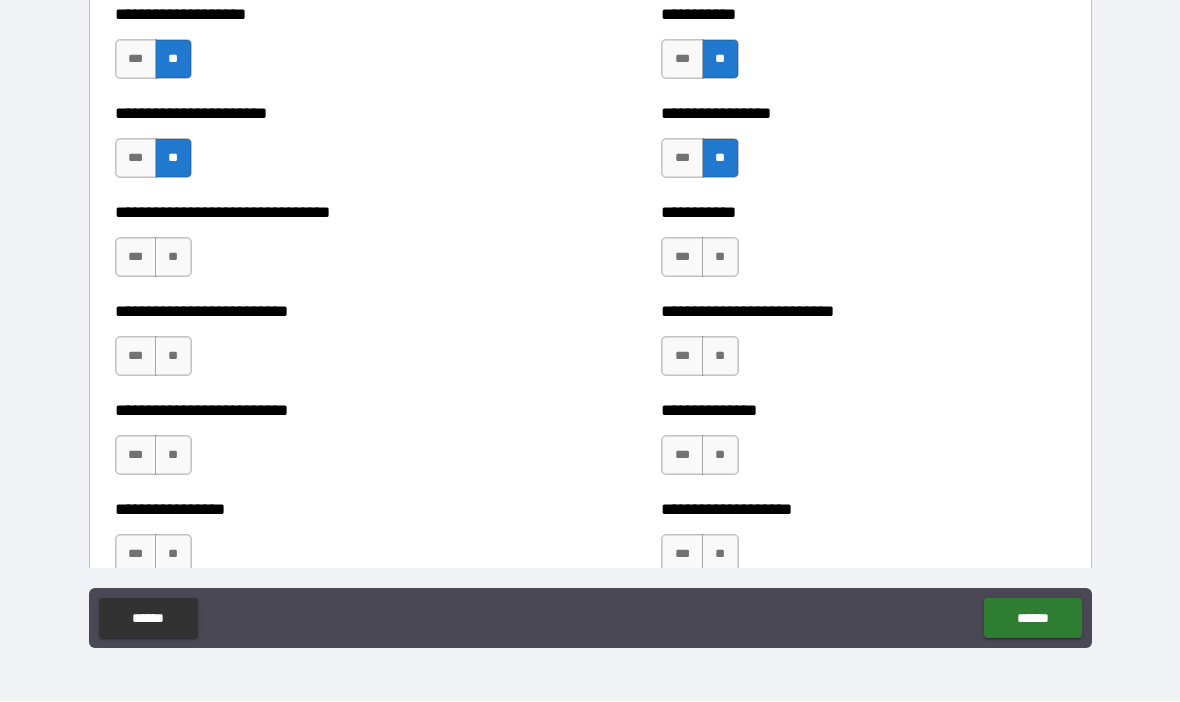 click on "**" at bounding box center (173, 258) 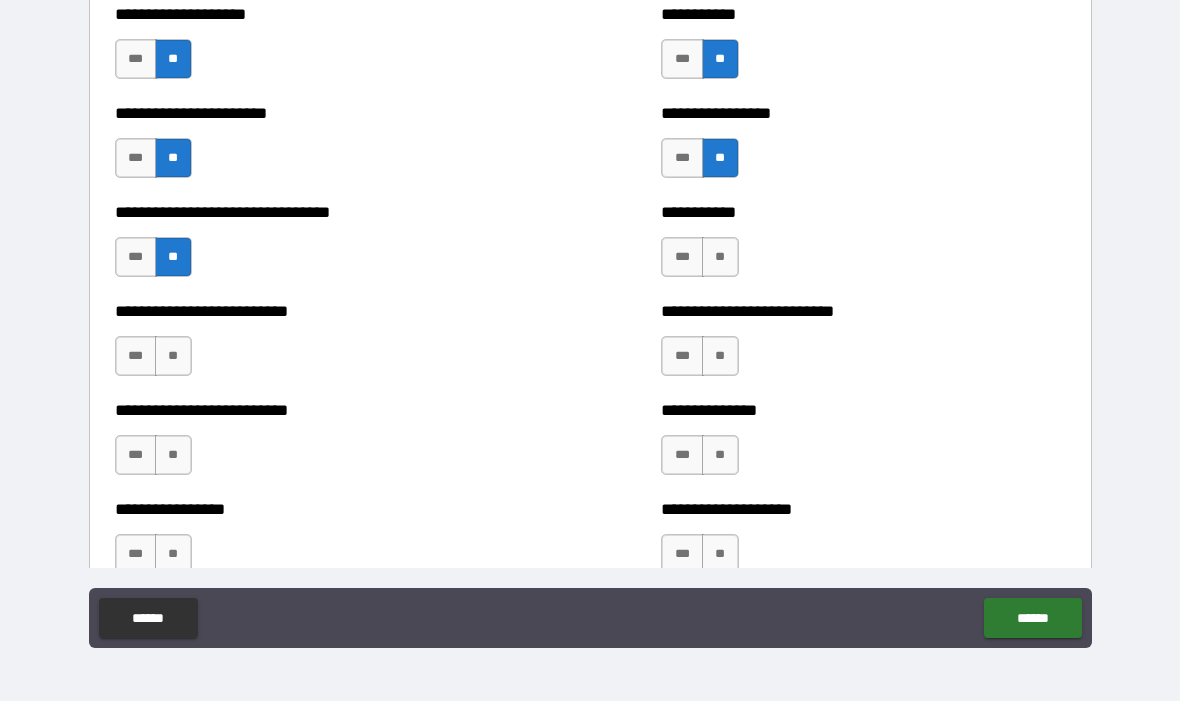 click on "**" at bounding box center [720, 258] 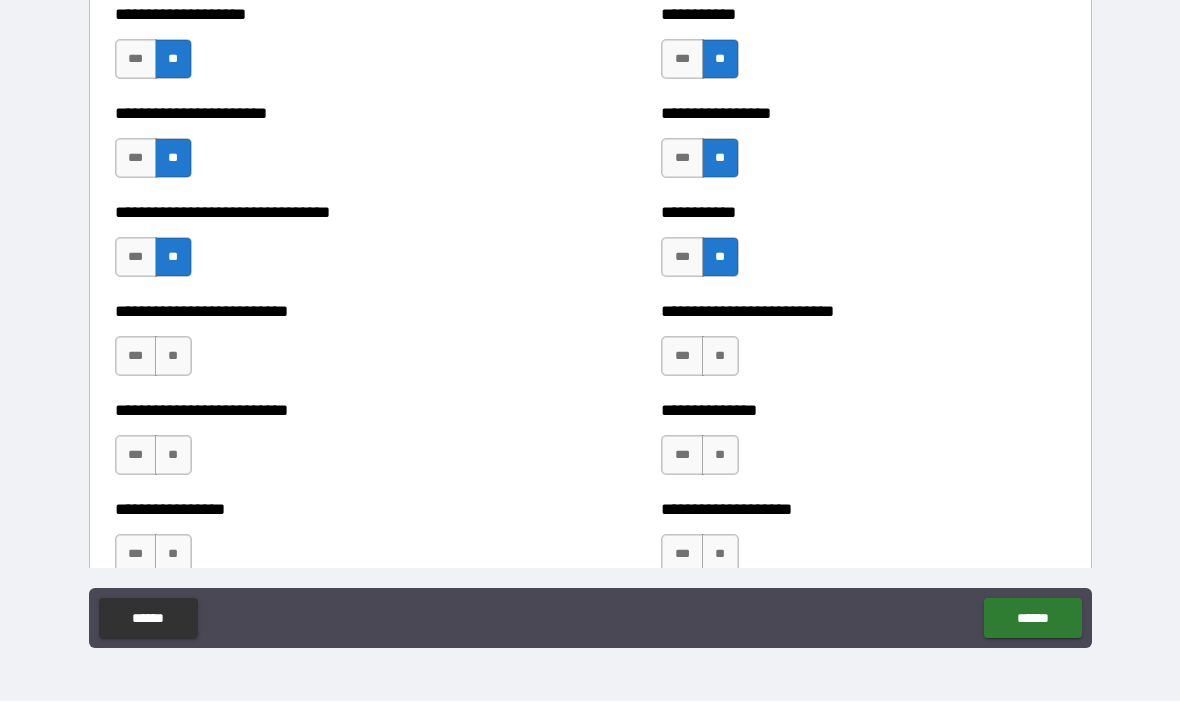 click on "**" at bounding box center (173, 357) 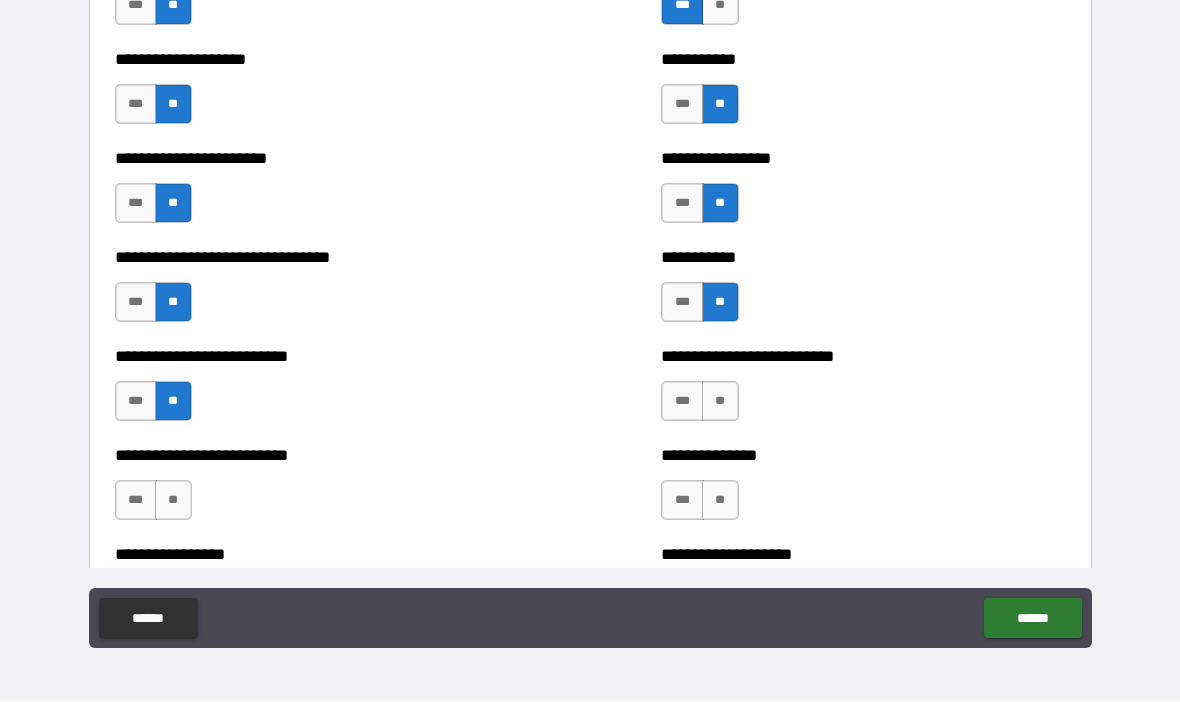 scroll, scrollTop: 4089, scrollLeft: 0, axis: vertical 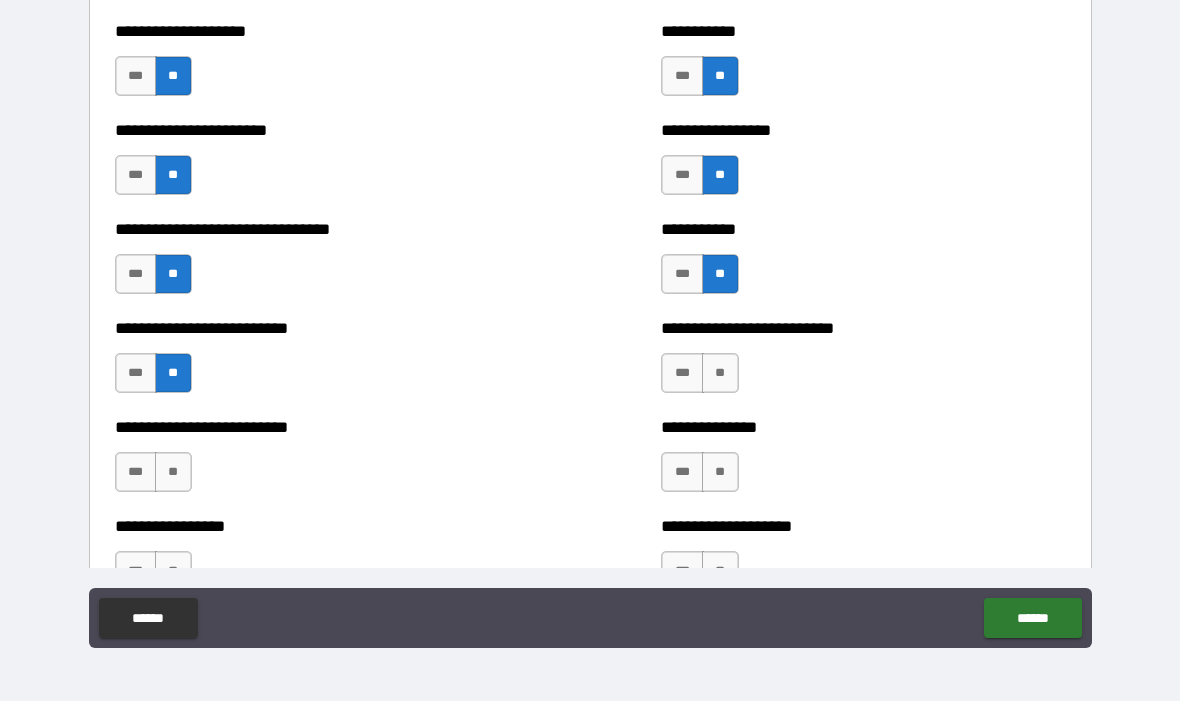 click on "***" at bounding box center (136, 374) 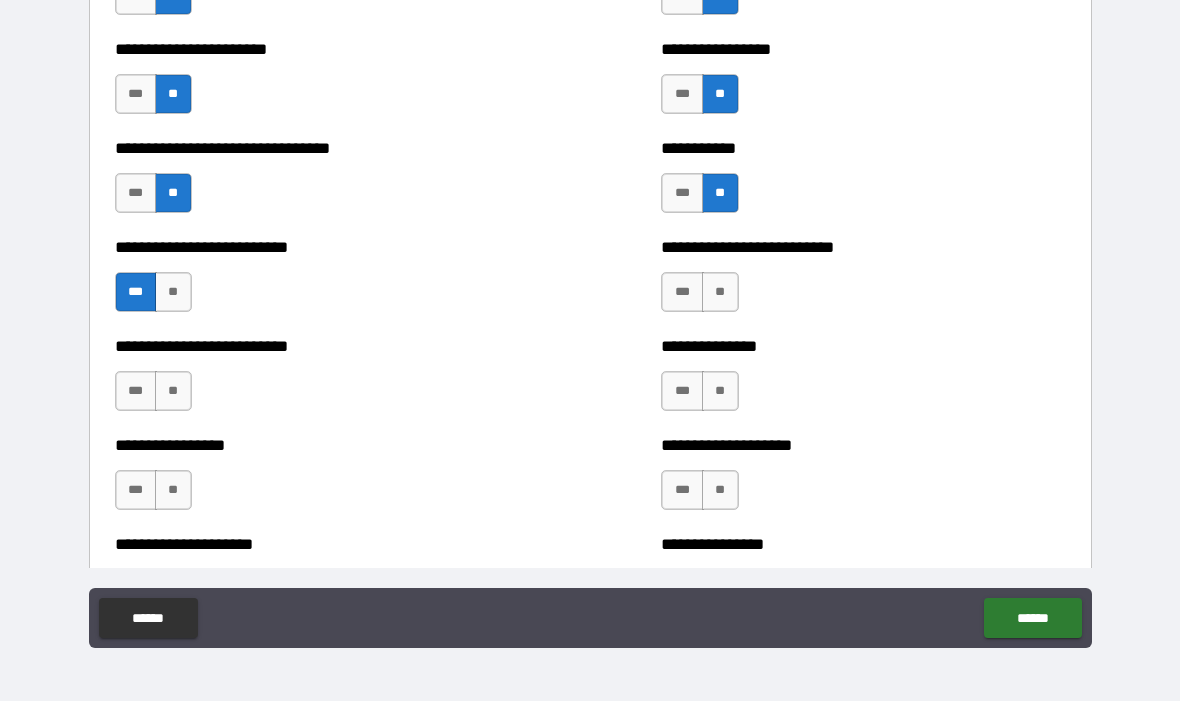 scroll, scrollTop: 4173, scrollLeft: 0, axis: vertical 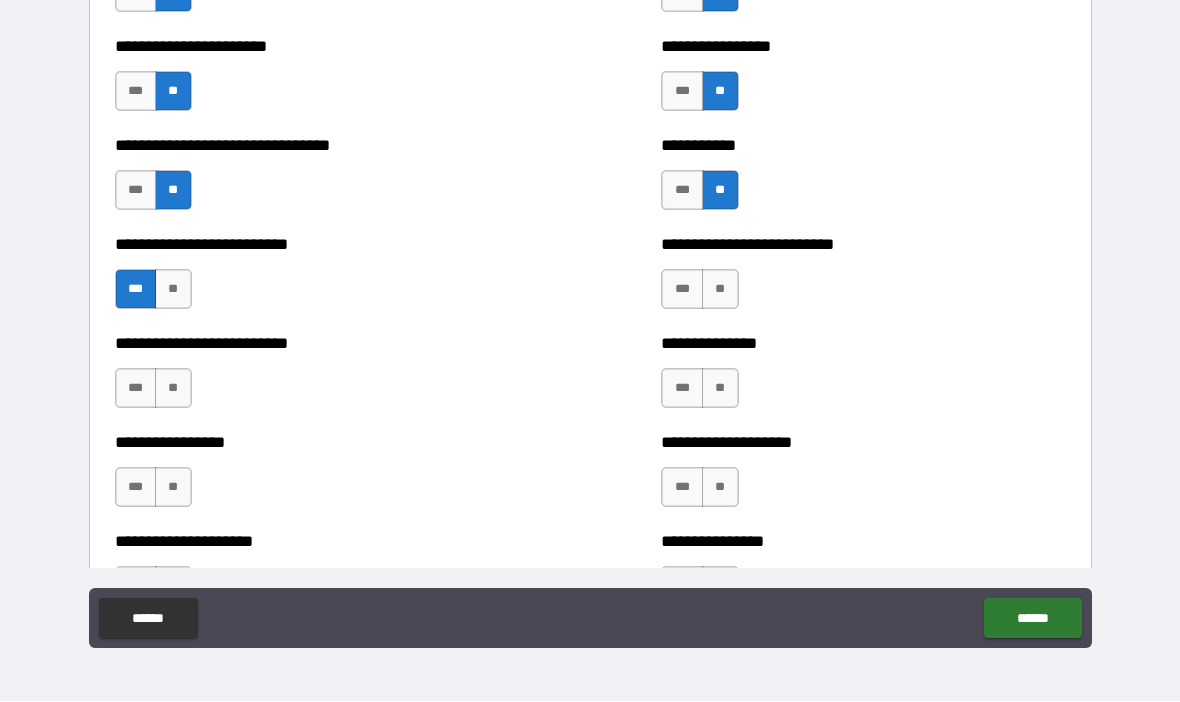 click on "**" at bounding box center (720, 290) 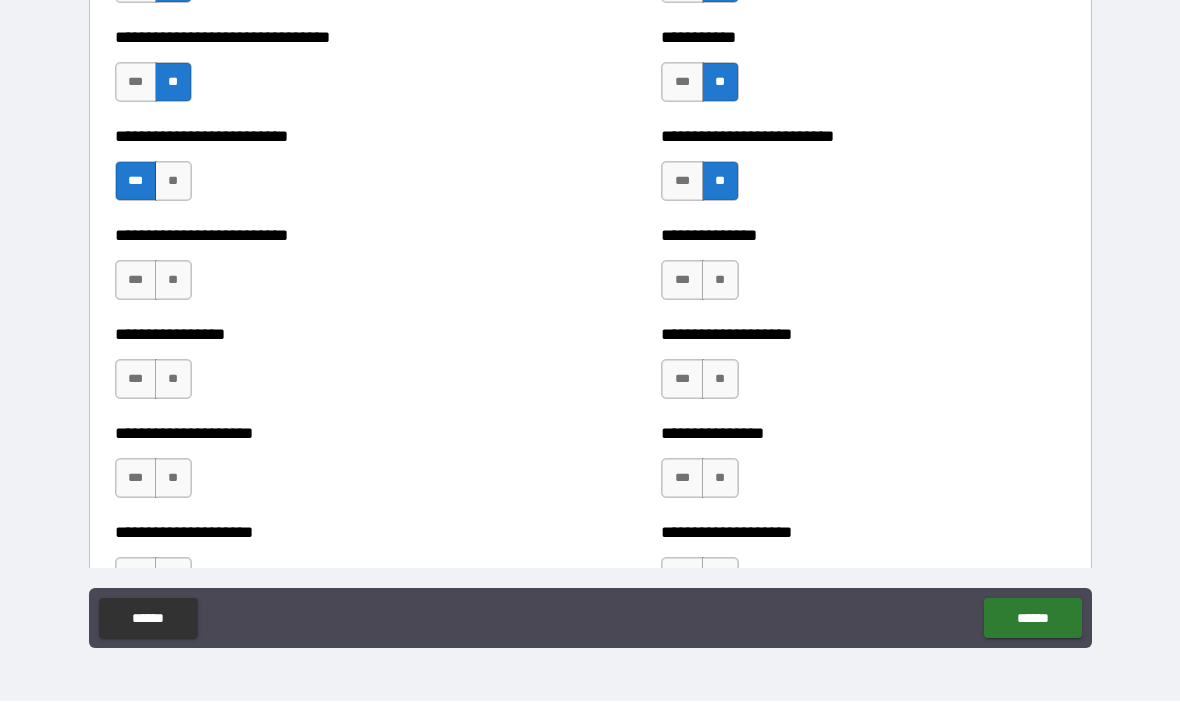 scroll, scrollTop: 4320, scrollLeft: 0, axis: vertical 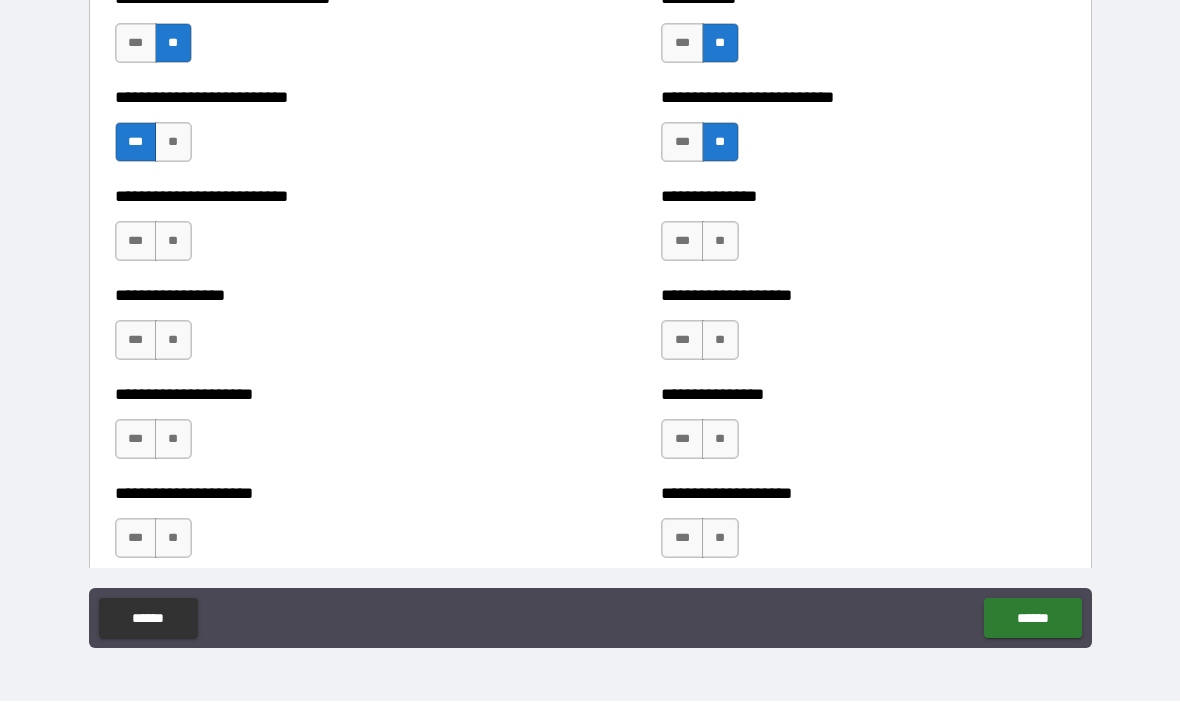 click on "**" at bounding box center [720, 242] 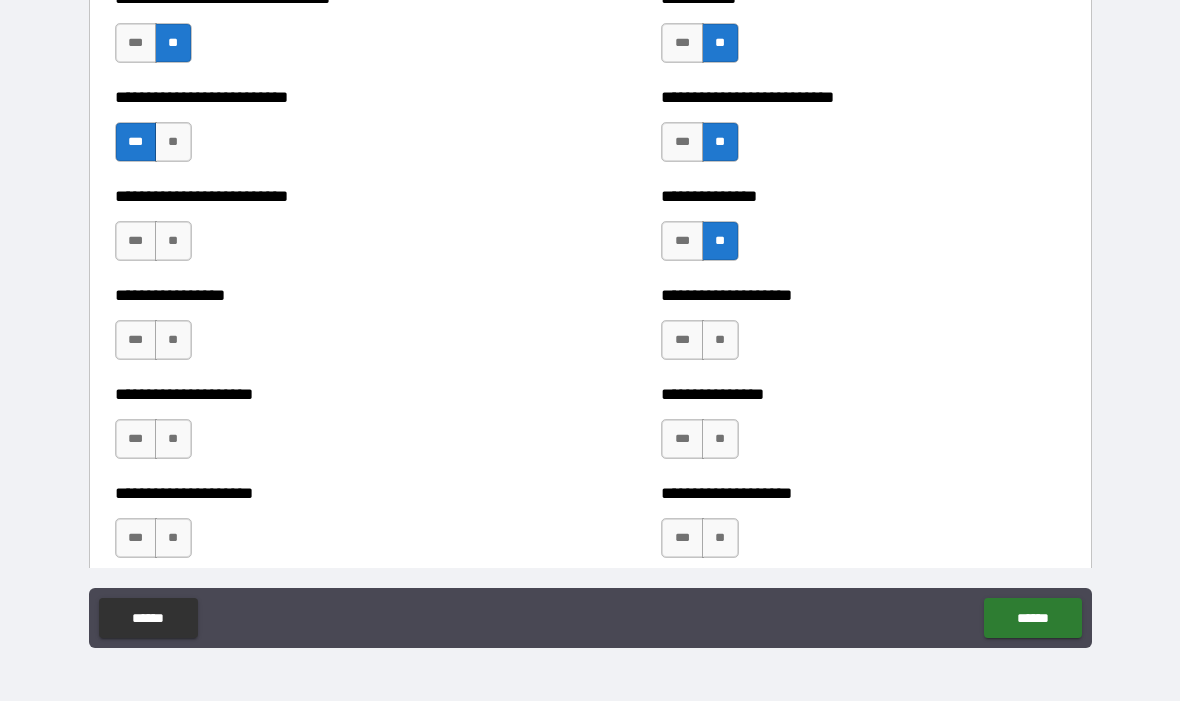 click on "**" at bounding box center (173, 242) 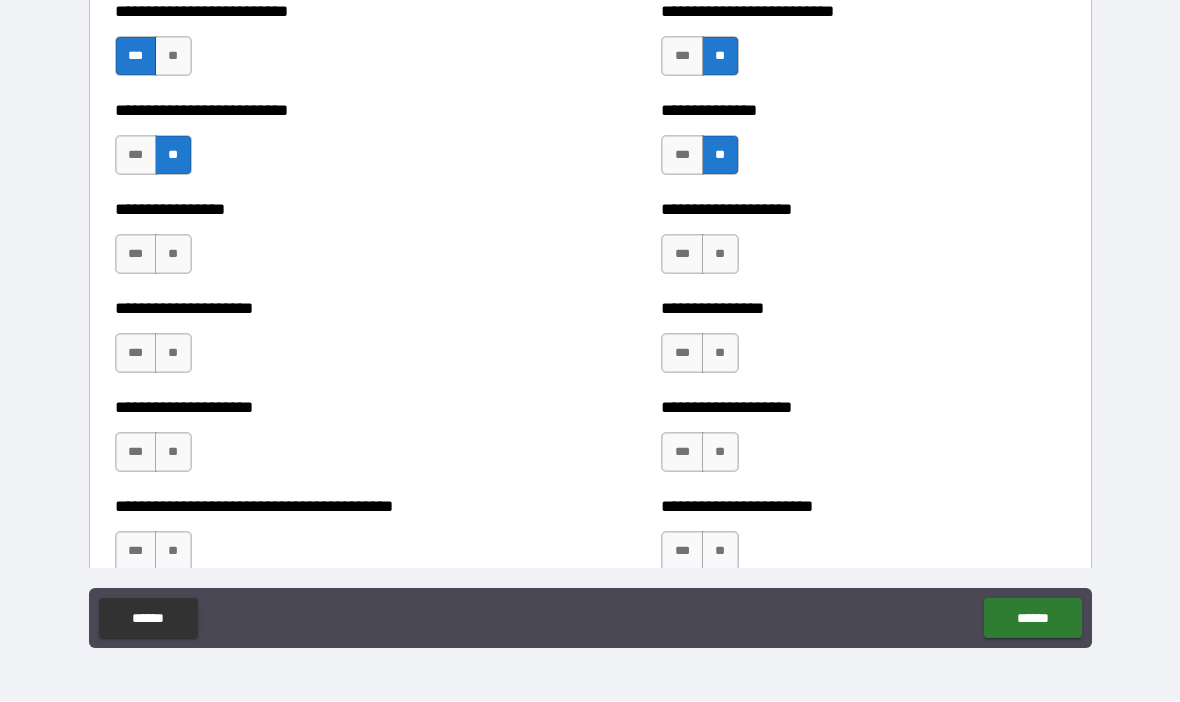 scroll, scrollTop: 4407, scrollLeft: 0, axis: vertical 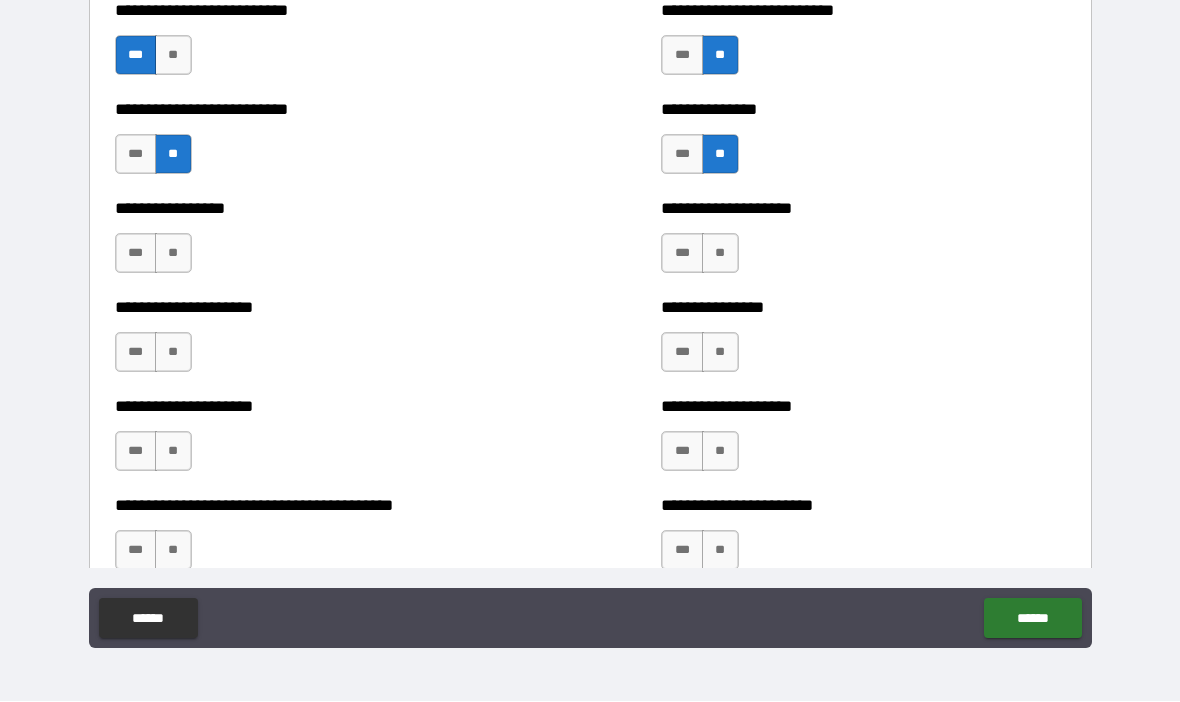 click on "**" at bounding box center (173, 254) 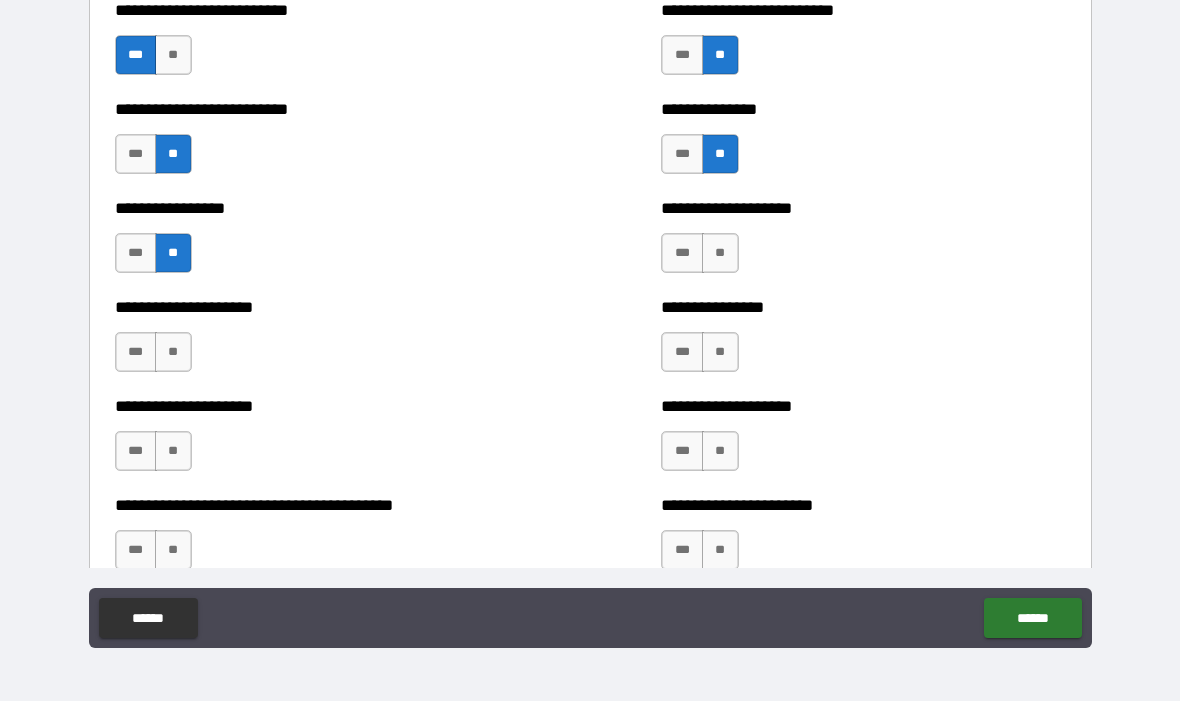 click on "**" at bounding box center (720, 254) 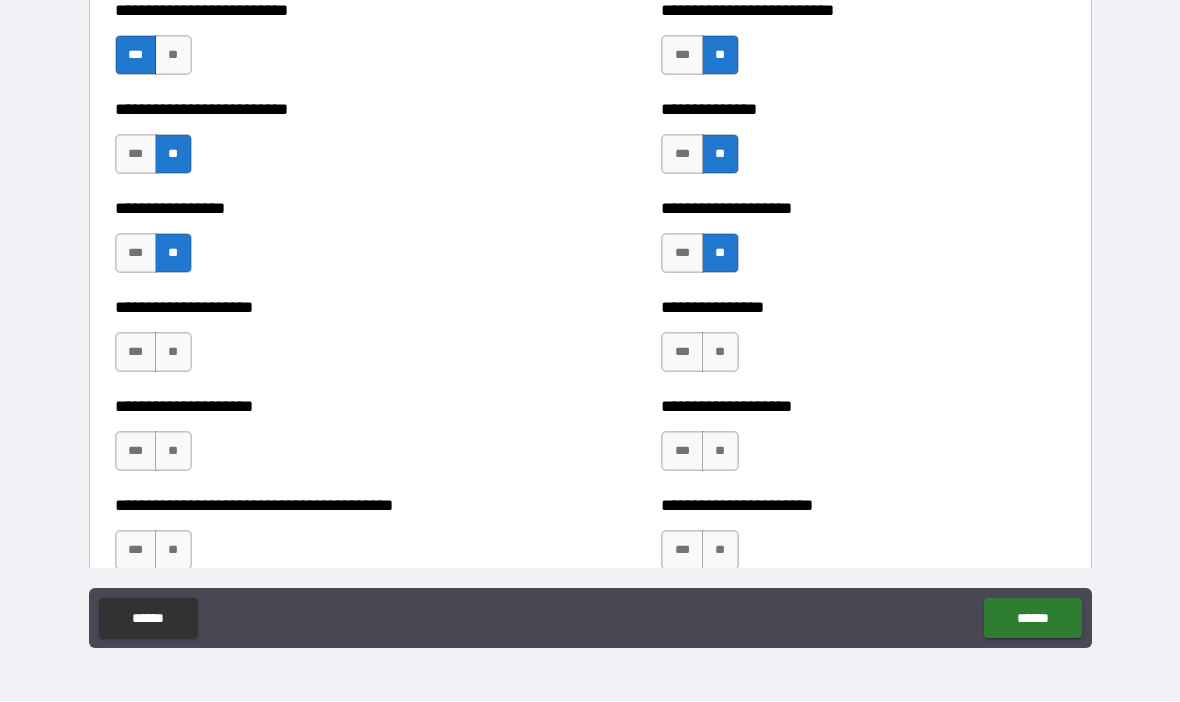 click on "**" at bounding box center [720, 353] 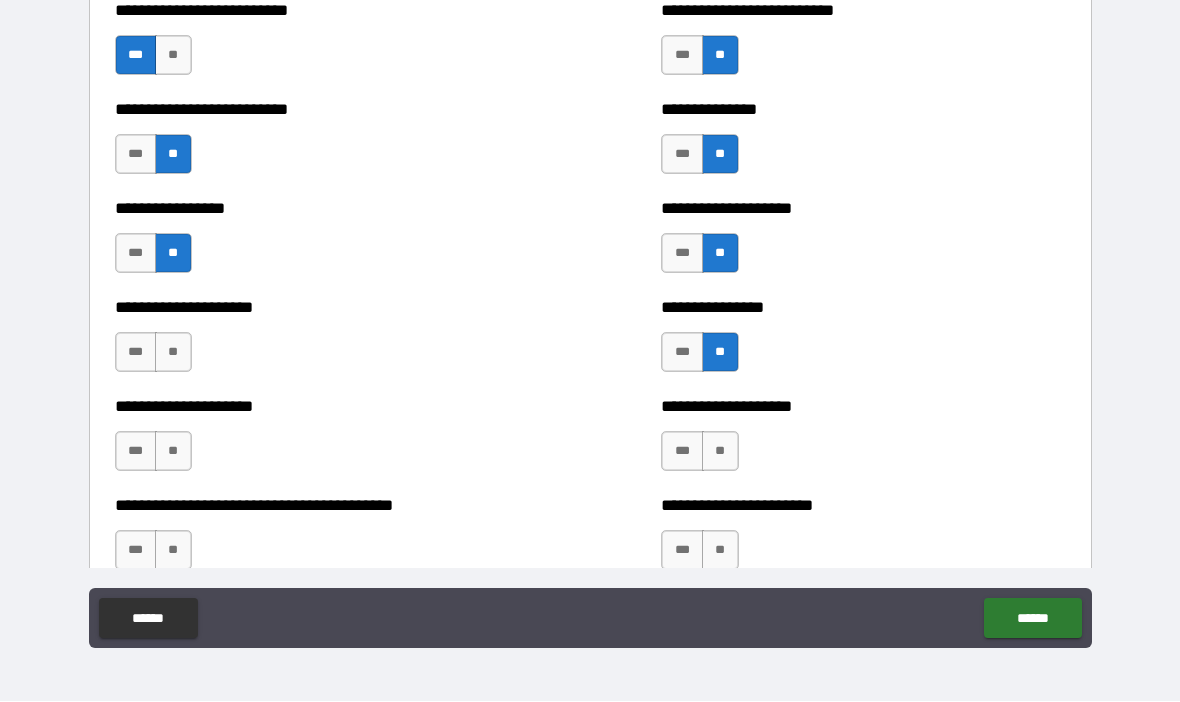 click on "**" at bounding box center (173, 353) 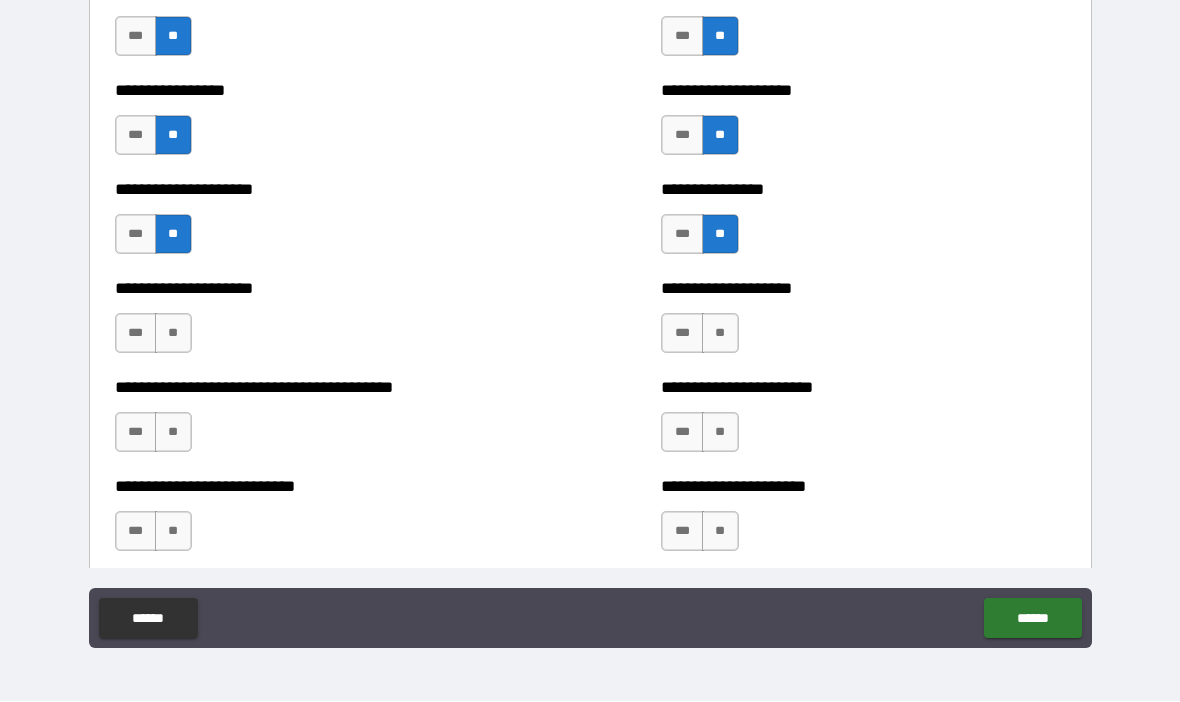 scroll, scrollTop: 4528, scrollLeft: 0, axis: vertical 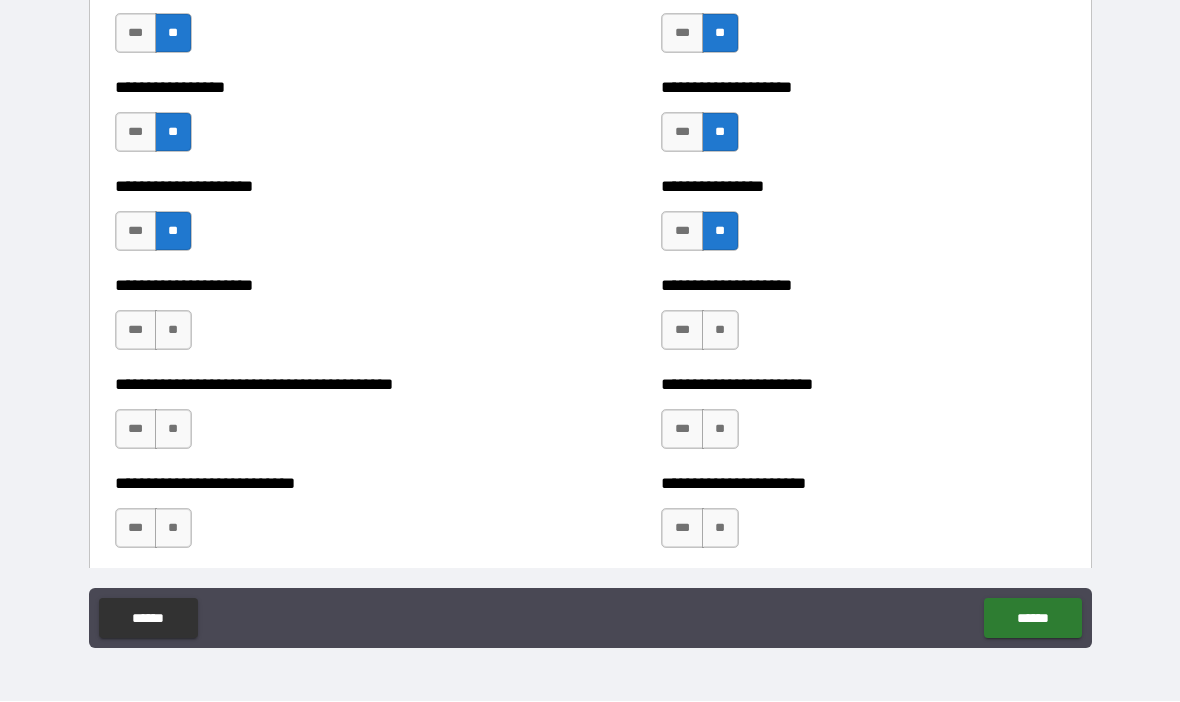 click on "**" at bounding box center [173, 331] 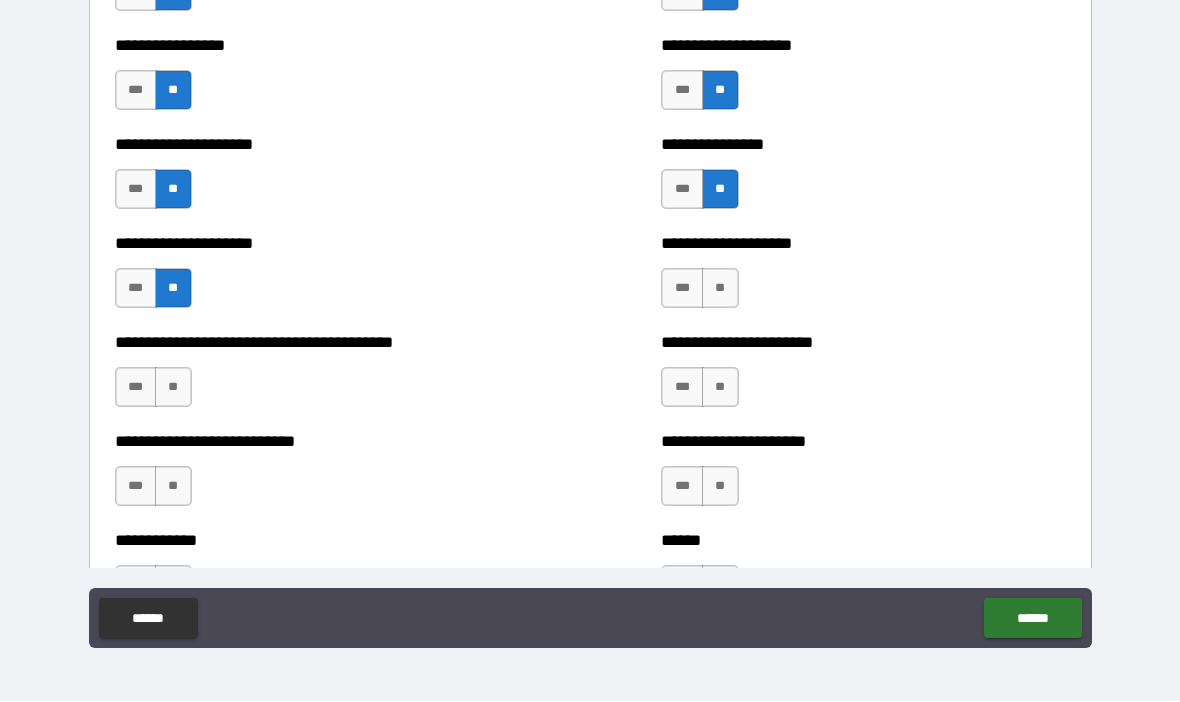 scroll, scrollTop: 4572, scrollLeft: 0, axis: vertical 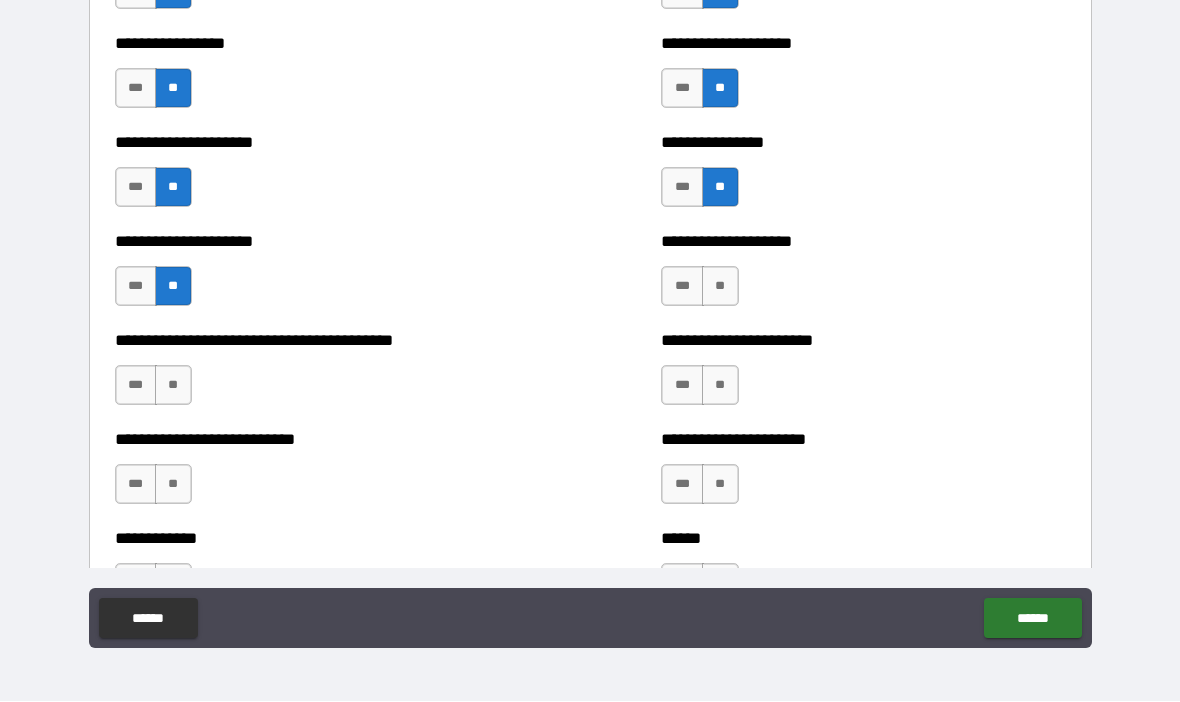 click on "***" at bounding box center [682, 287] 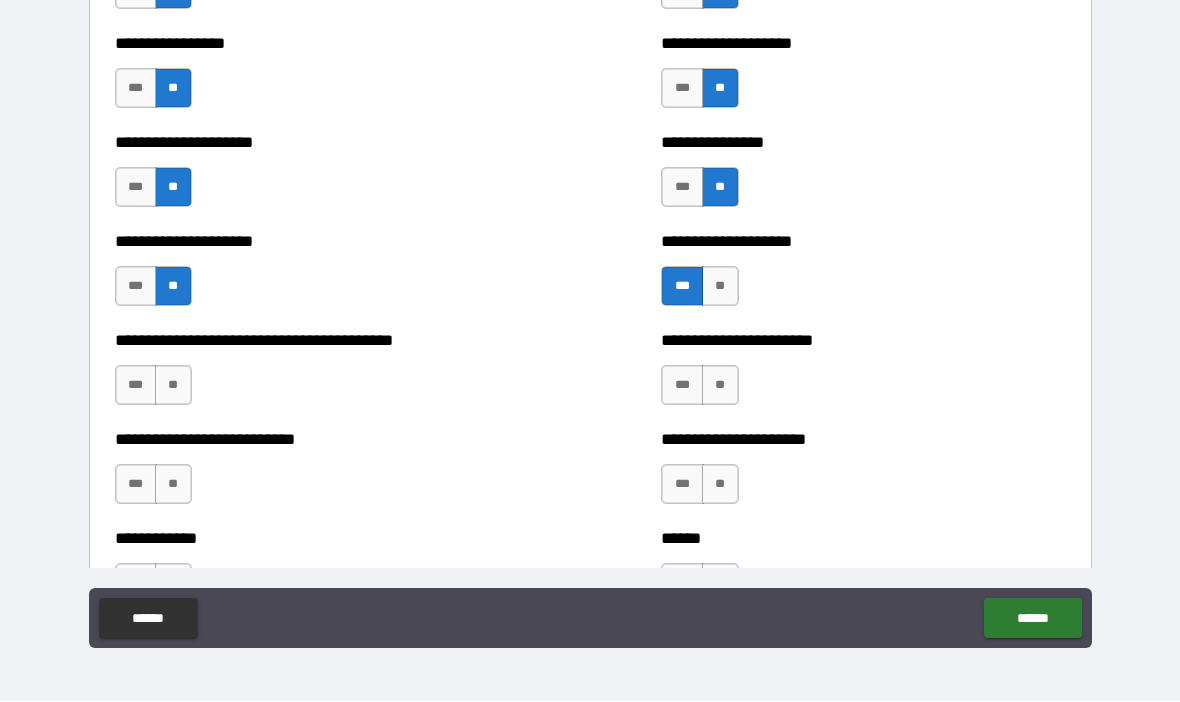 click on "**" at bounding box center [173, 386] 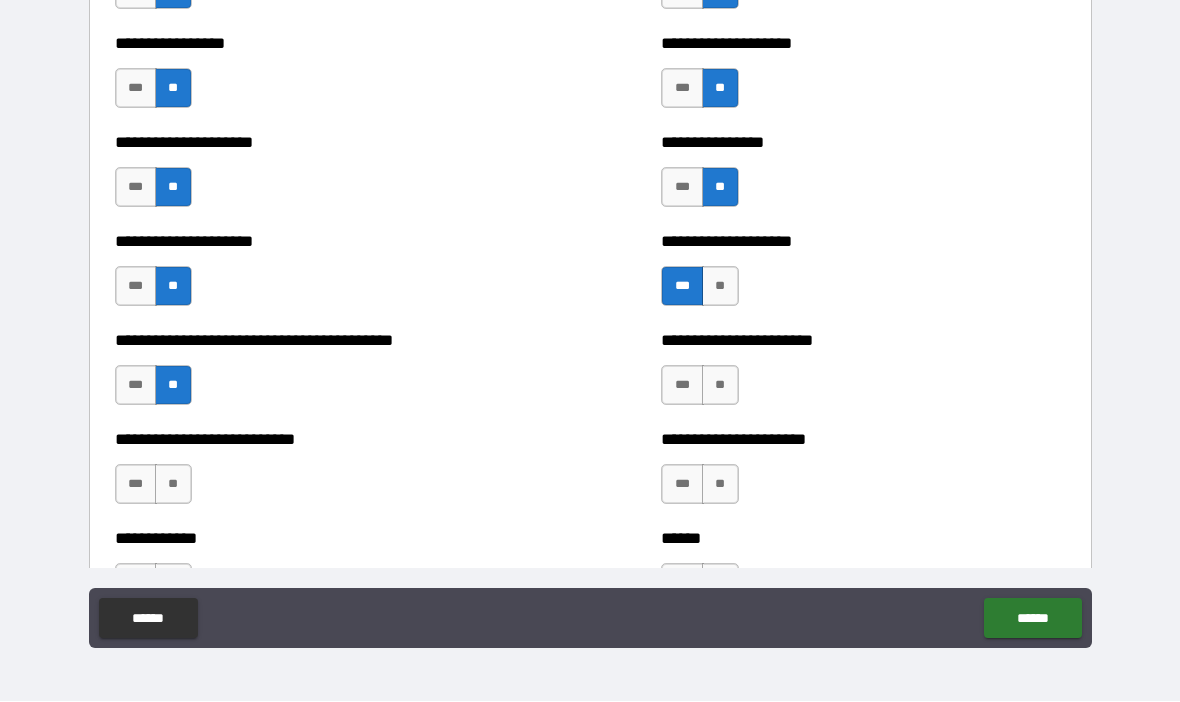 click on "**" at bounding box center (720, 386) 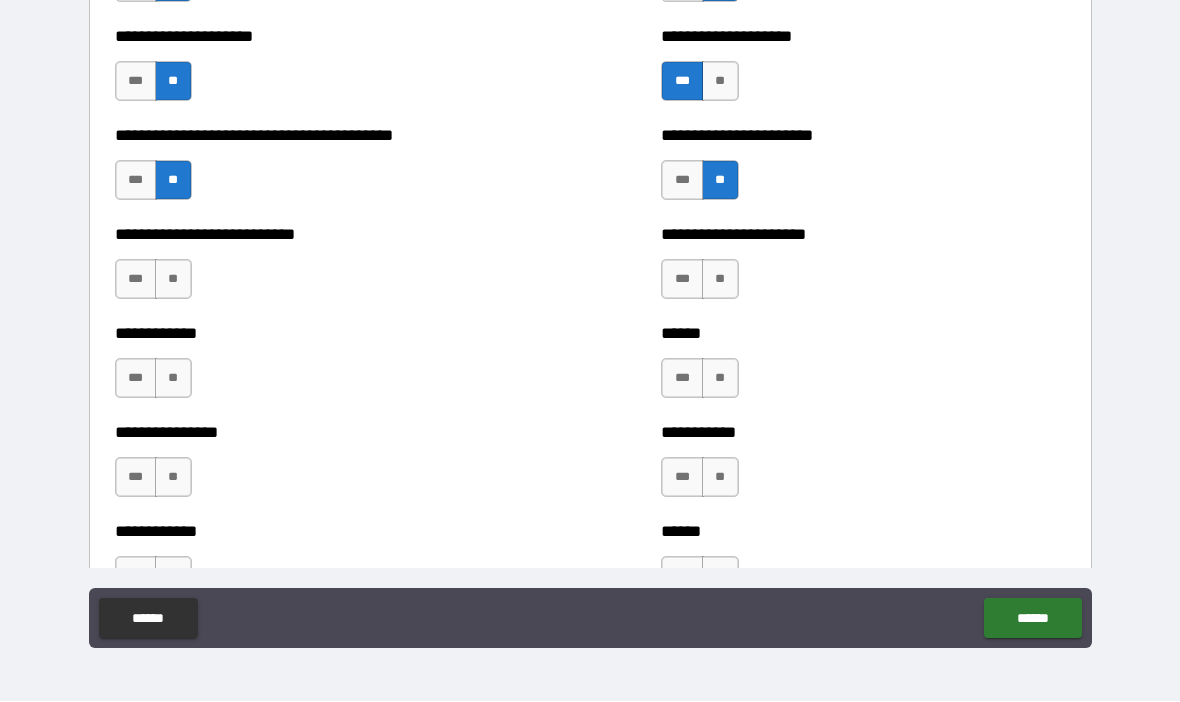 scroll, scrollTop: 4782, scrollLeft: 0, axis: vertical 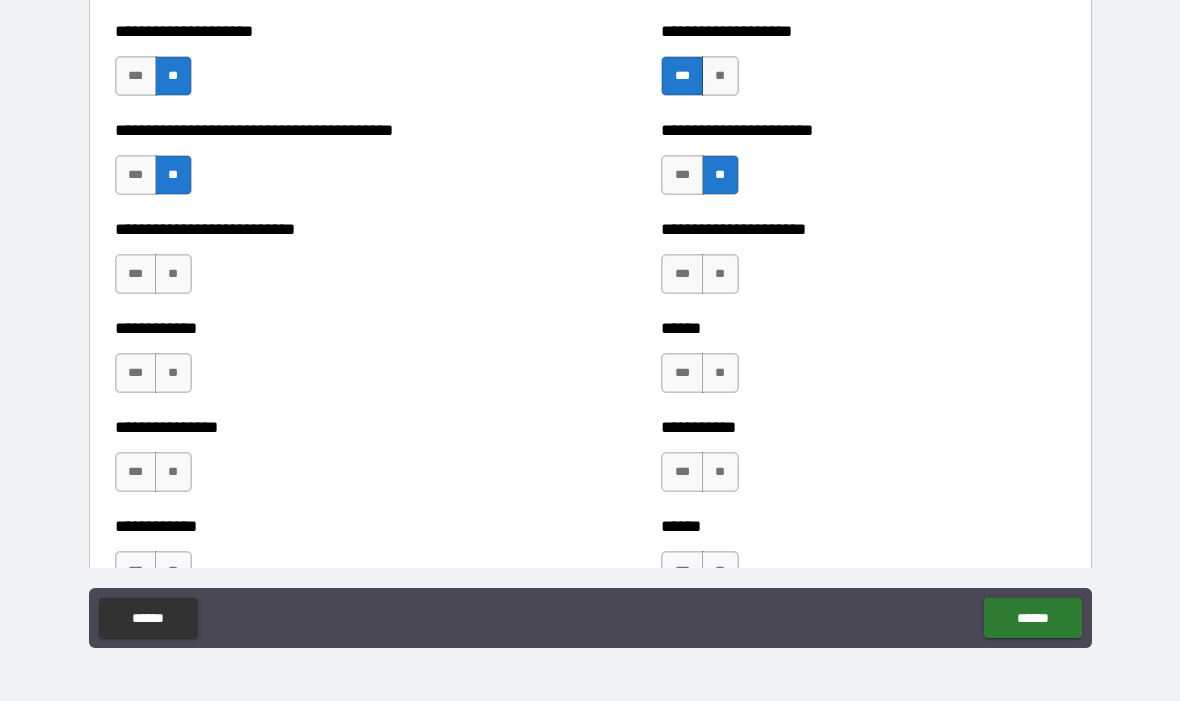 click on "**" at bounding box center (720, 275) 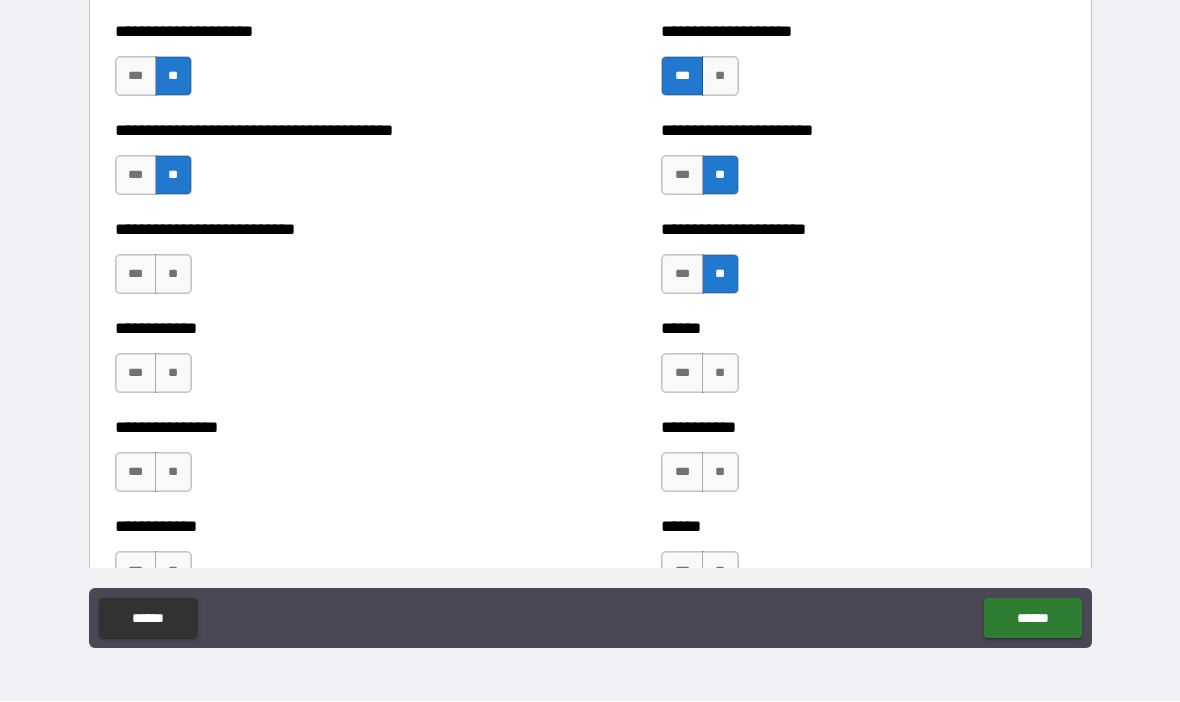 click on "**" at bounding box center [173, 374] 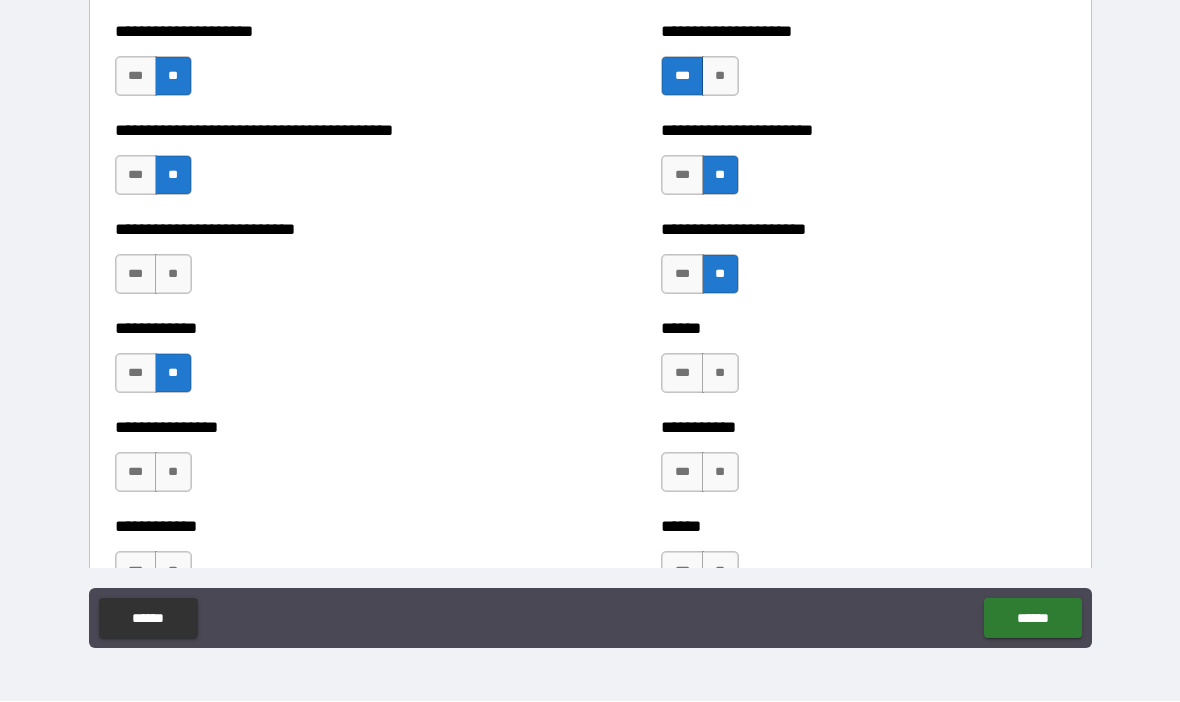click on "**" at bounding box center (720, 374) 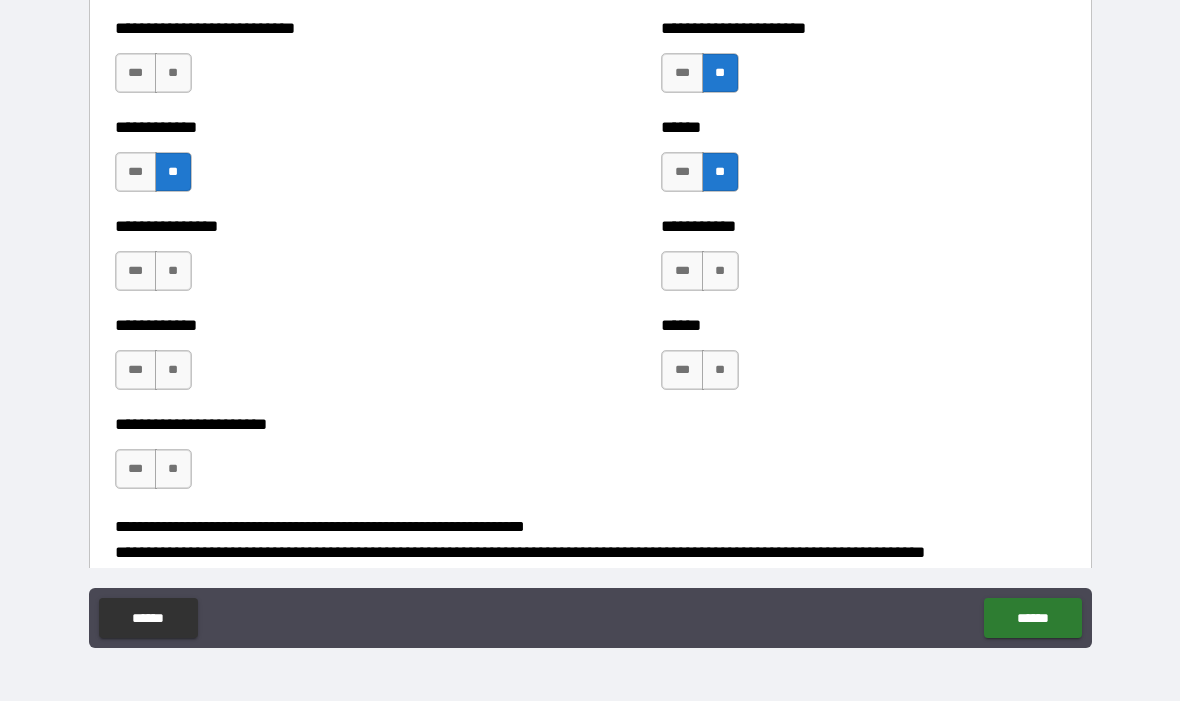 scroll, scrollTop: 4985, scrollLeft: 0, axis: vertical 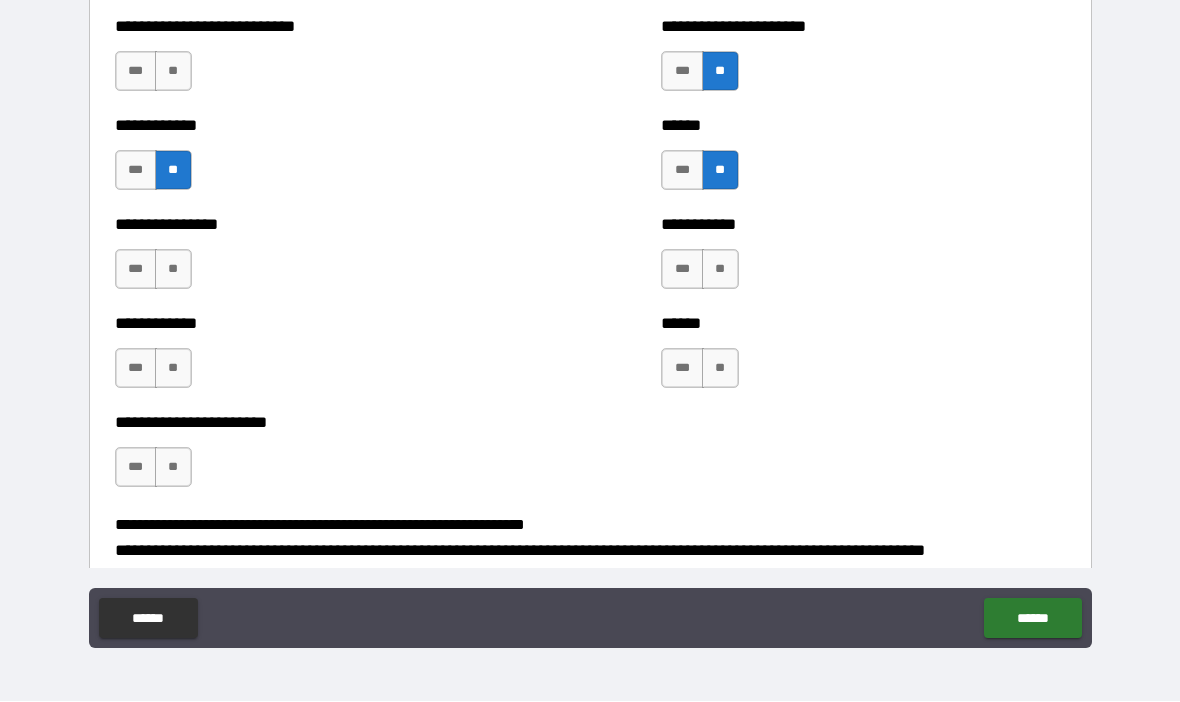 click on "**" at bounding box center (173, 270) 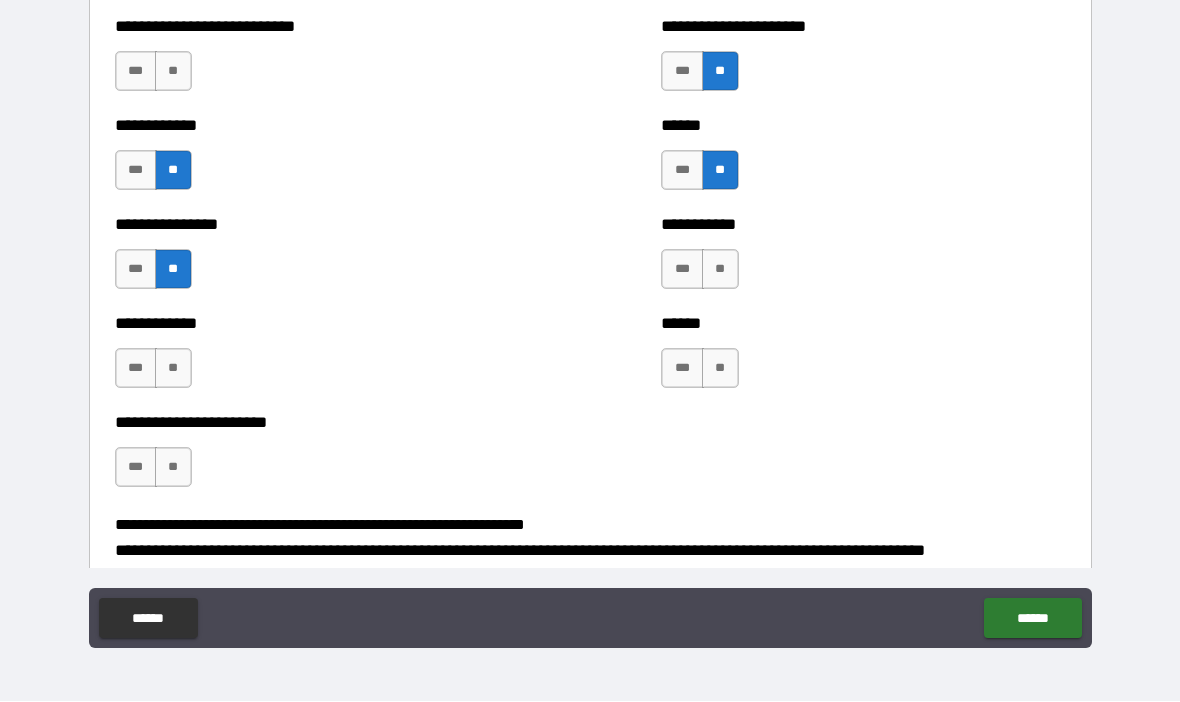 click on "**" at bounding box center (720, 270) 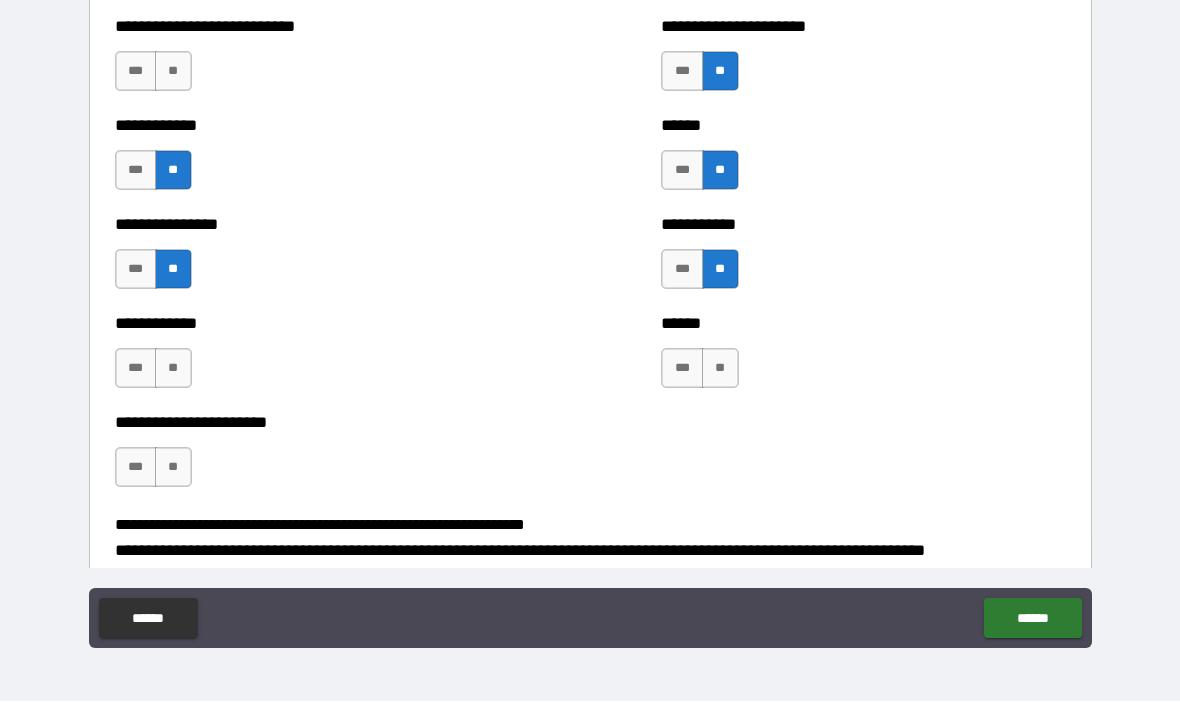 click on "**" at bounding box center [720, 369] 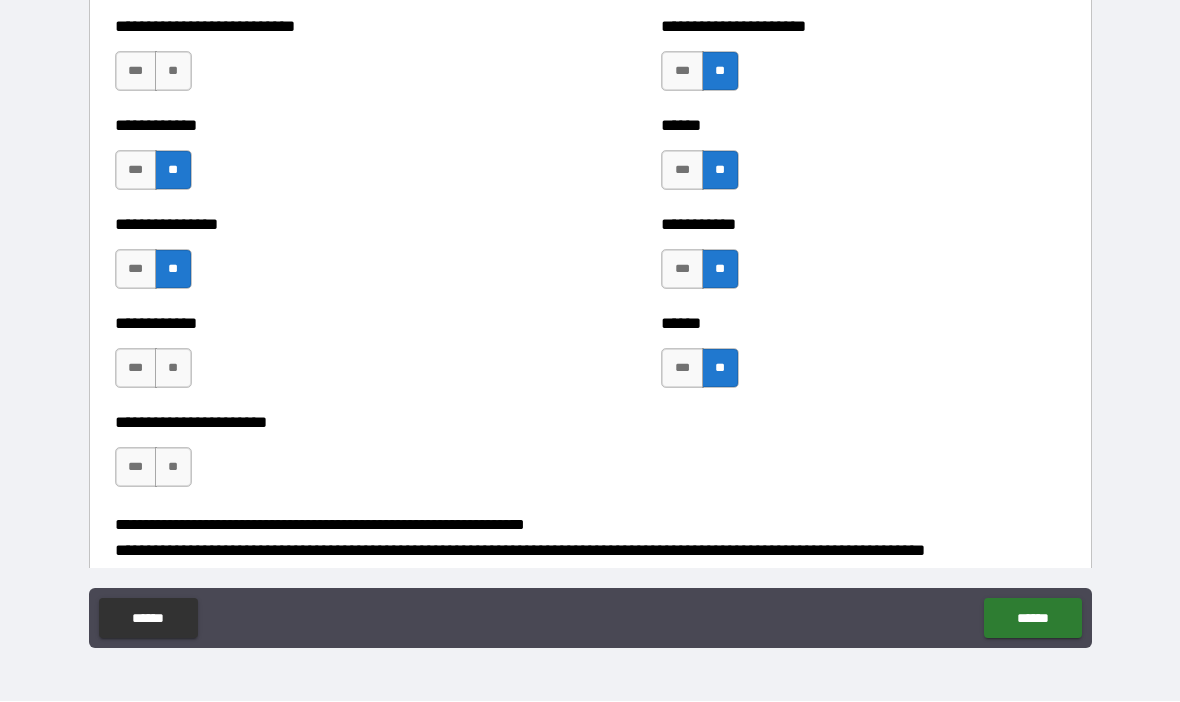 click on "**" at bounding box center (173, 369) 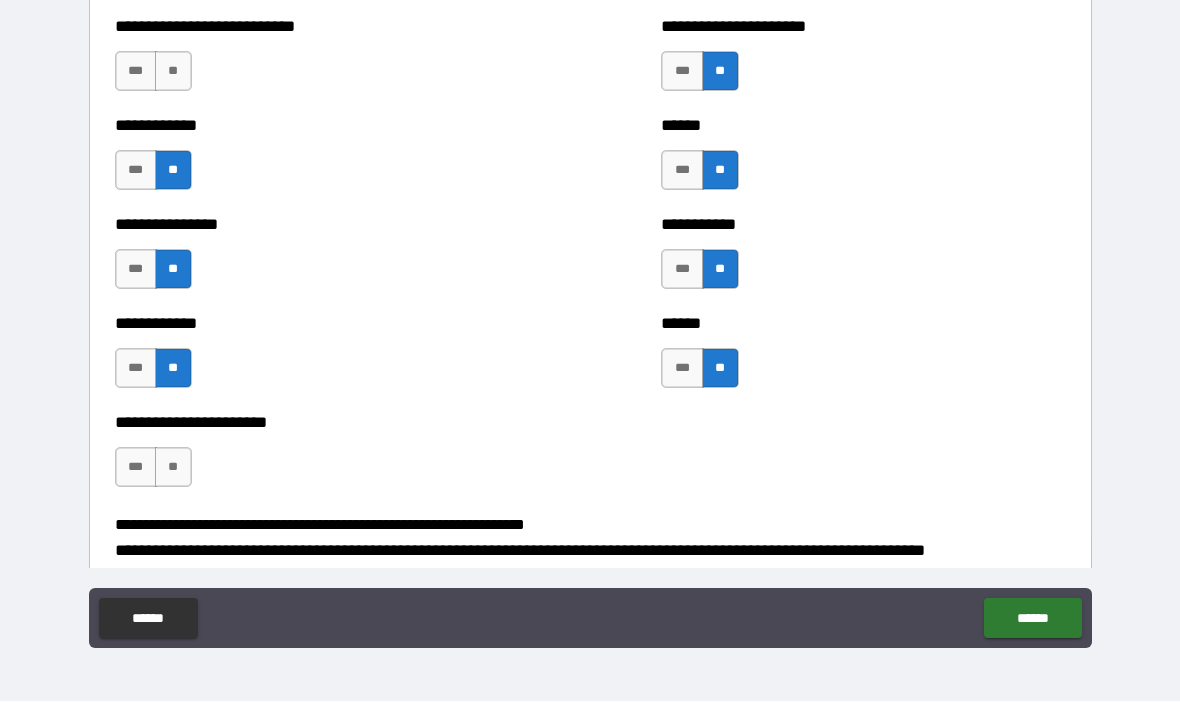 click on "**" at bounding box center (173, 468) 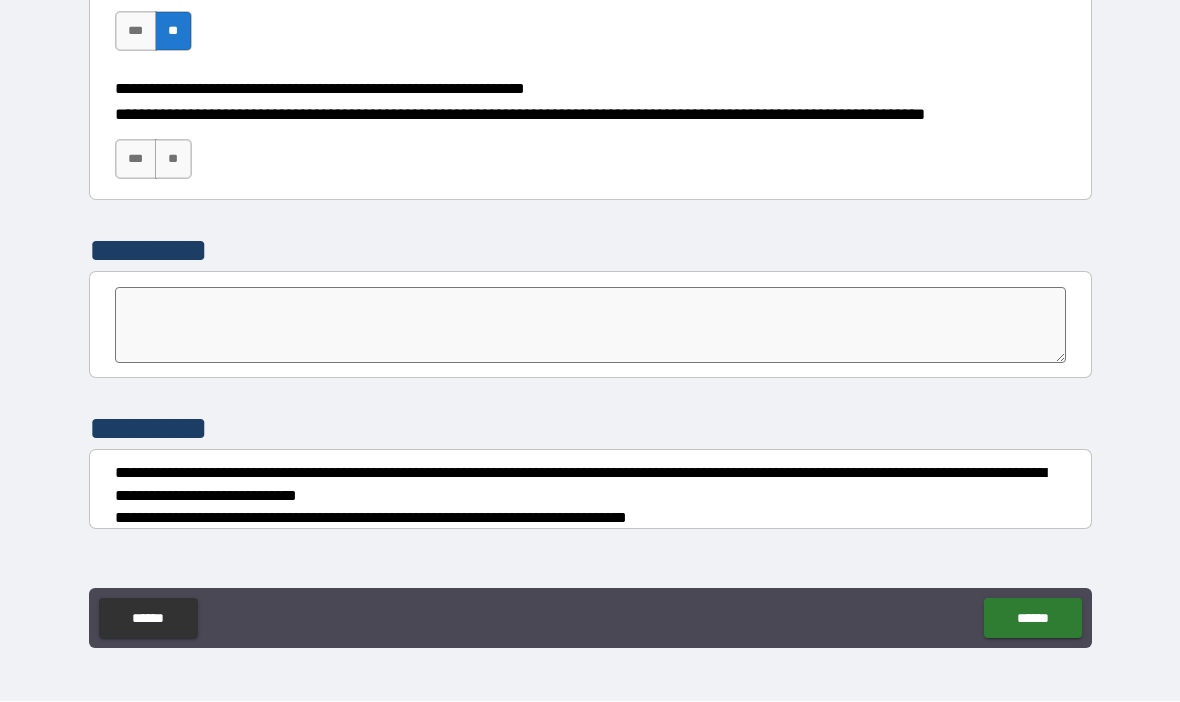 scroll, scrollTop: 5416, scrollLeft: 0, axis: vertical 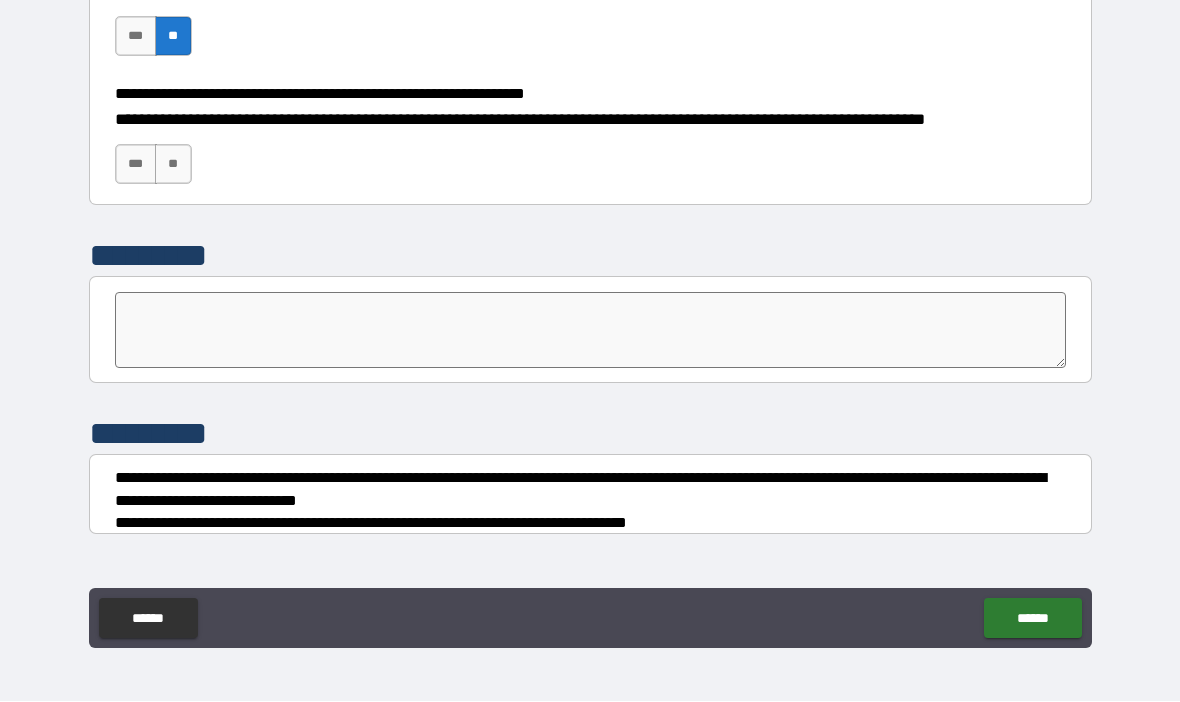 click on "**" at bounding box center (173, 165) 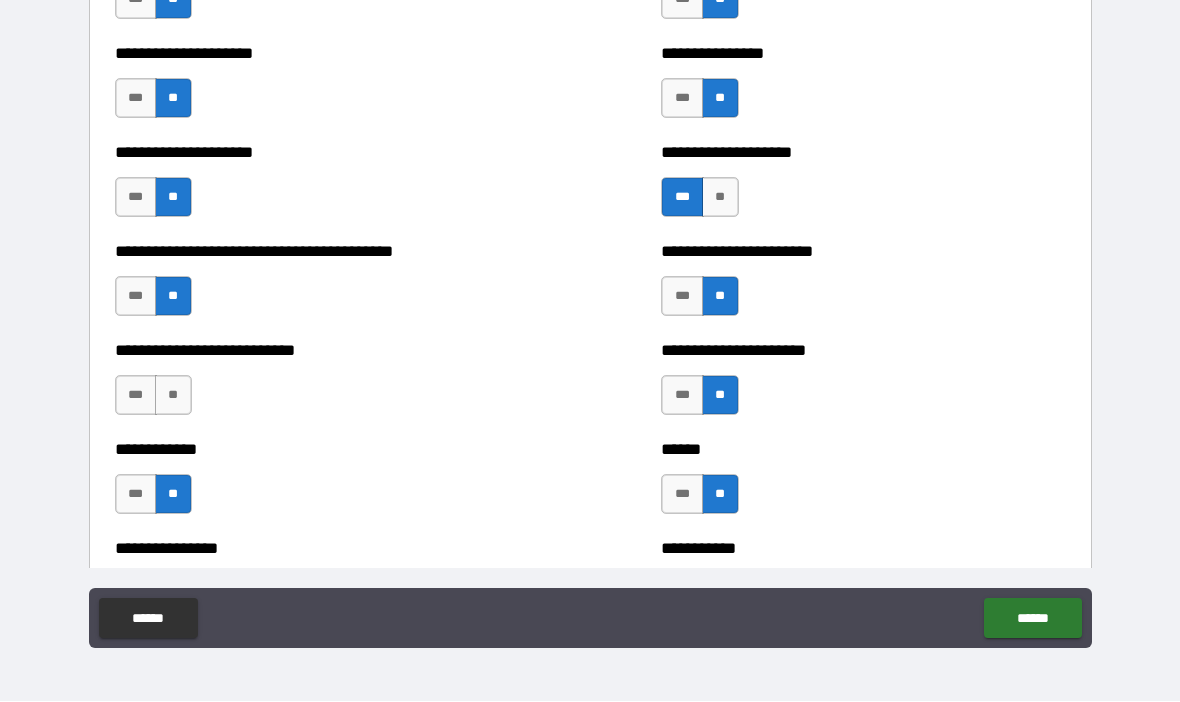 scroll, scrollTop: 4653, scrollLeft: 0, axis: vertical 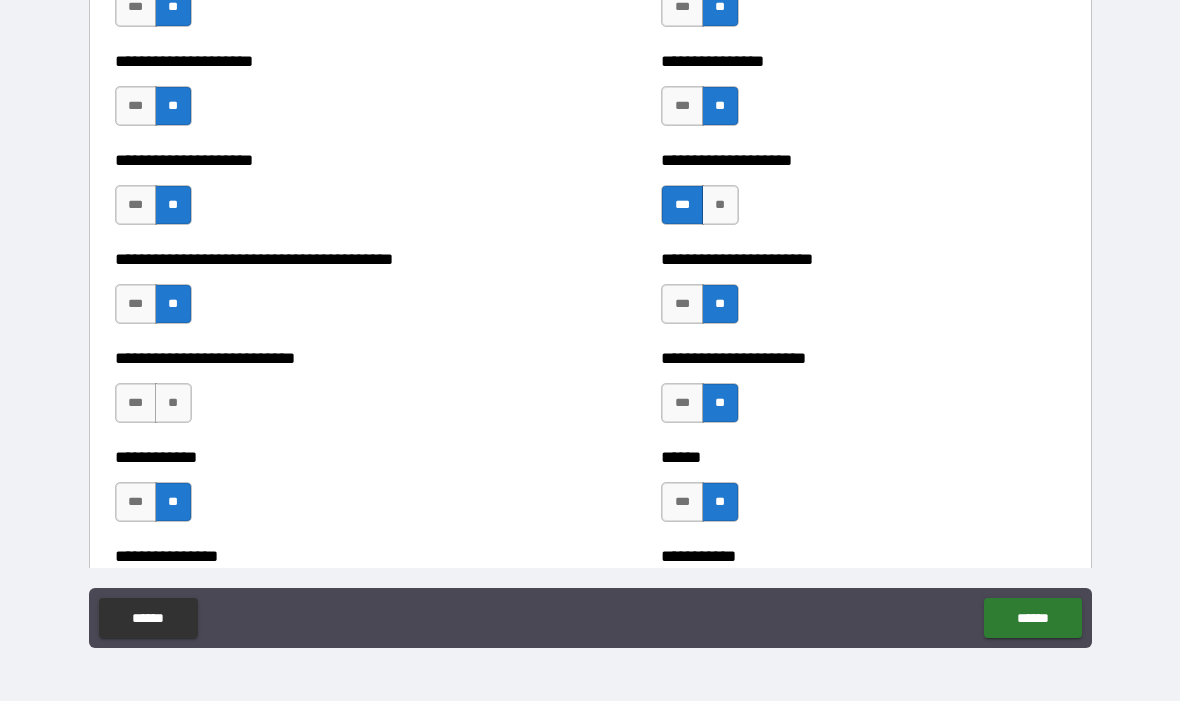 click on "**" at bounding box center (173, 404) 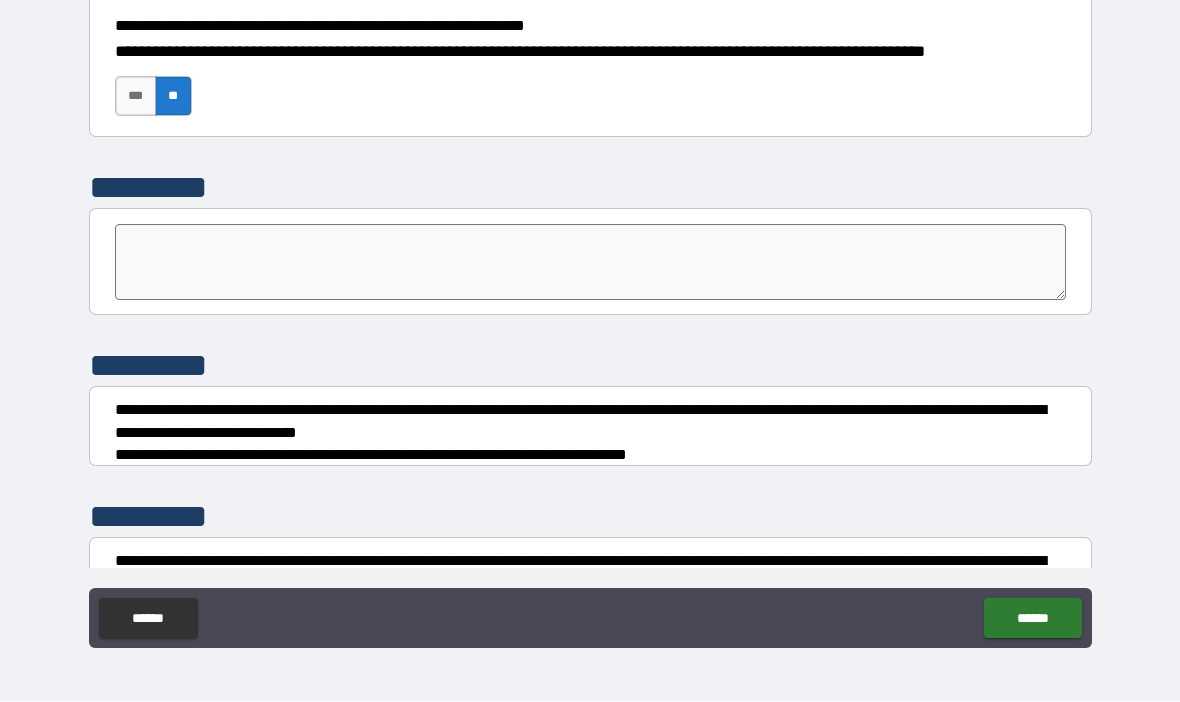 scroll, scrollTop: 5471, scrollLeft: 0, axis: vertical 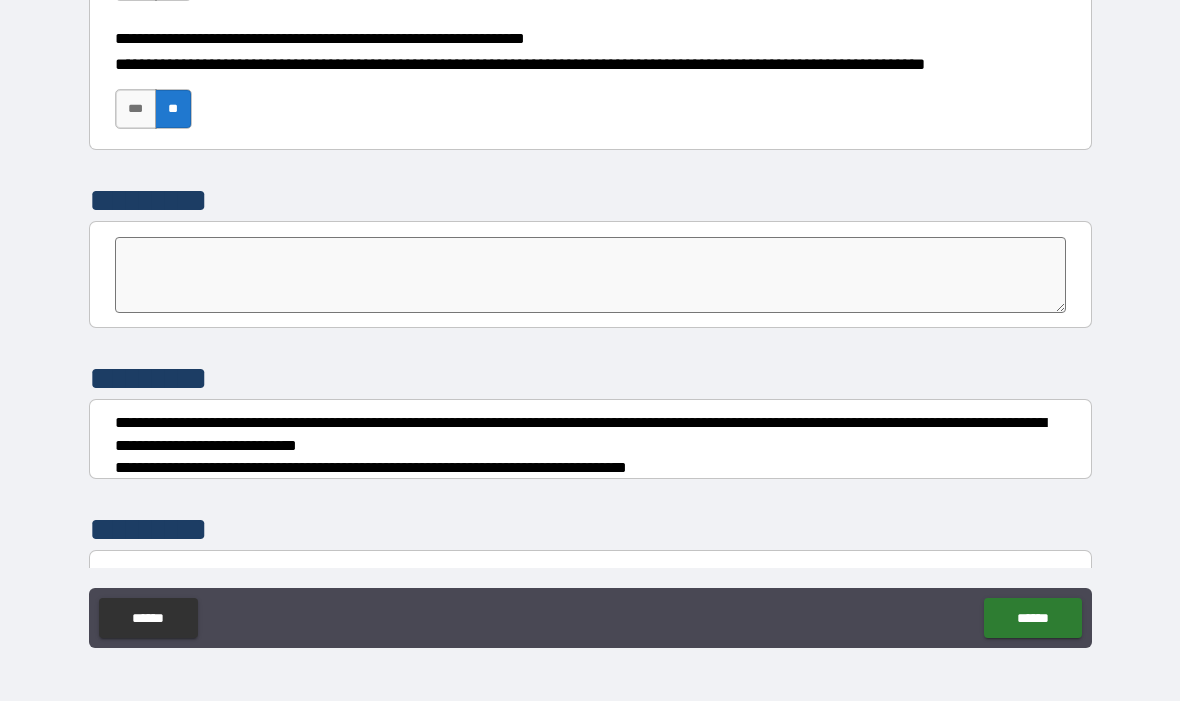 click at bounding box center (591, 276) 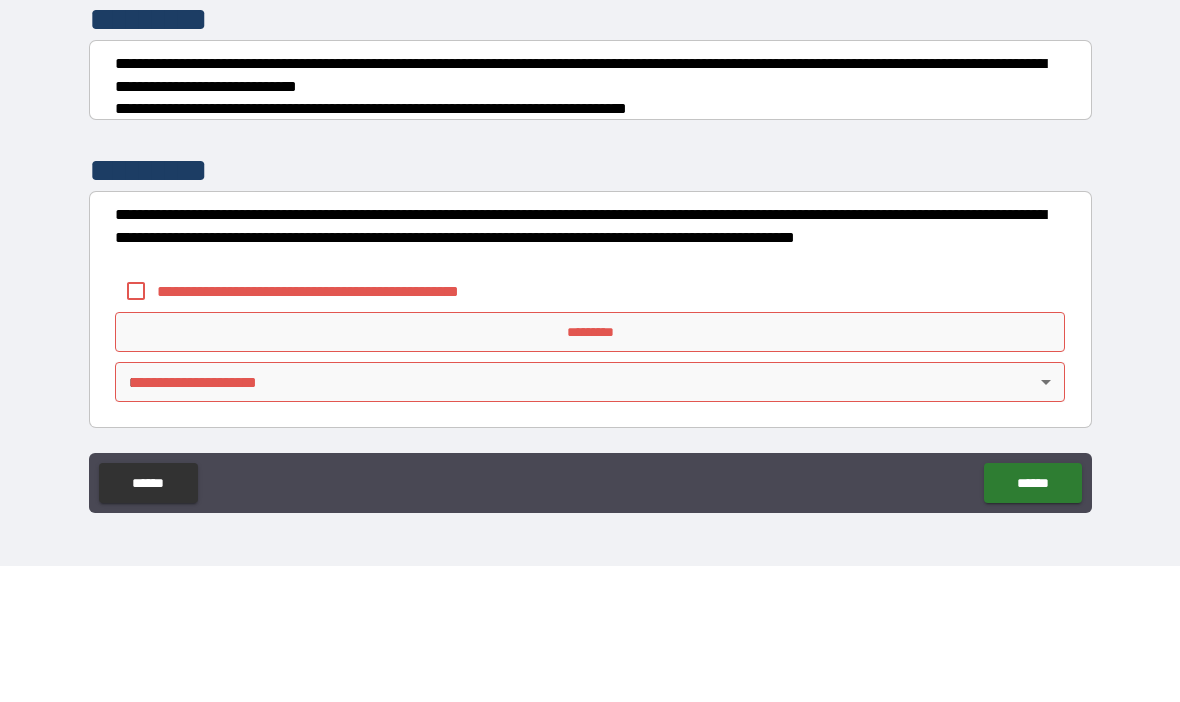 scroll, scrollTop: 5695, scrollLeft: 0, axis: vertical 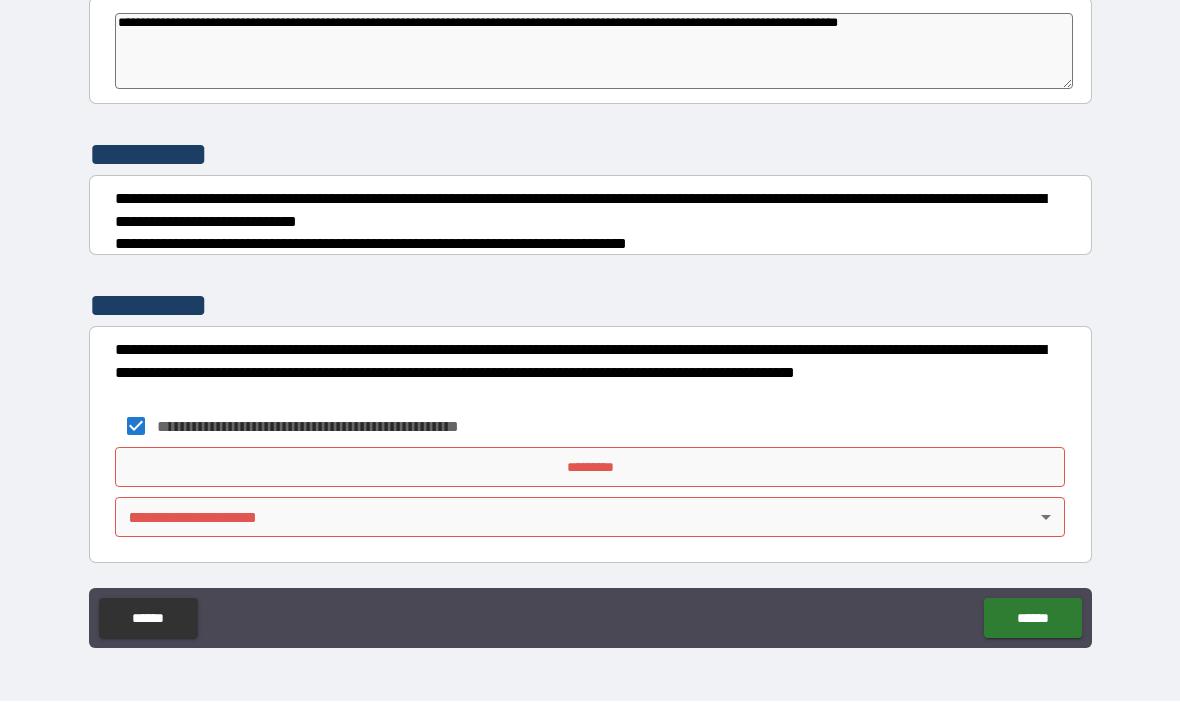 click on "*********" at bounding box center (590, 468) 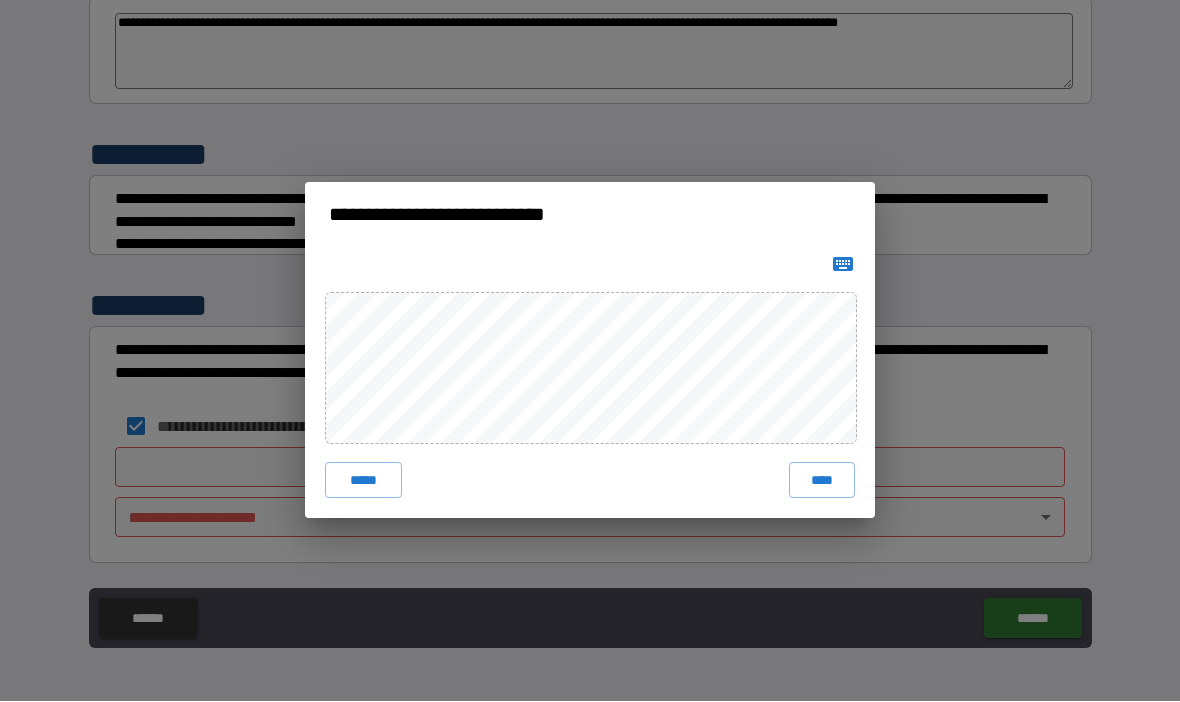 click on "****" at bounding box center [822, 481] 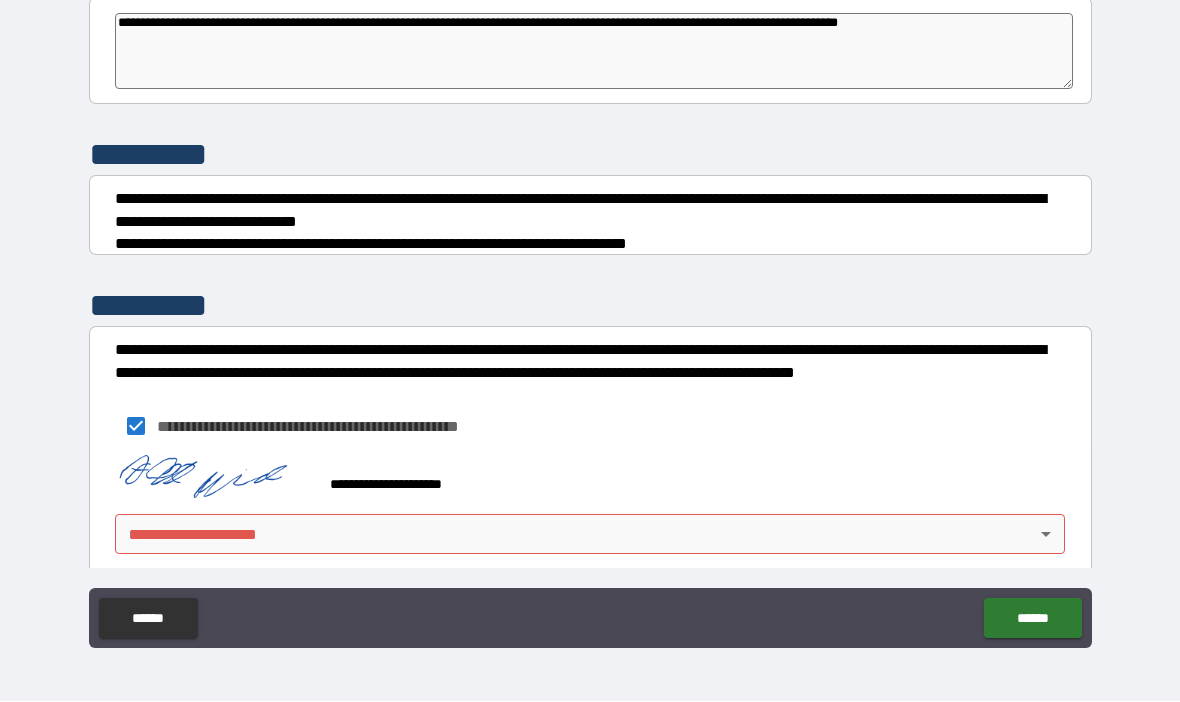 scroll, scrollTop: 5685, scrollLeft: 0, axis: vertical 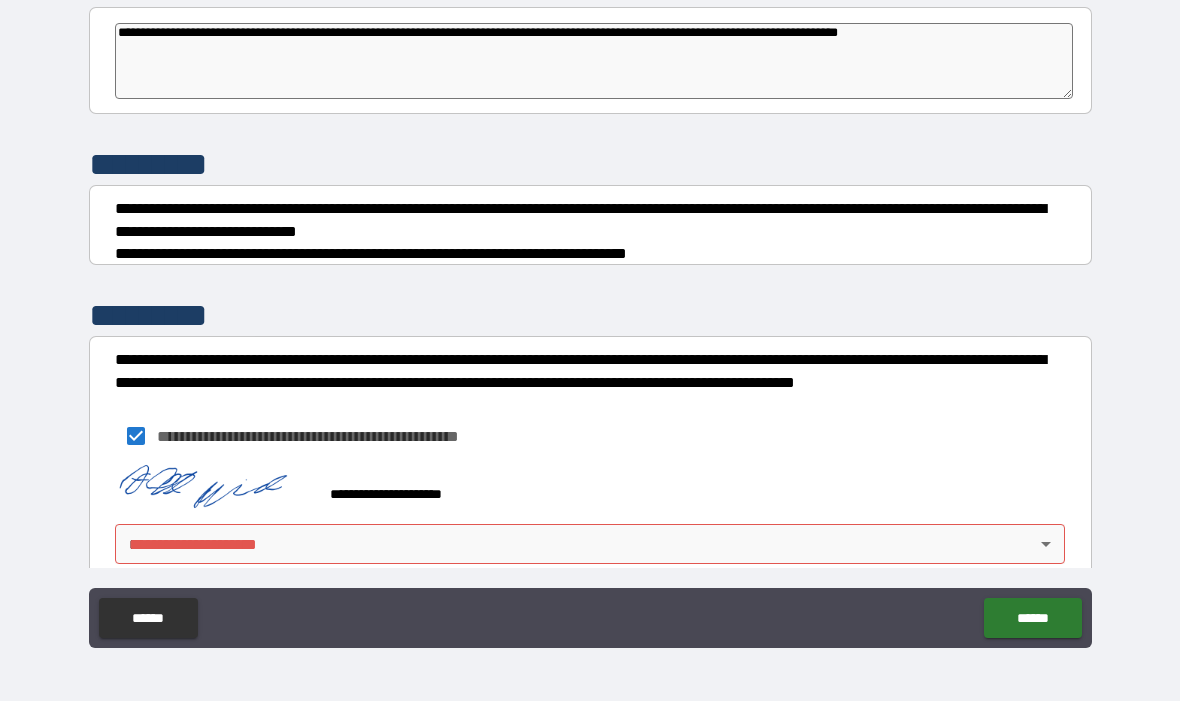 click on "**********" at bounding box center (590, 316) 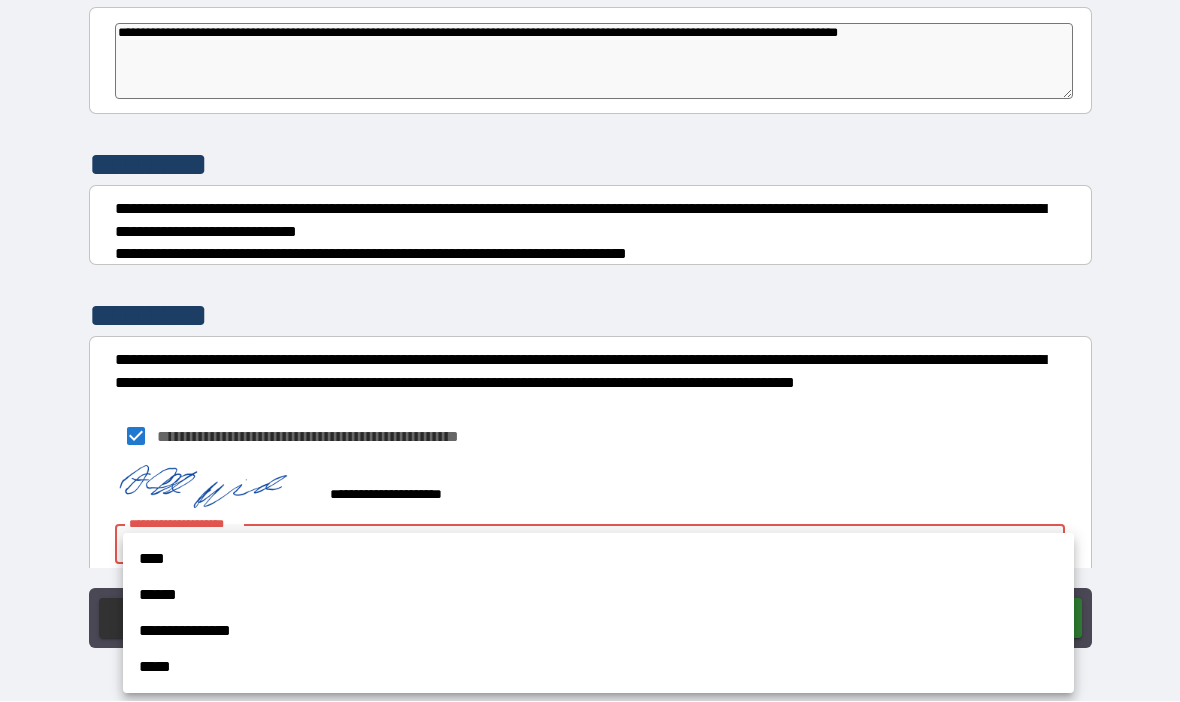 click on "****" at bounding box center [598, 560] 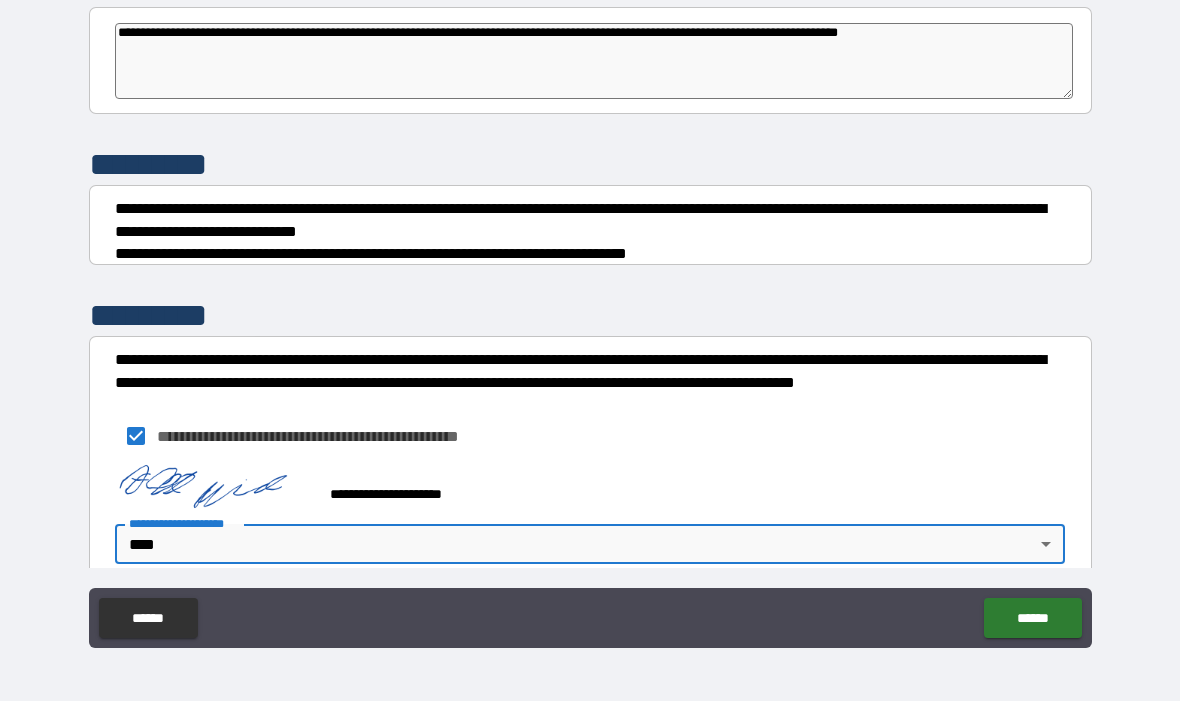click on "******" at bounding box center (1032, 619) 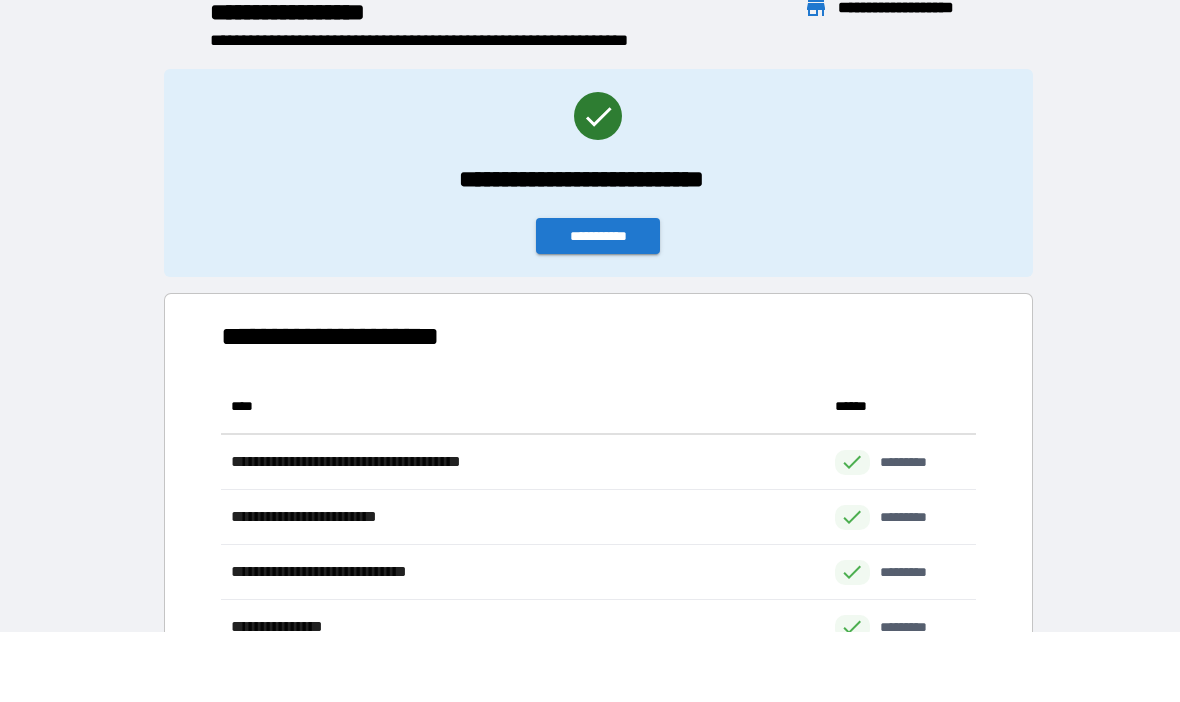scroll, scrollTop: 1, scrollLeft: 1, axis: both 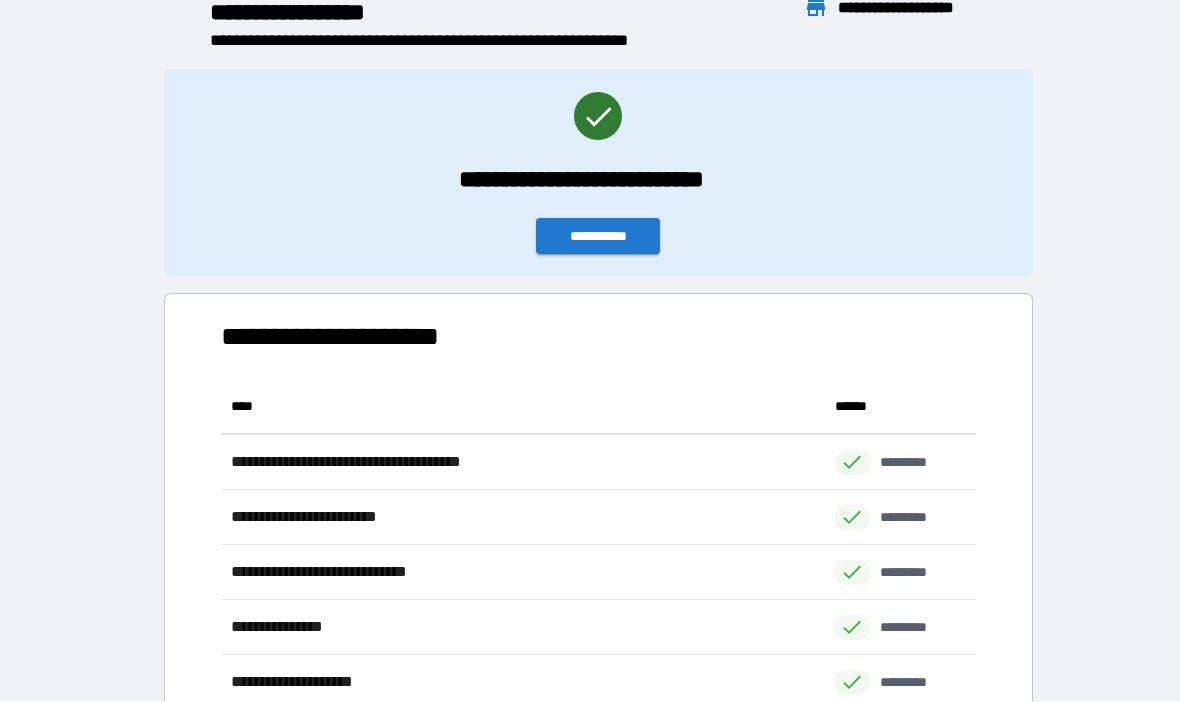 click on "**********" at bounding box center [598, 237] 